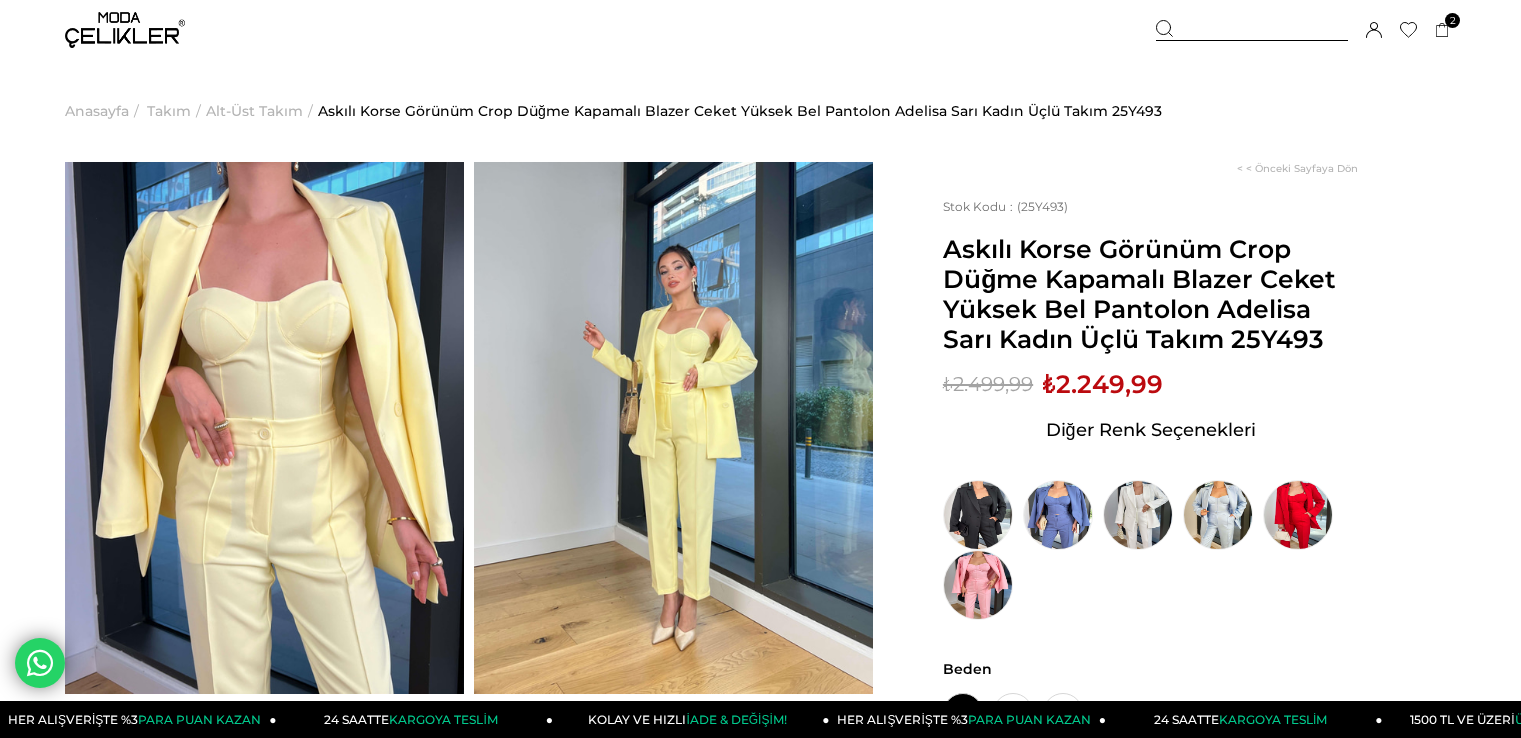 scroll, scrollTop: 0, scrollLeft: 0, axis: both 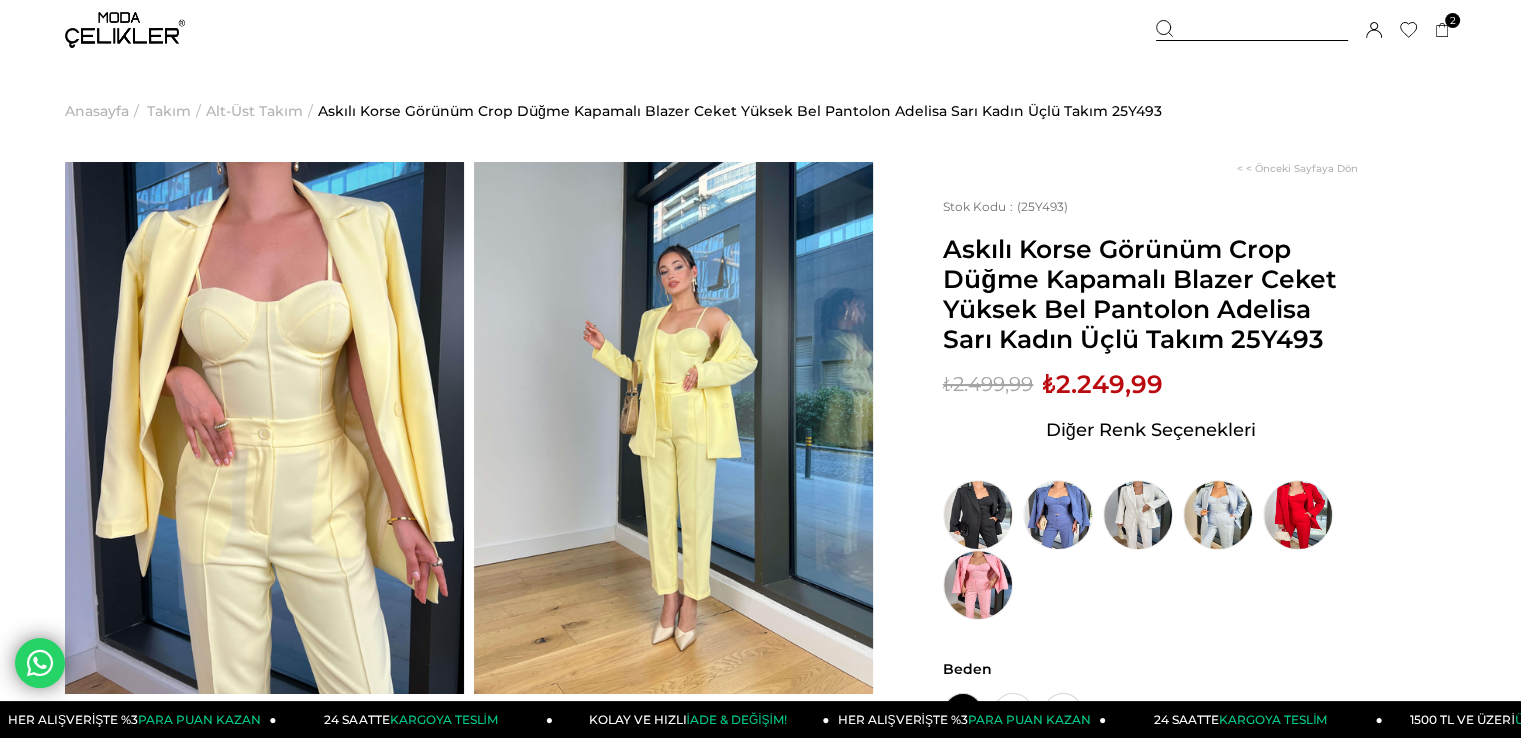 click on "Anasayfa" at bounding box center (97, 111) 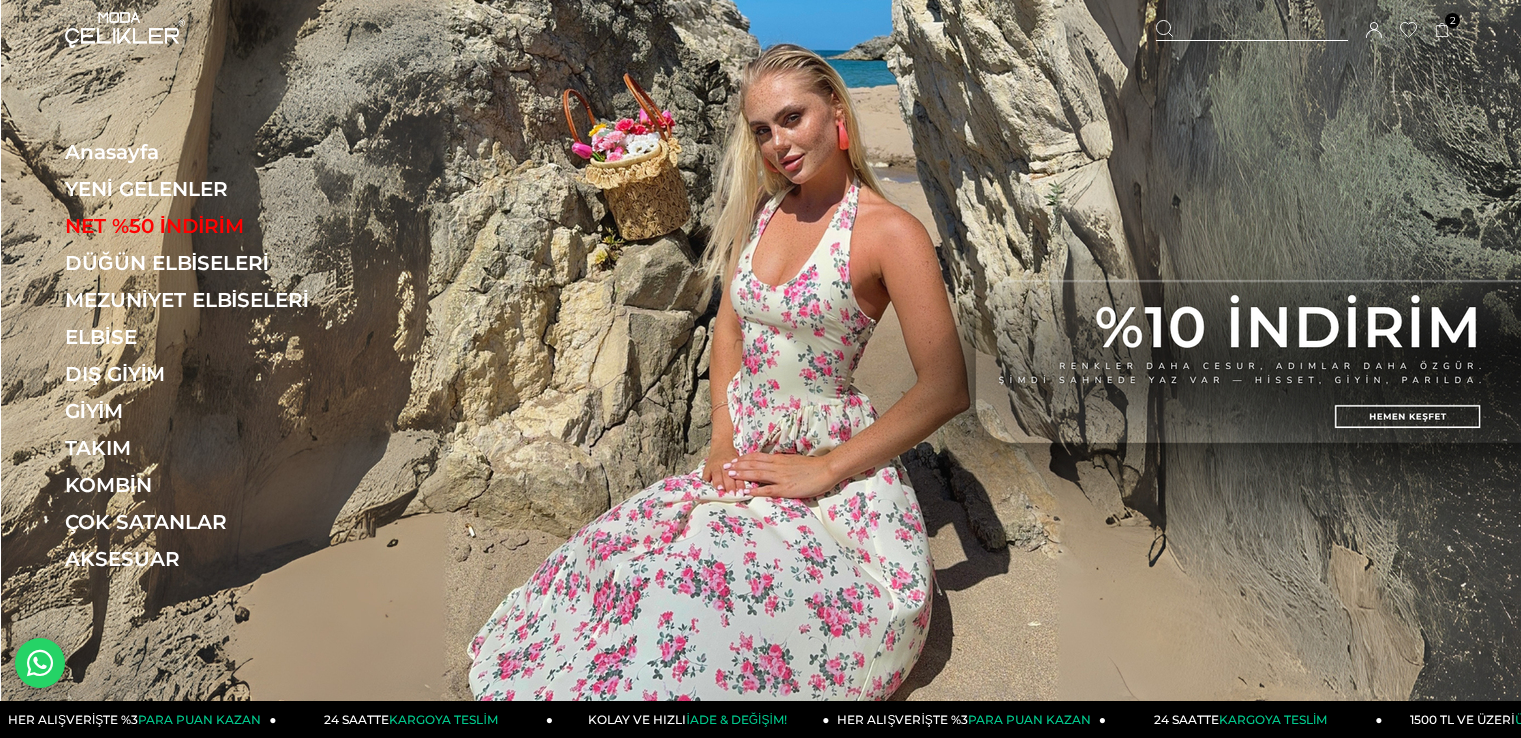 scroll, scrollTop: 0, scrollLeft: 0, axis: both 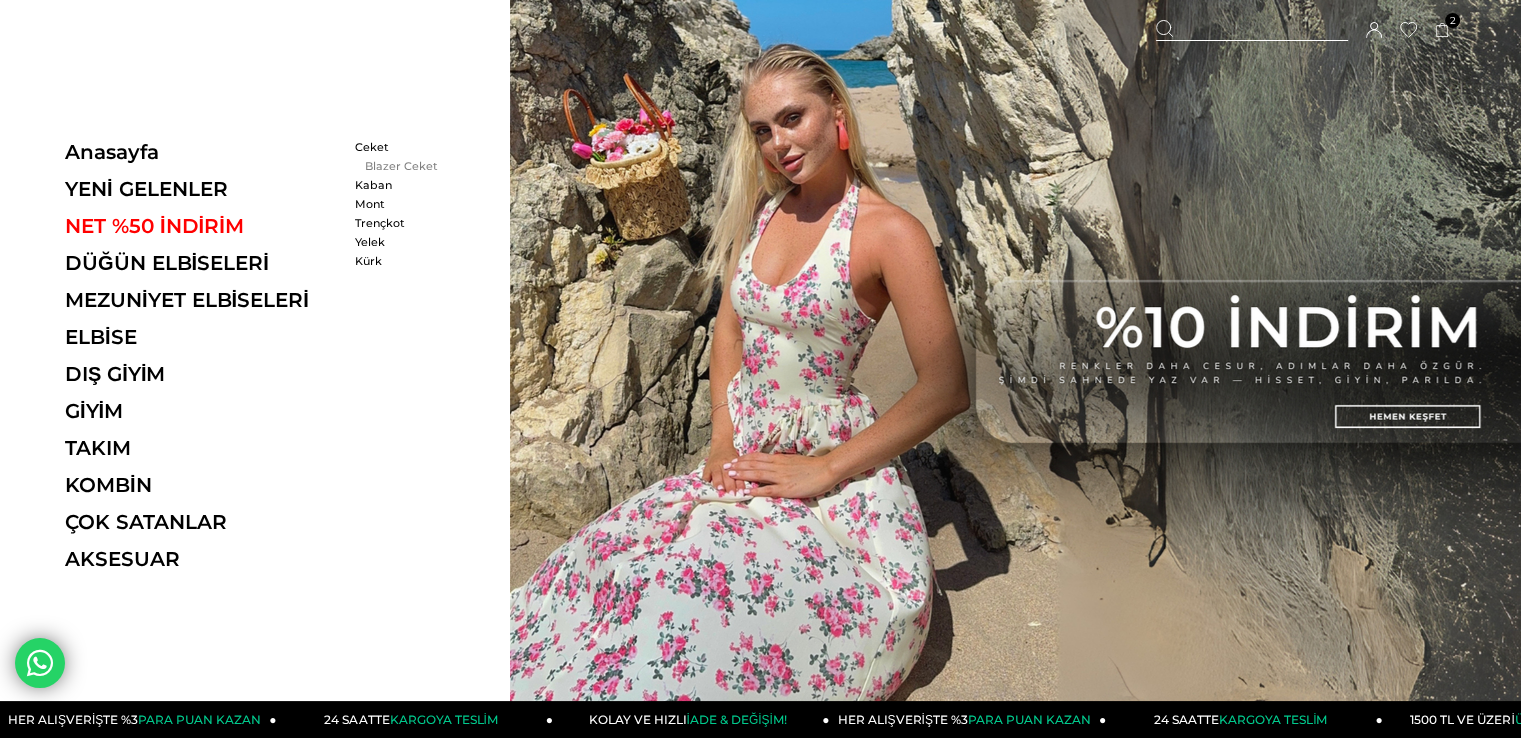 click on "Blazer Ceket" at bounding box center [412, 166] 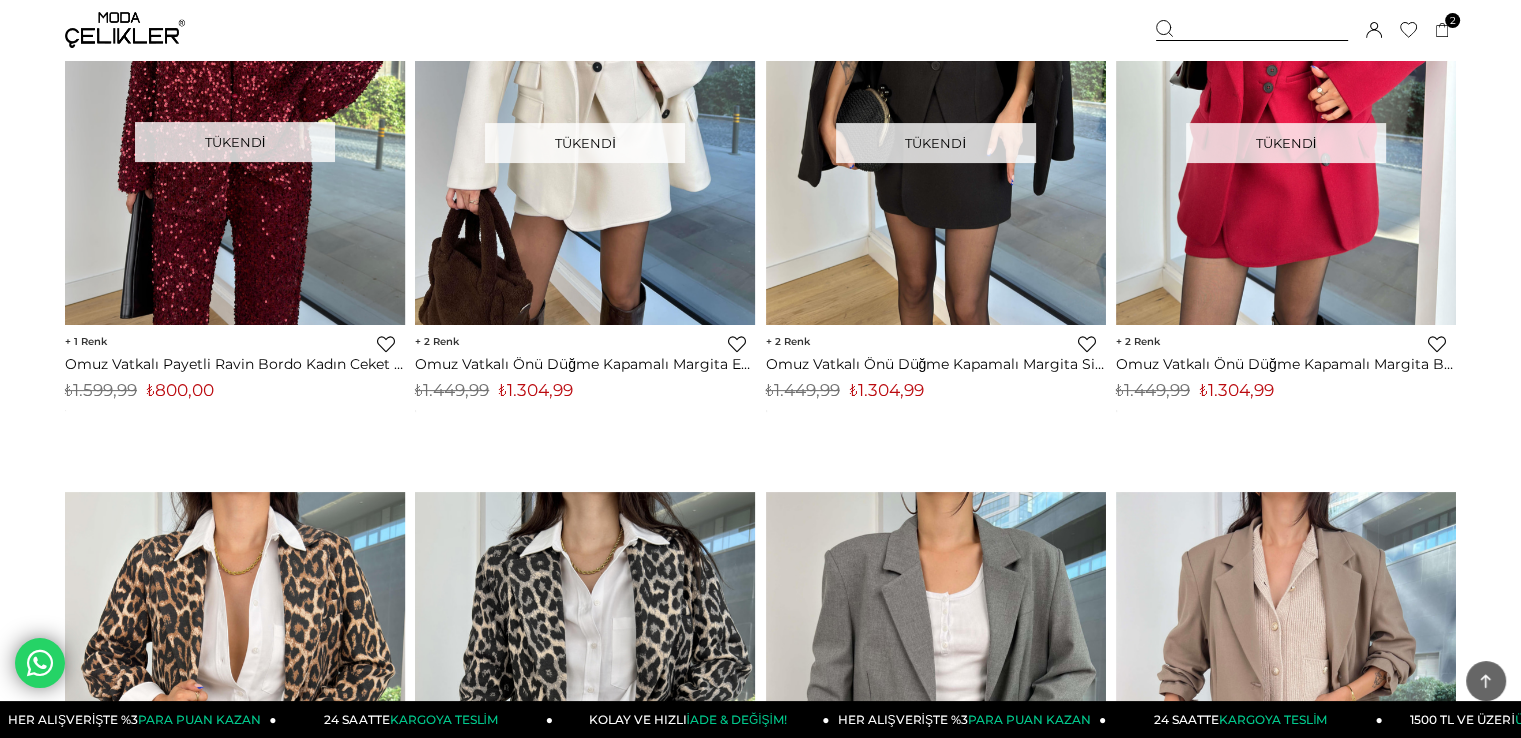scroll, scrollTop: 416, scrollLeft: 0, axis: vertical 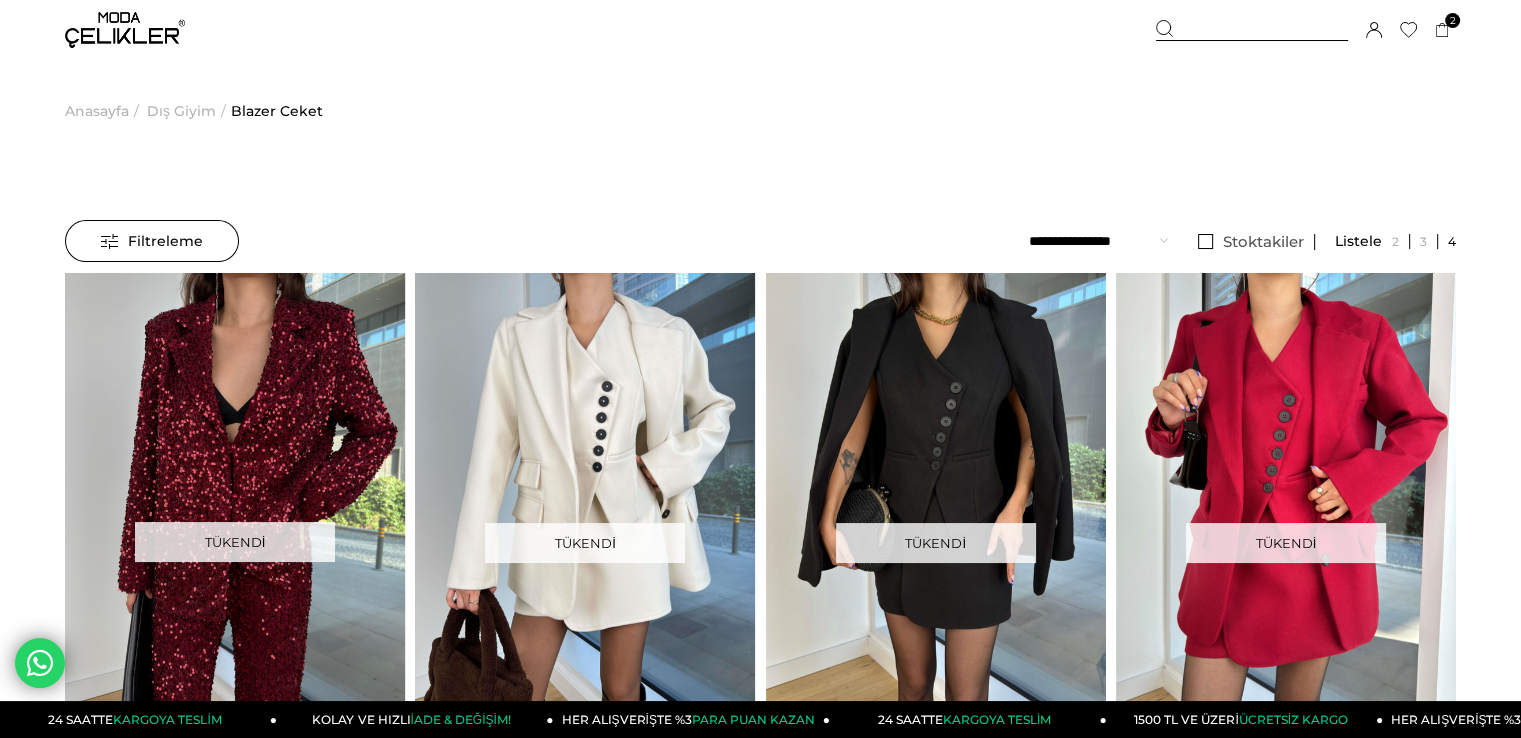 click on "Kaydettigim Filtreyi Kullan
Filtreleme
Filtreleme
Sıralama
Filtreleme Stoktakiler
Kategoriler
Dış Giyim
Blazer Ceket
Kürk
Ceket
Kaban
Mont
Trençkot
Yağmurluk
Kimono
Yelek
Palto" at bounding box center [760, 2364] 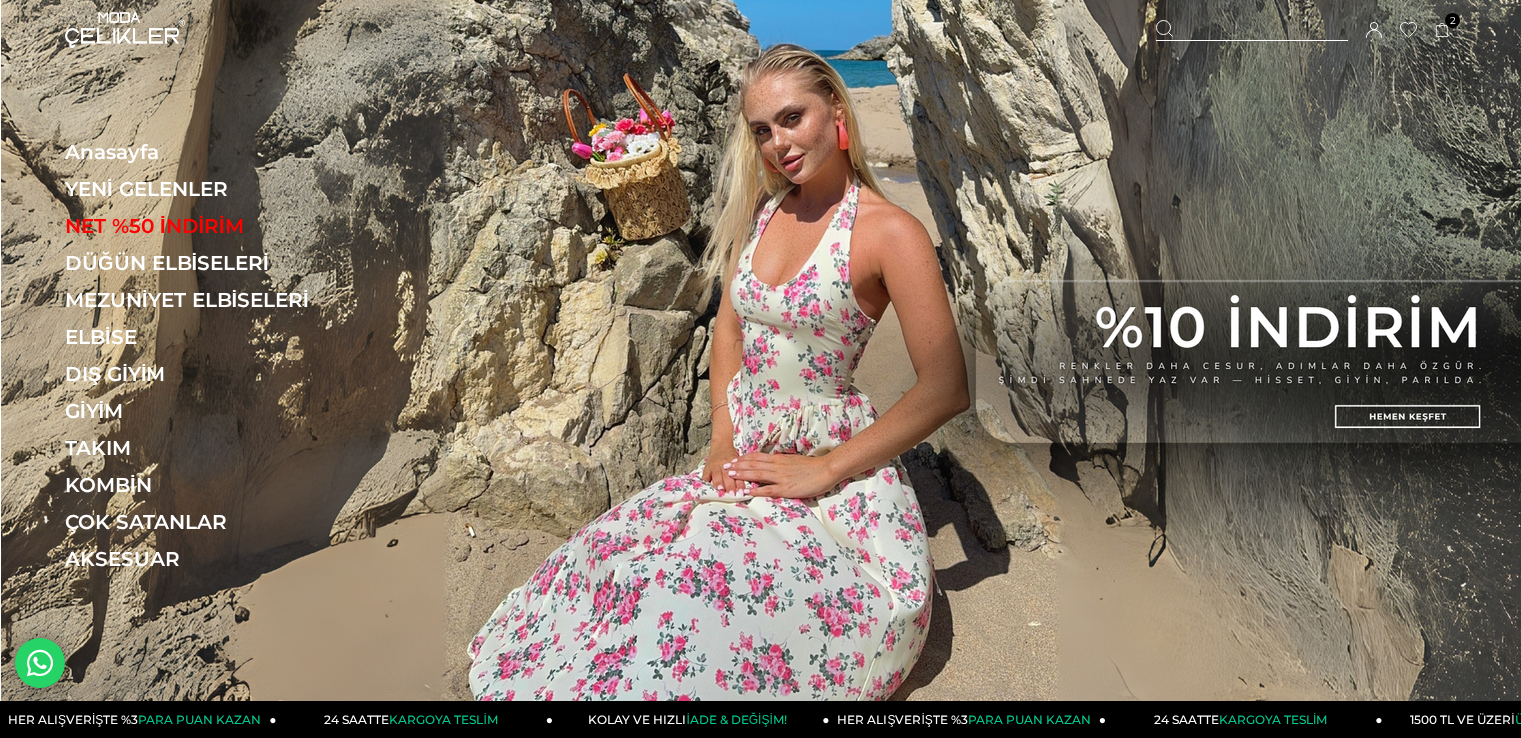 scroll, scrollTop: 0, scrollLeft: 0, axis: both 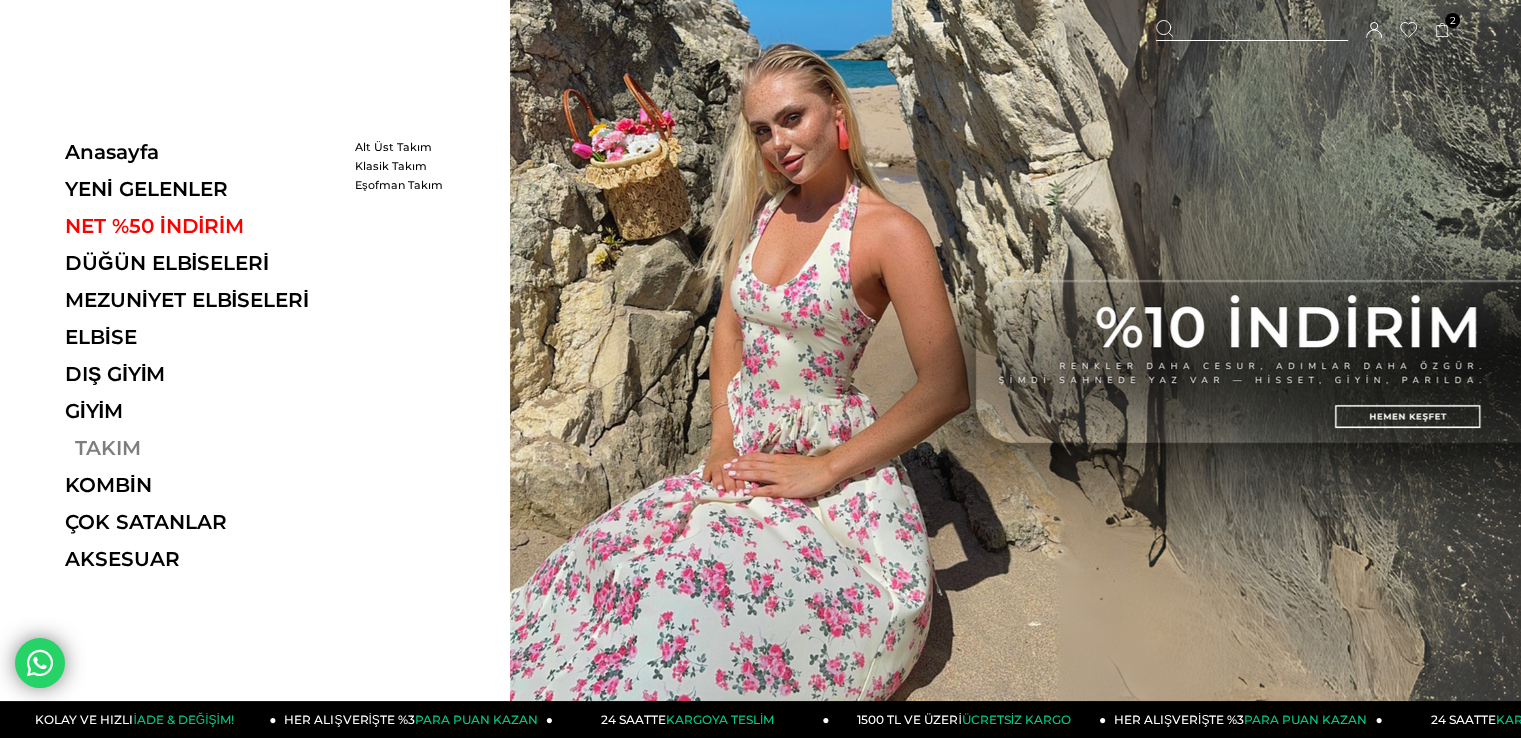 click on "TAKIM" at bounding box center (202, 448) 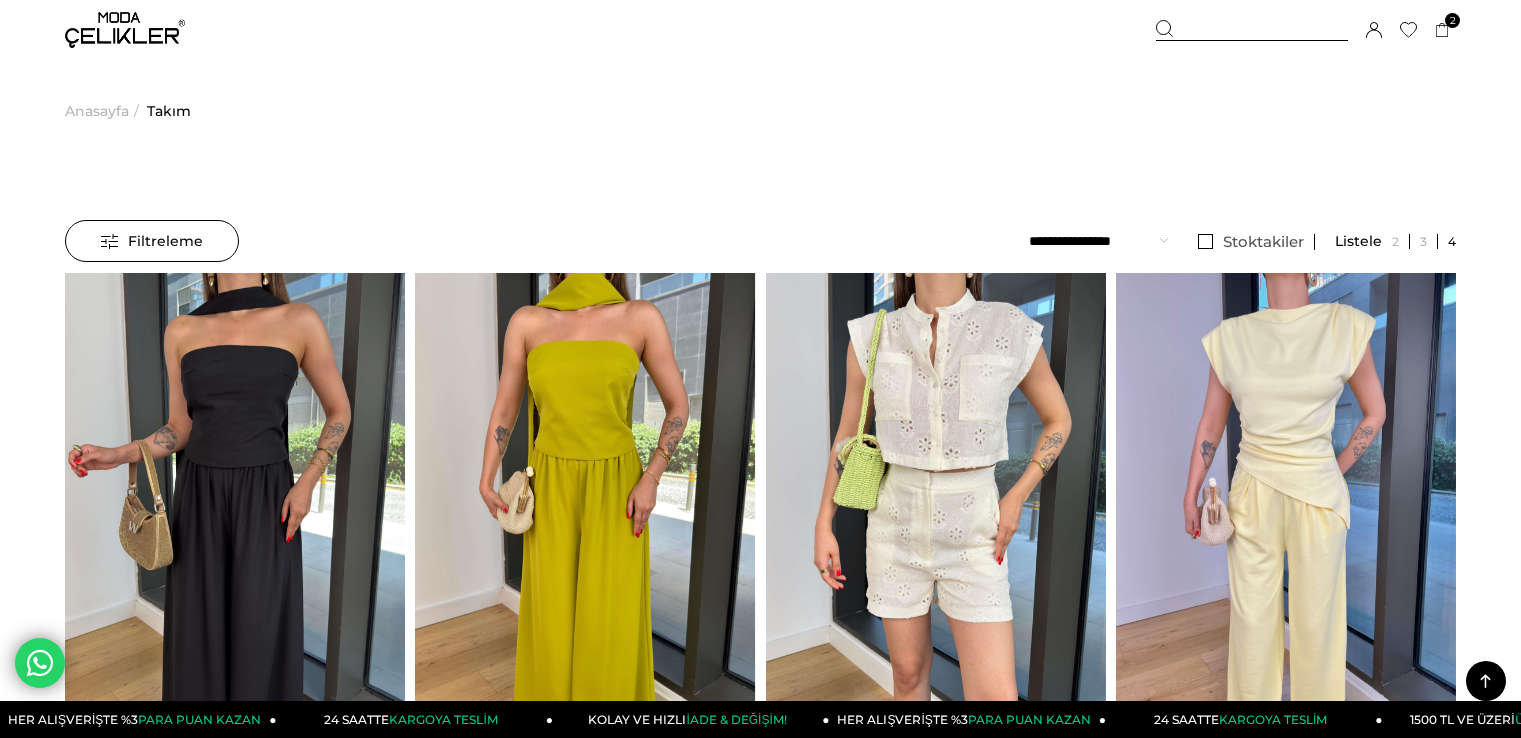 scroll, scrollTop: 2100, scrollLeft: 0, axis: vertical 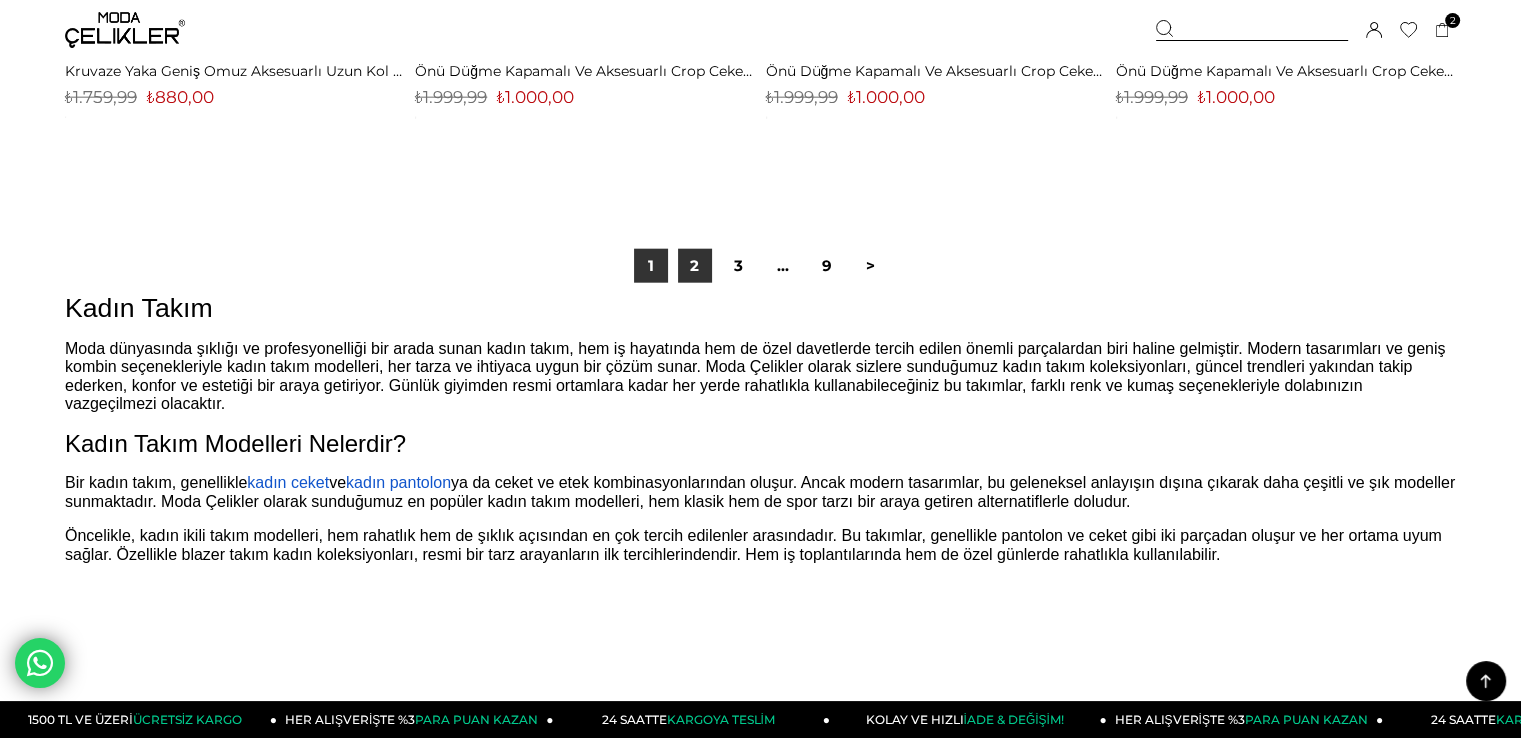 click on "2" at bounding box center (695, 266) 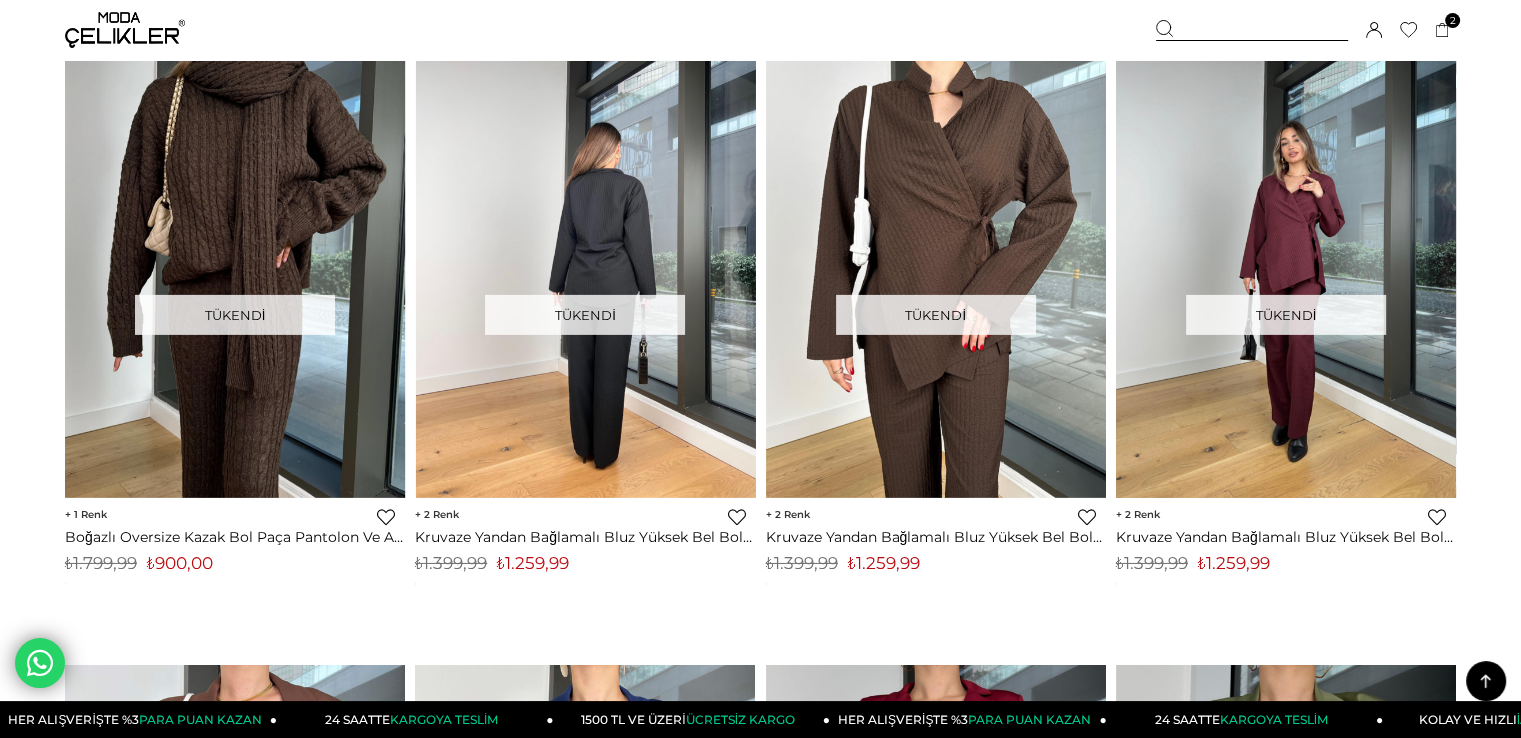 scroll, scrollTop: 6600, scrollLeft: 0, axis: vertical 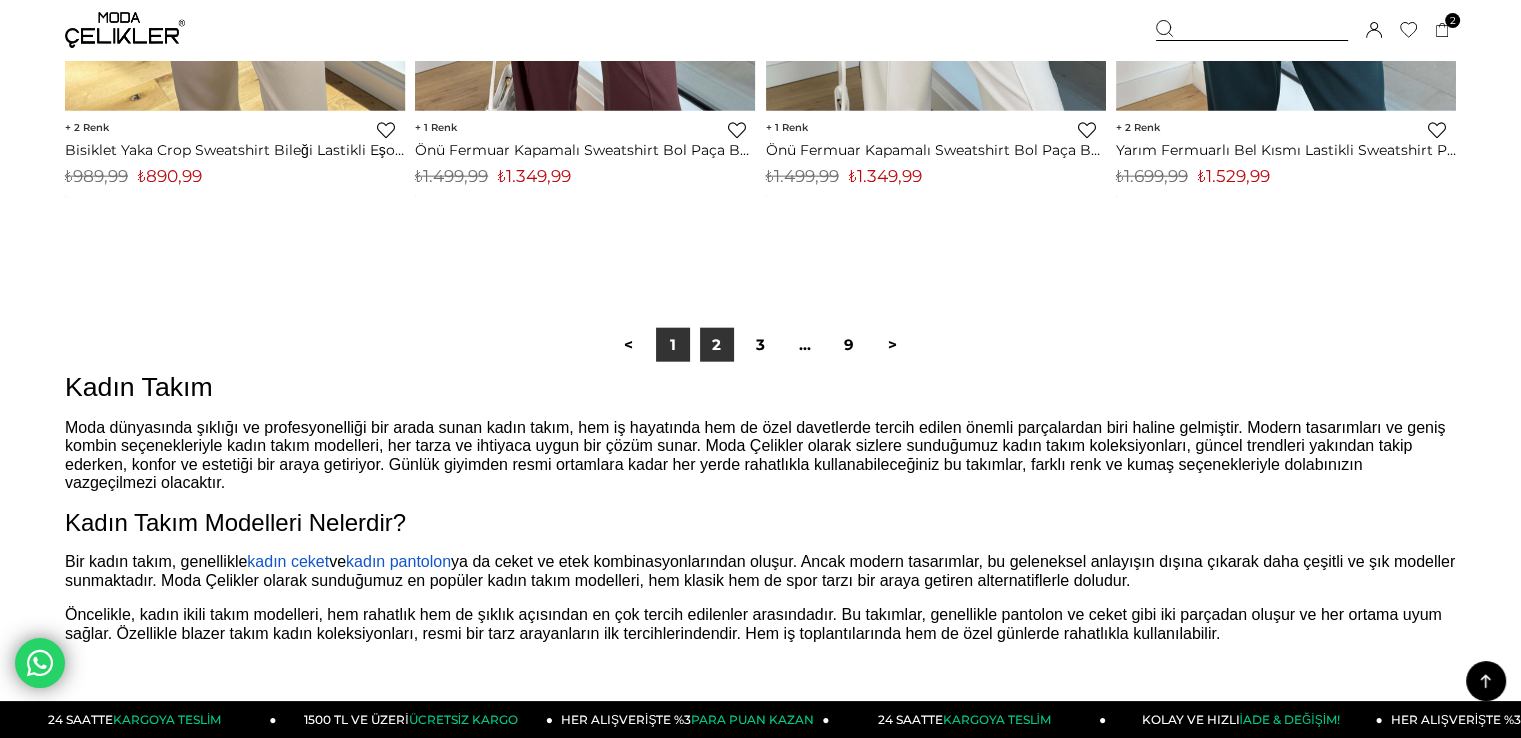 click on "1" at bounding box center [673, 345] 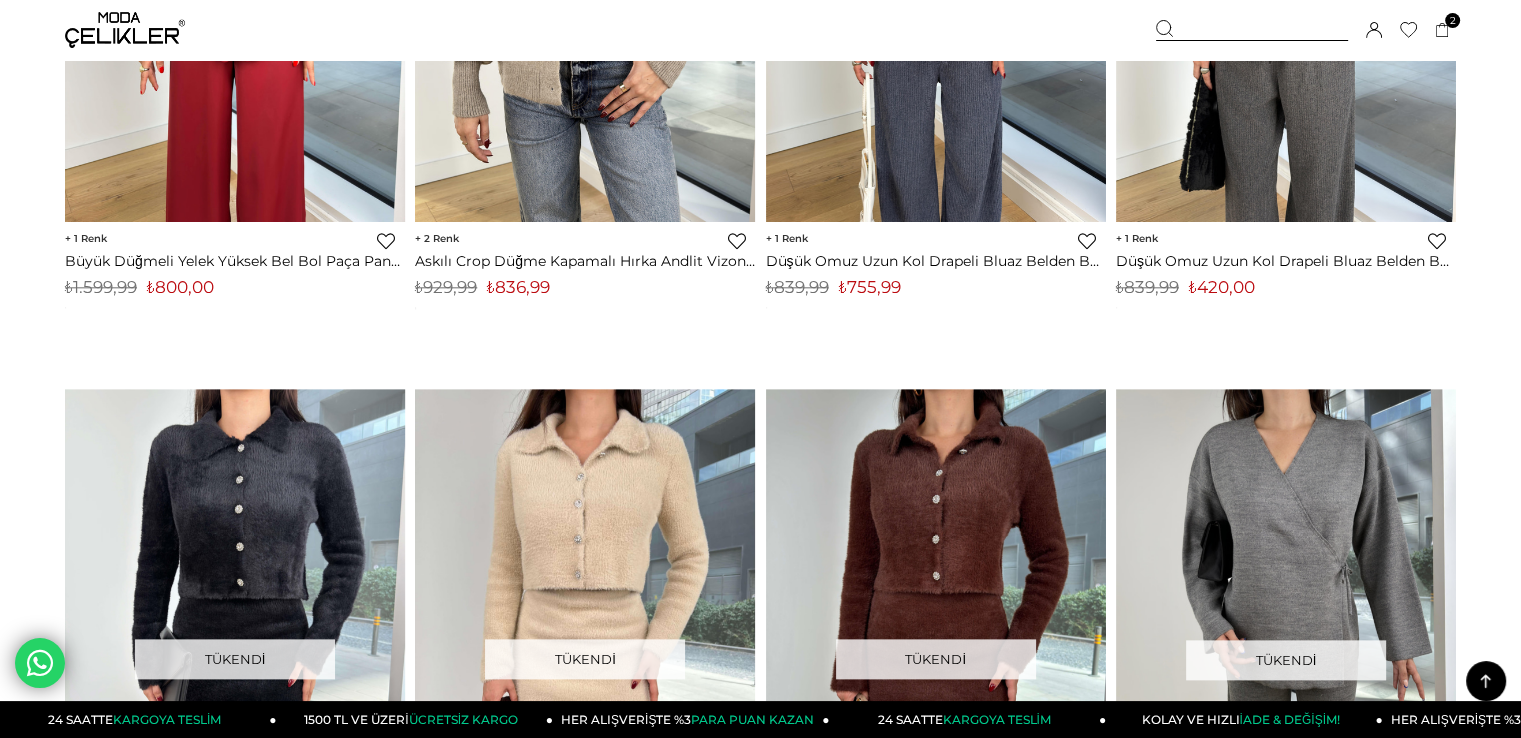 scroll, scrollTop: 0, scrollLeft: 0, axis: both 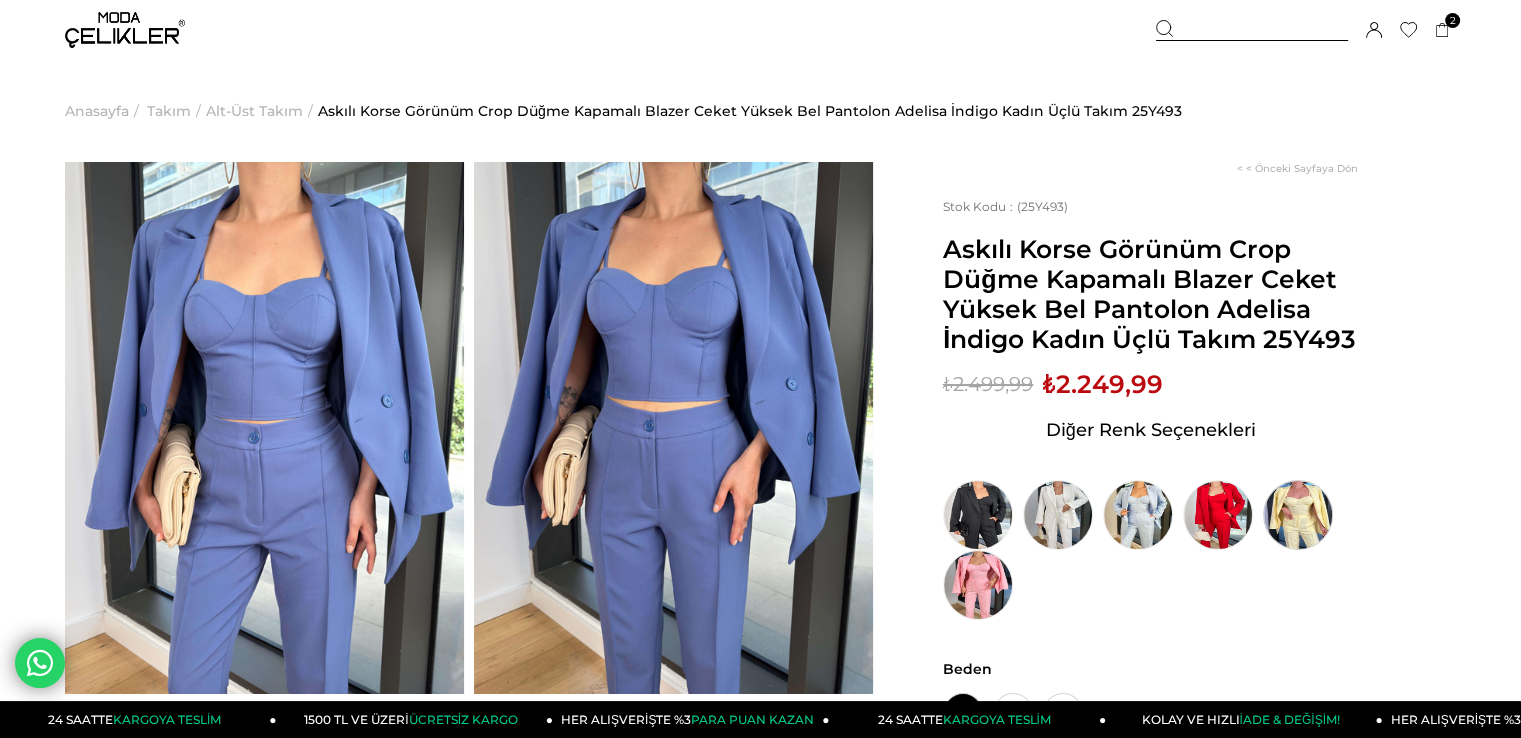 click at bounding box center [1298, 515] 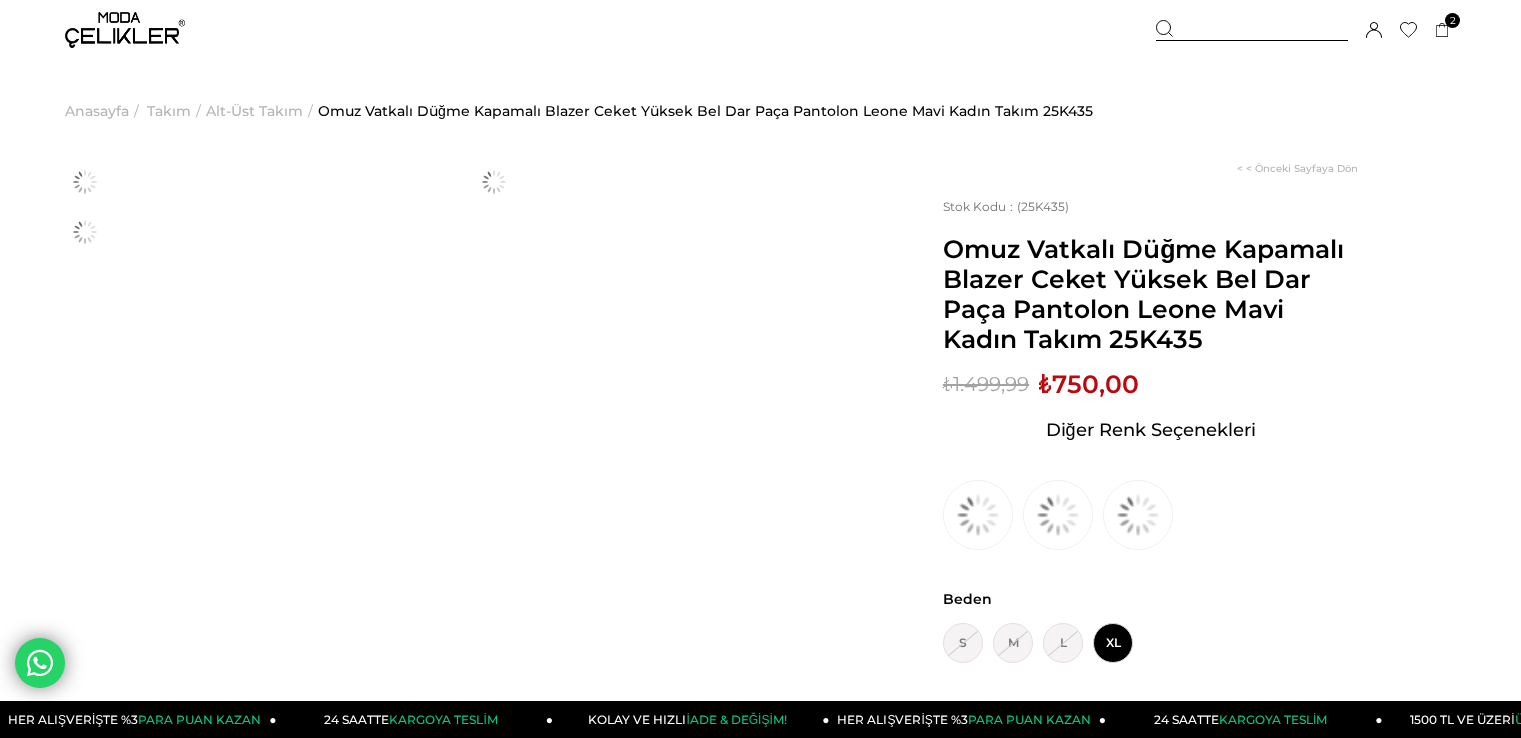 scroll, scrollTop: 0, scrollLeft: 0, axis: both 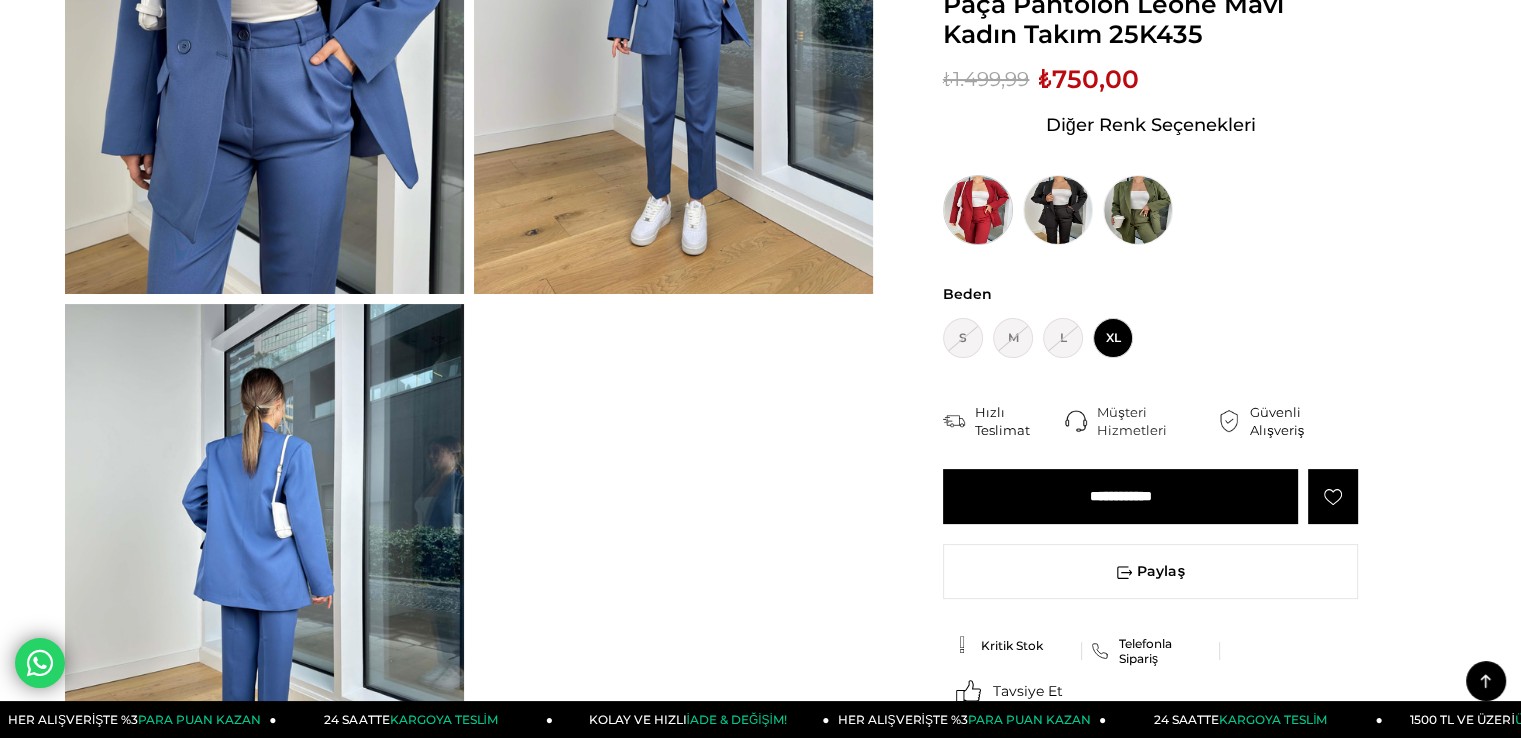 click at bounding box center [978, 210] 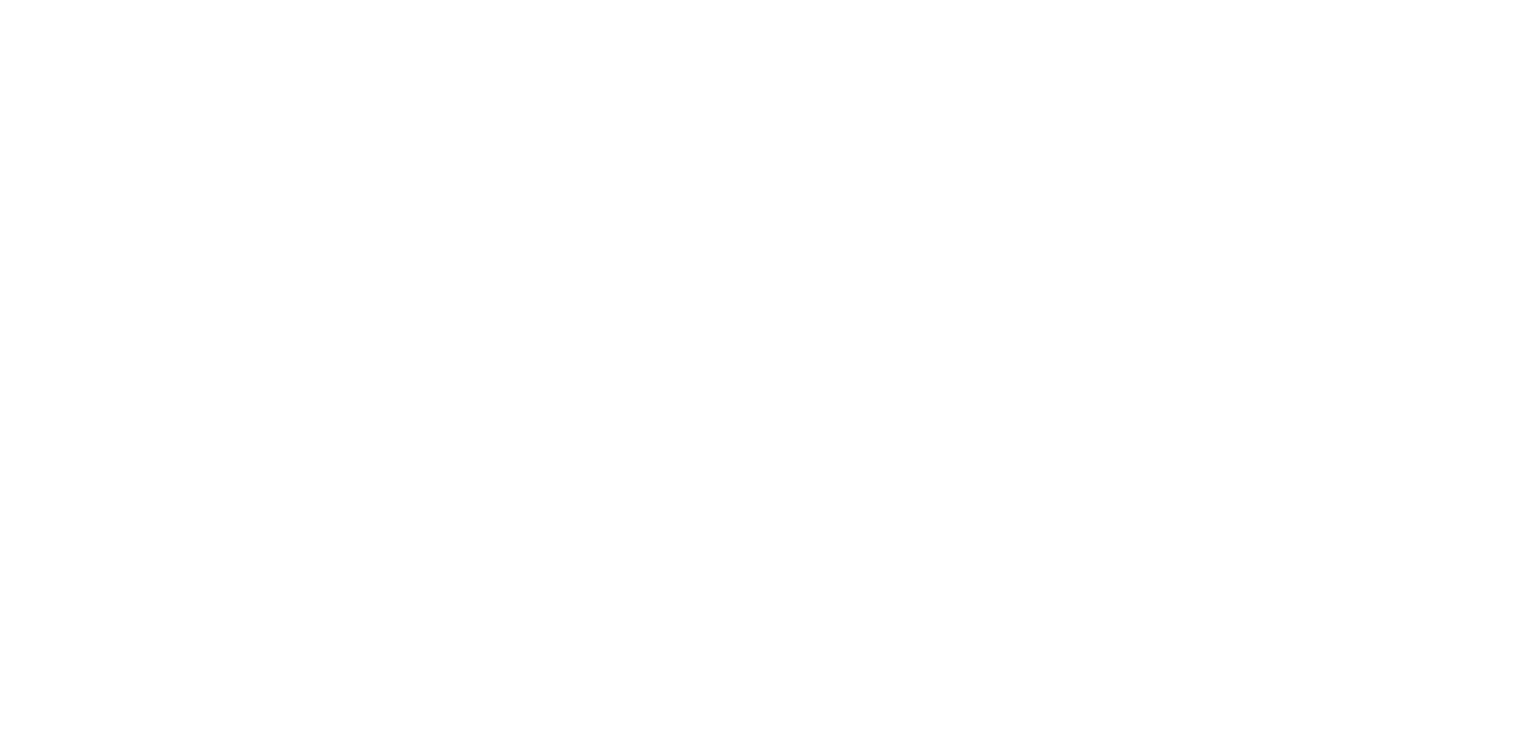 scroll, scrollTop: 0, scrollLeft: 0, axis: both 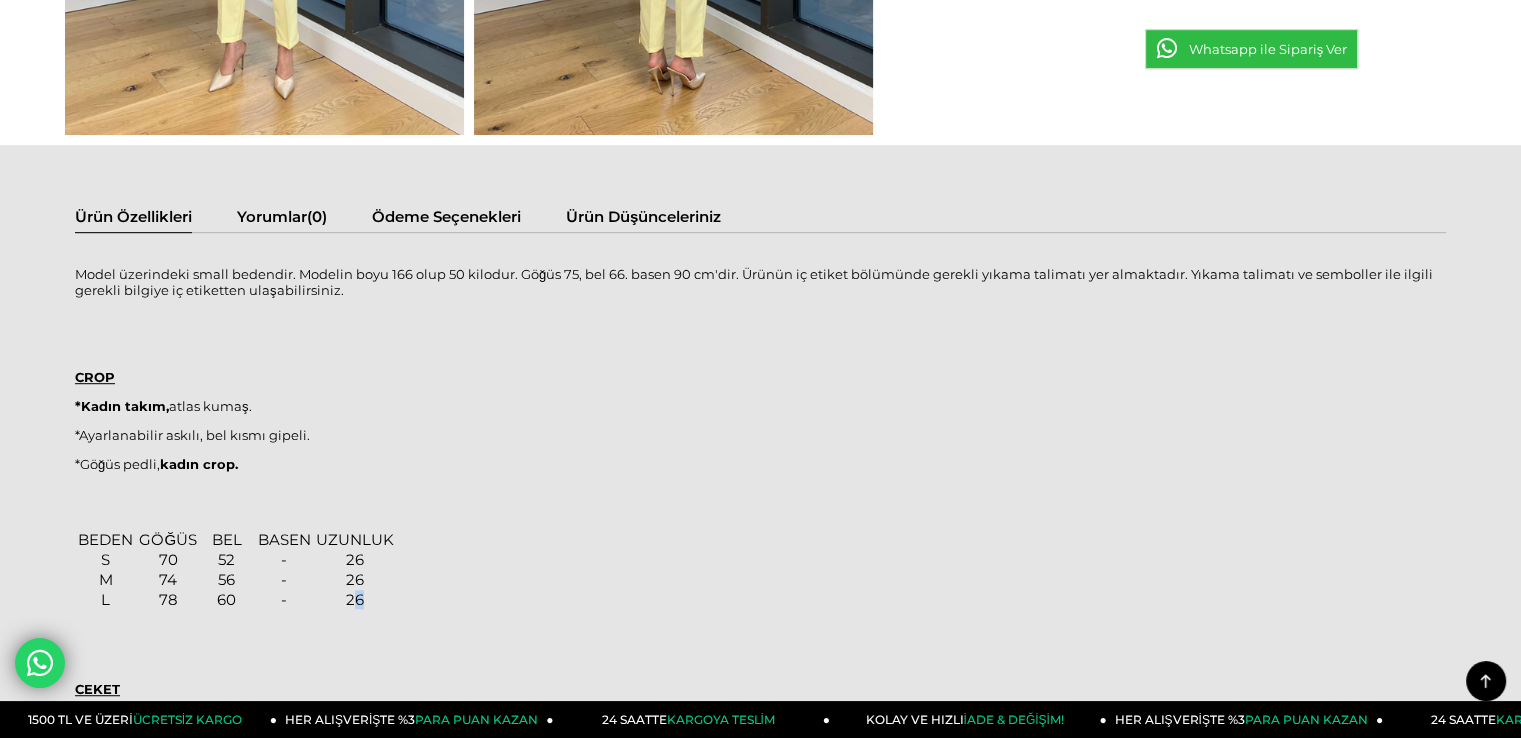 drag, startPoint x: 365, startPoint y: 600, endPoint x: 354, endPoint y: 600, distance: 11 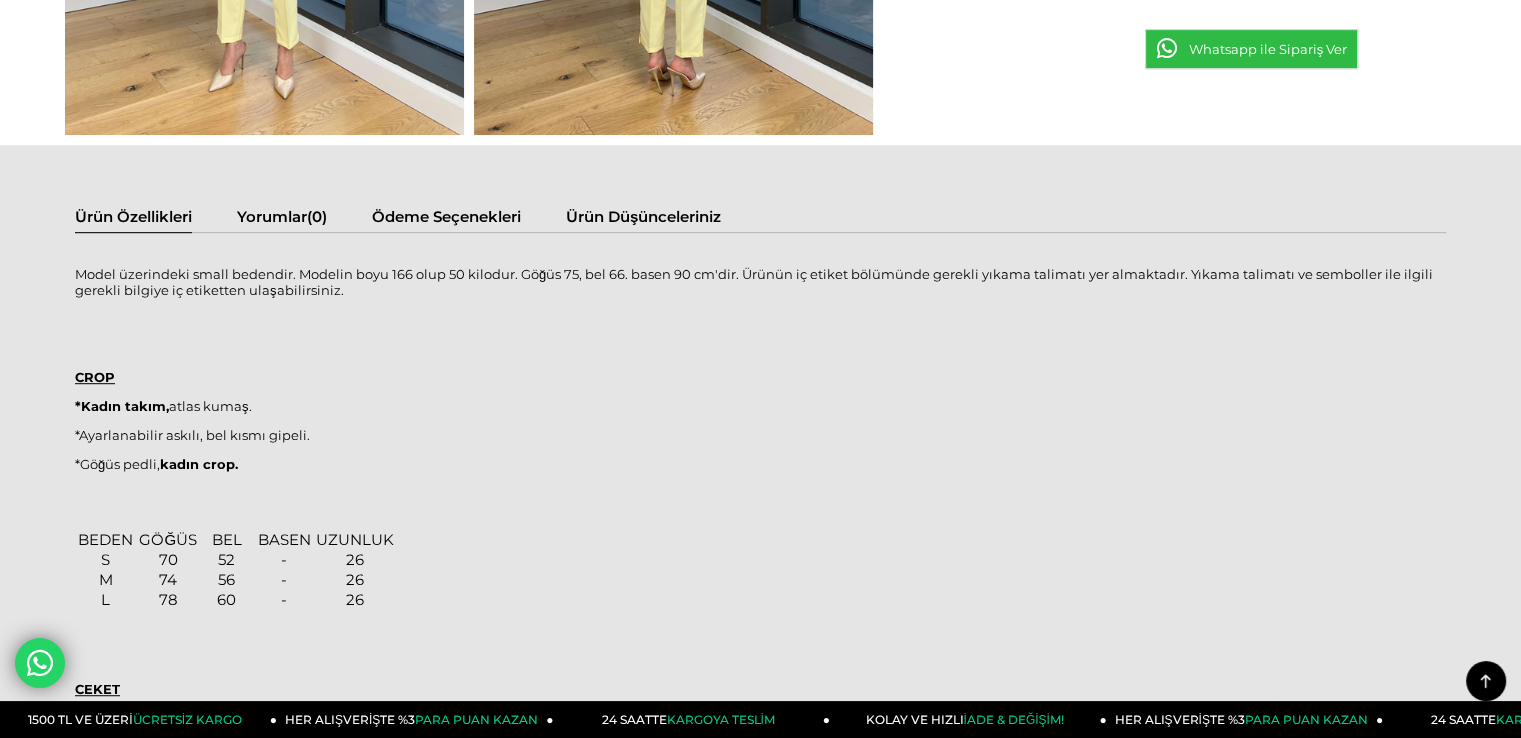 click on "-" at bounding box center (284, 600) 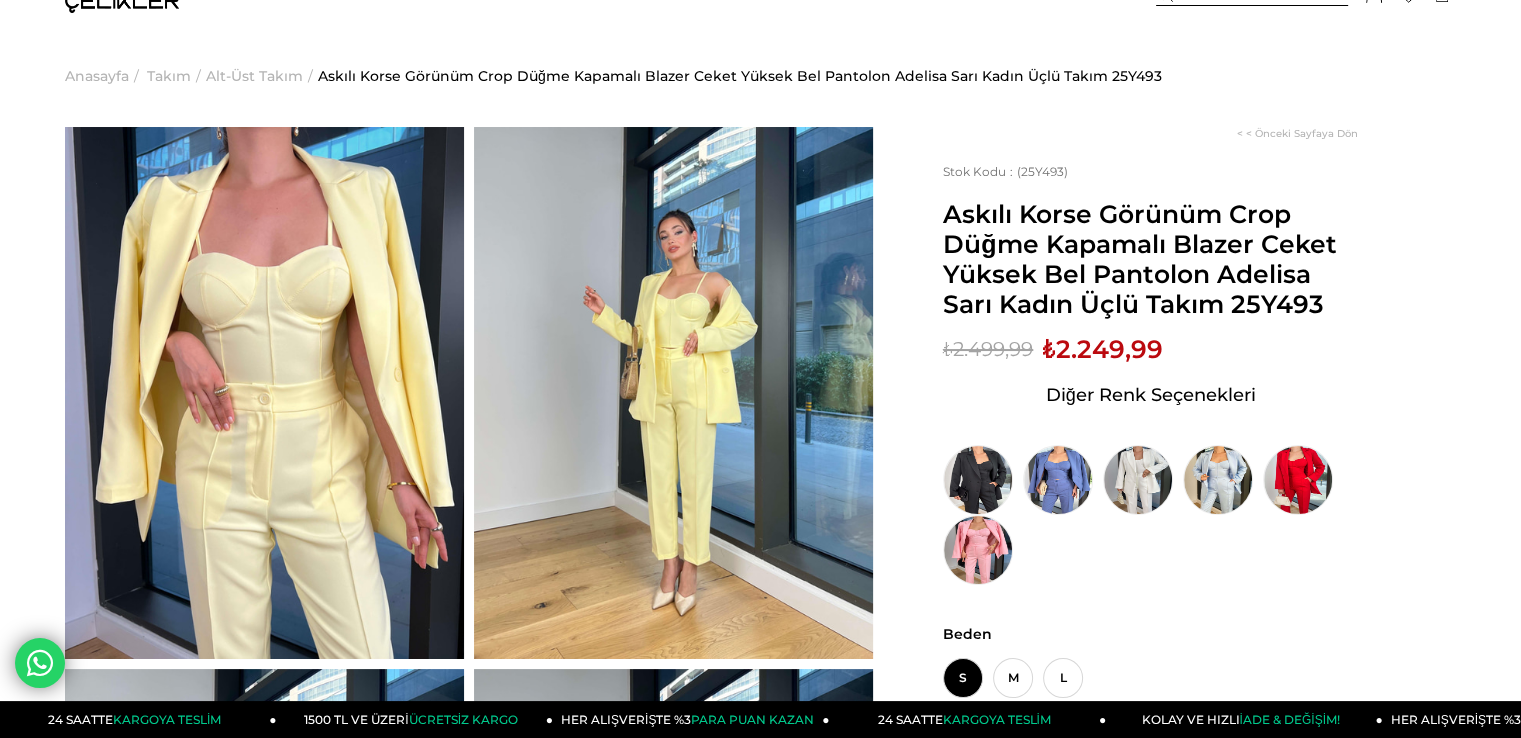 scroll, scrollTop: 0, scrollLeft: 0, axis: both 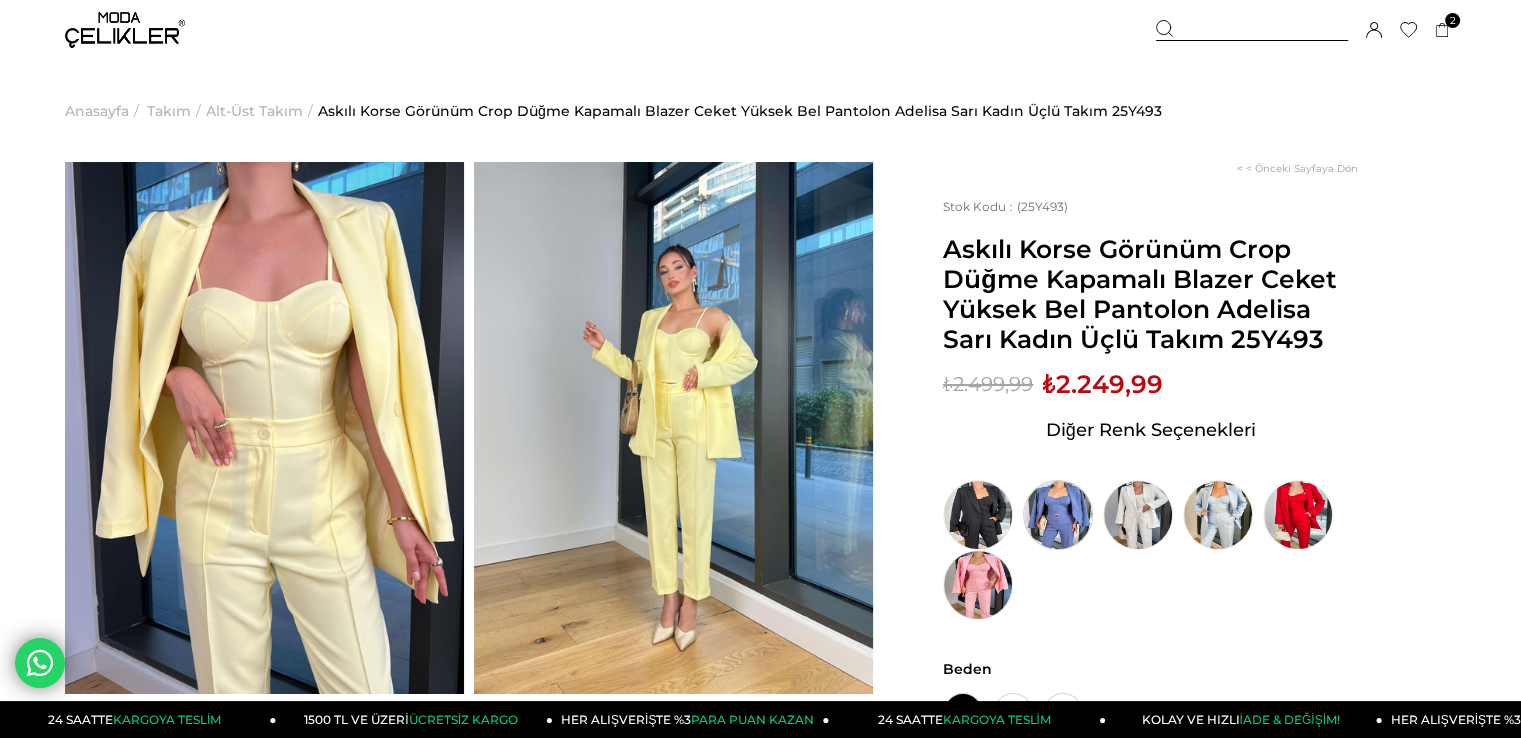 click at bounding box center (1058, 515) 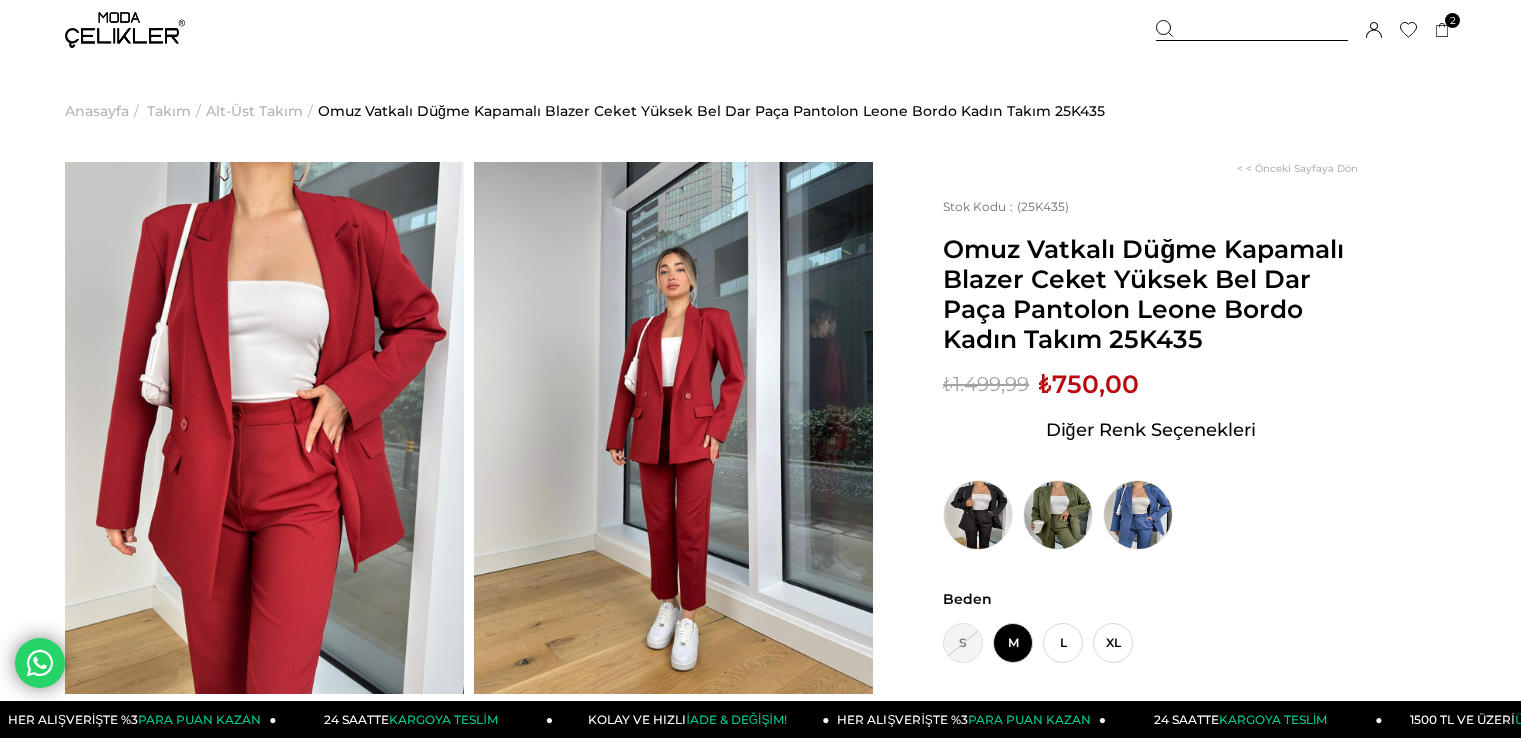 scroll, scrollTop: 0, scrollLeft: 0, axis: both 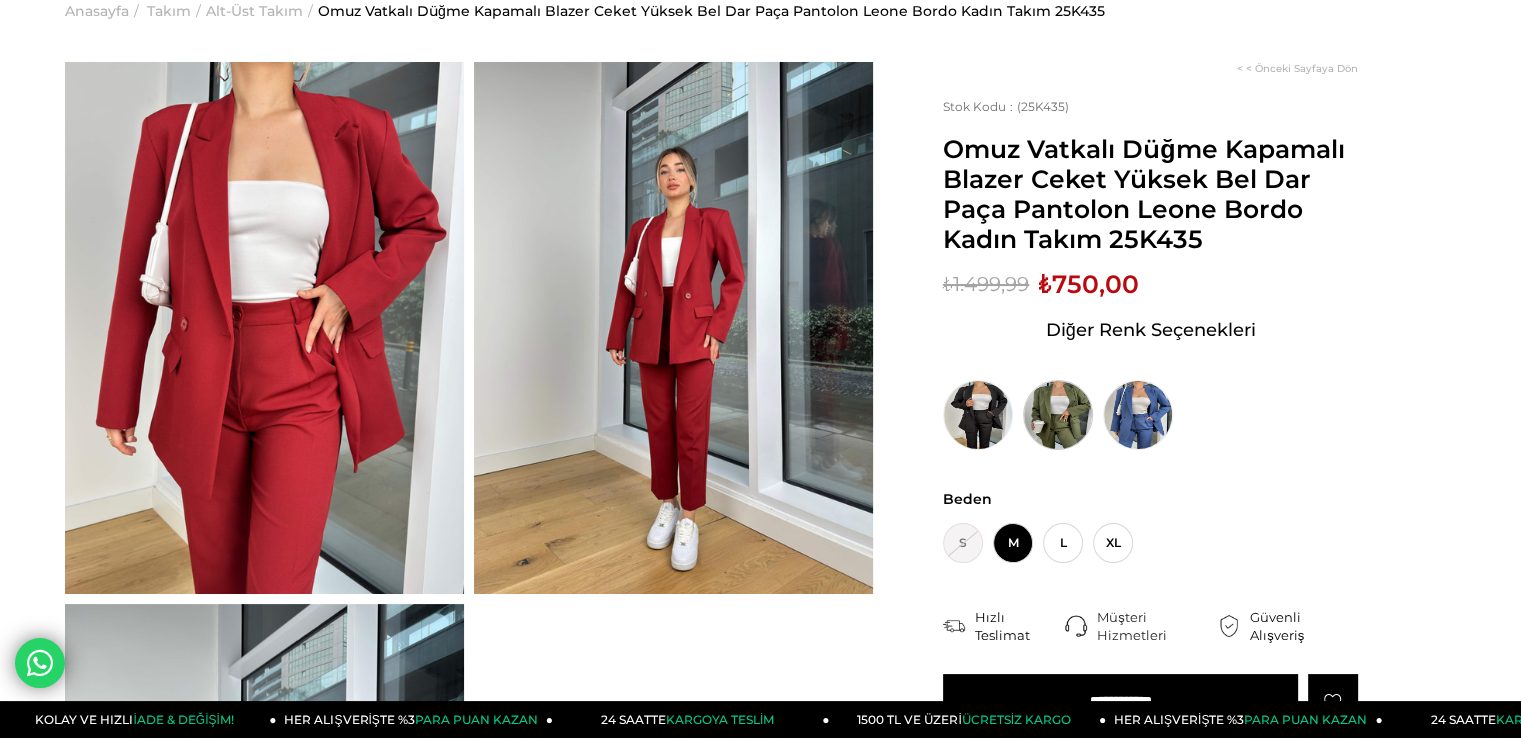 click at bounding box center [1058, 415] 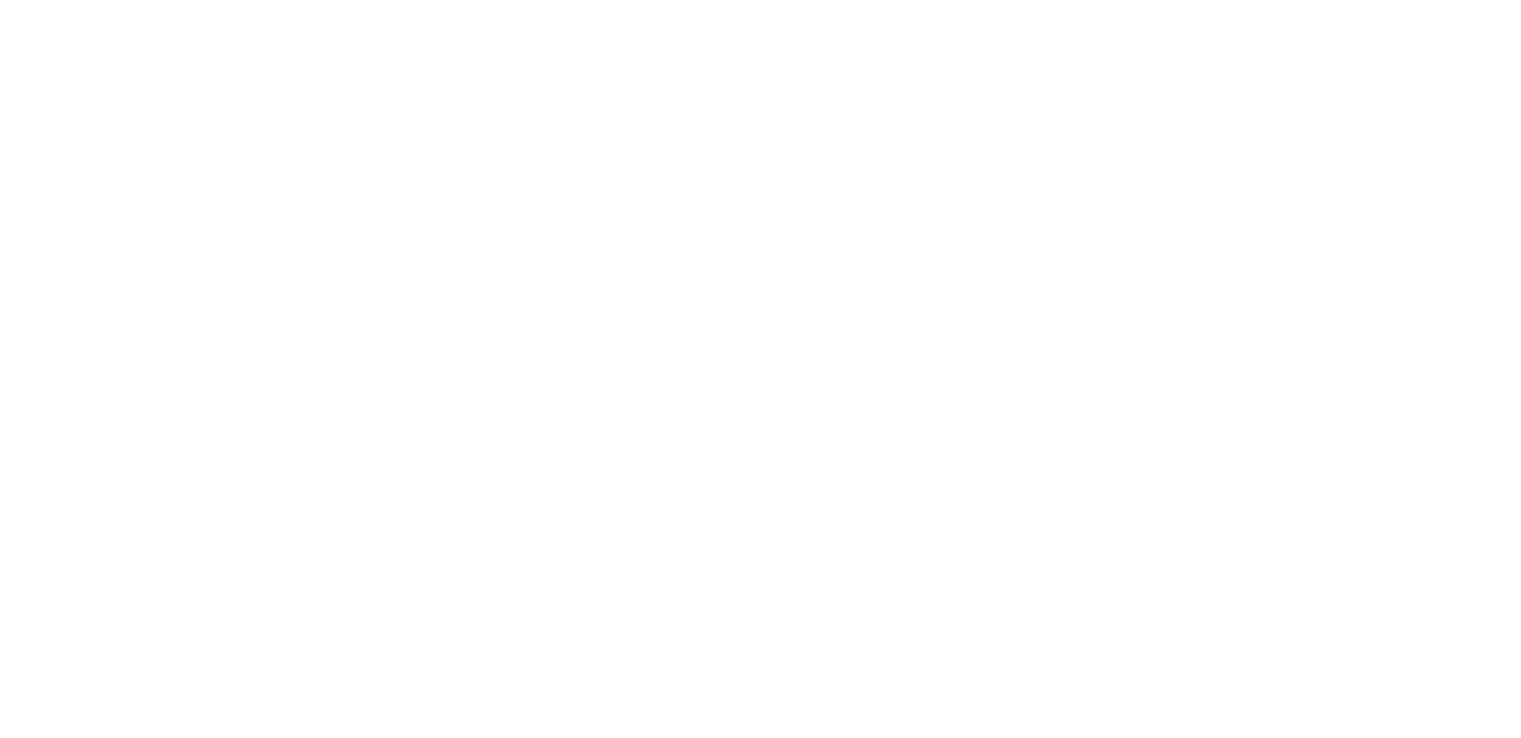 scroll, scrollTop: 0, scrollLeft: 0, axis: both 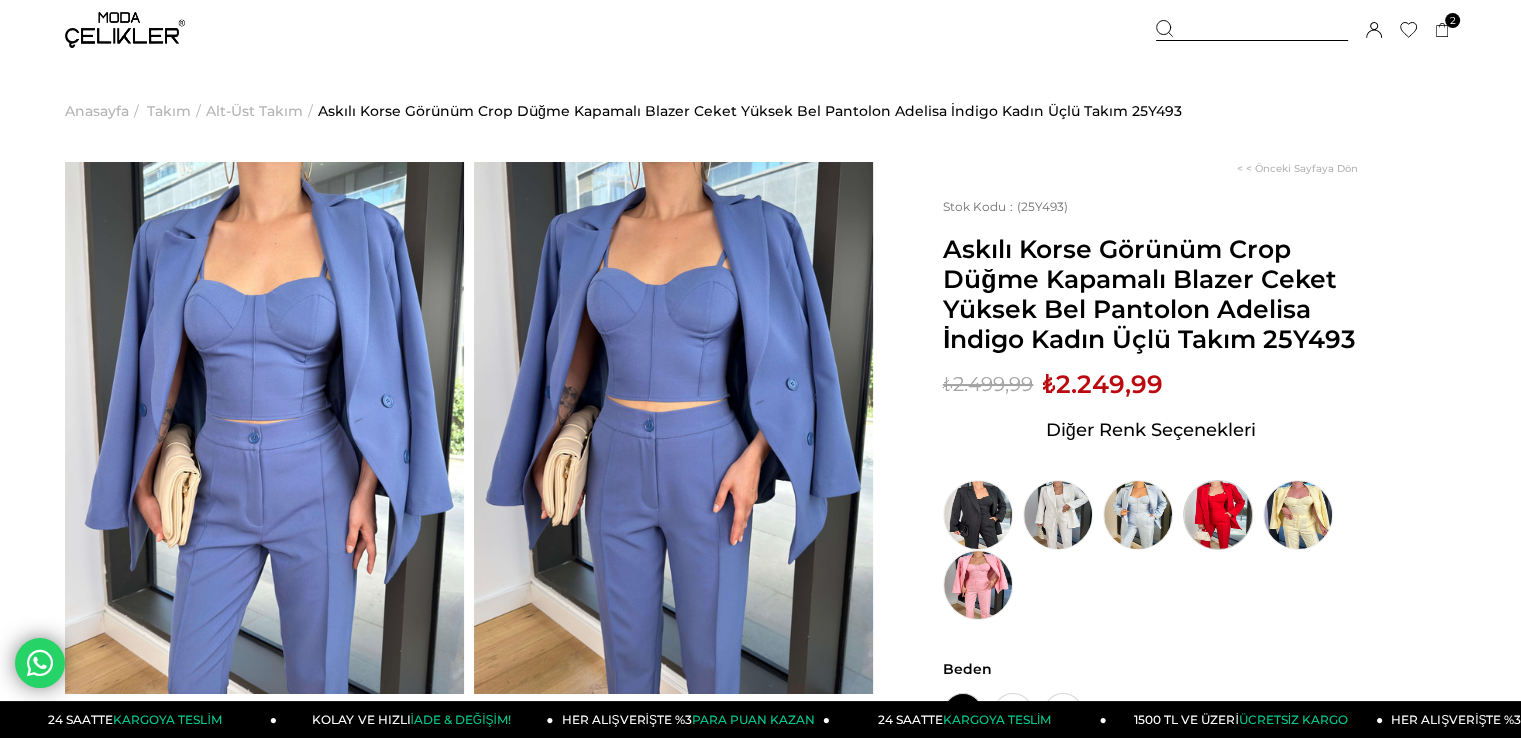 click at bounding box center (1218, 515) 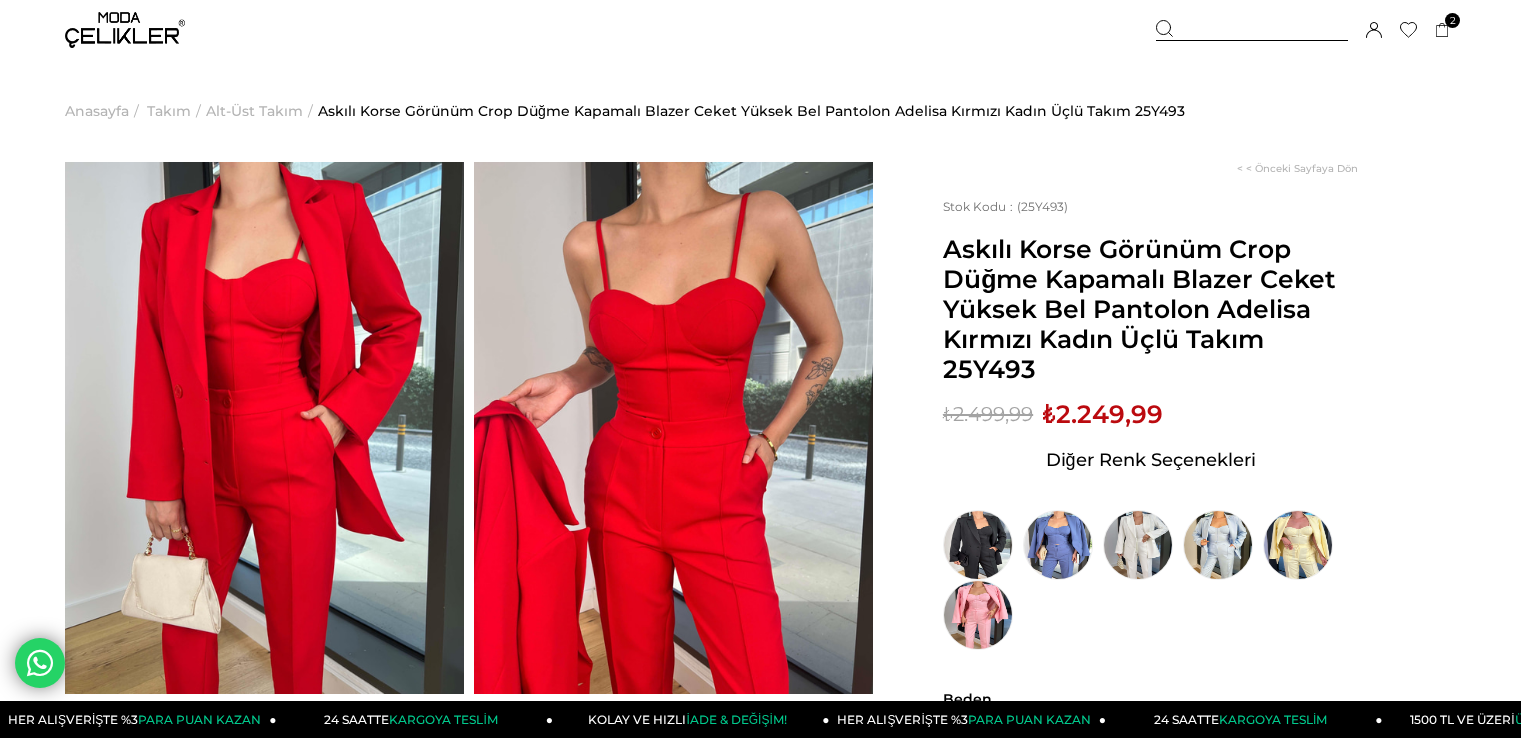 scroll, scrollTop: 0, scrollLeft: 0, axis: both 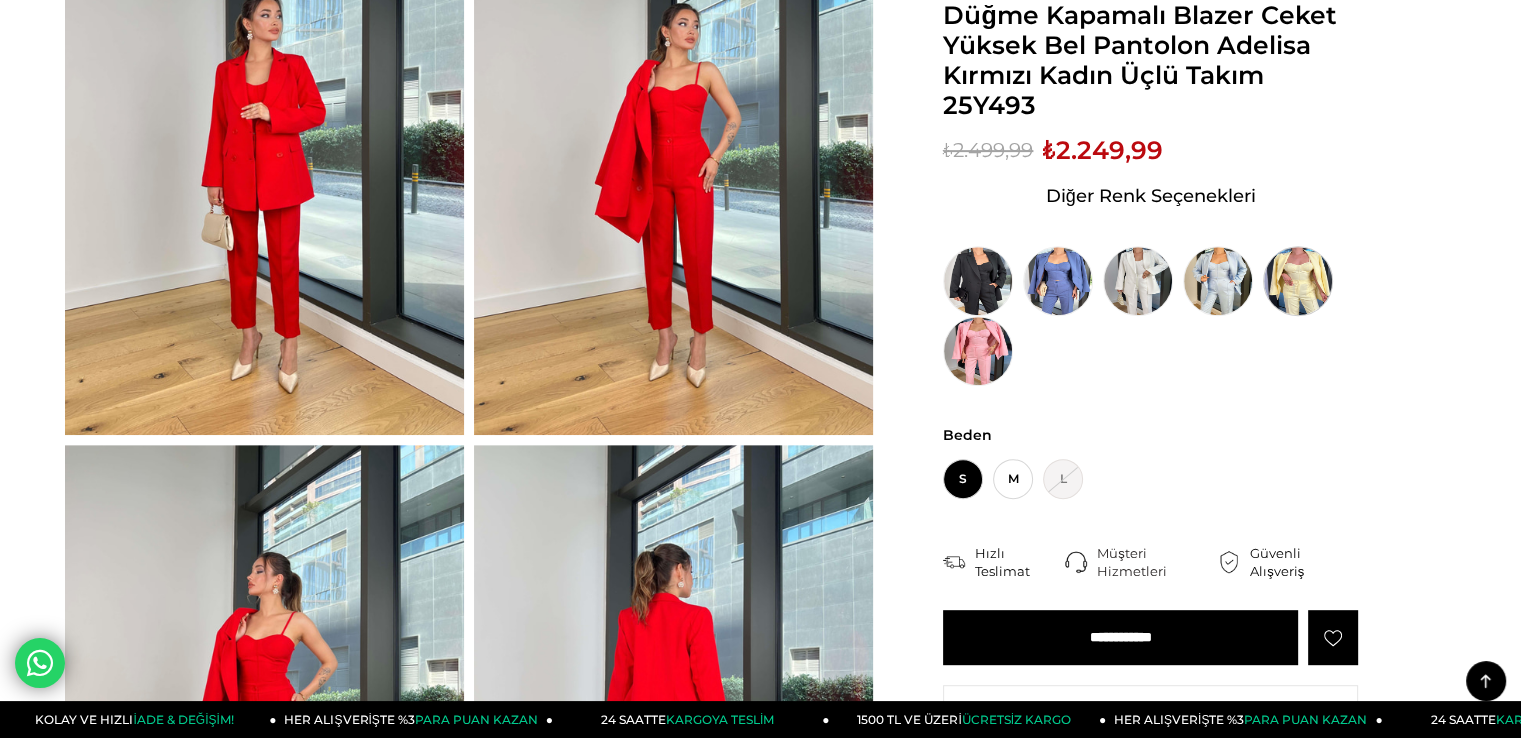 click at bounding box center [1298, 281] 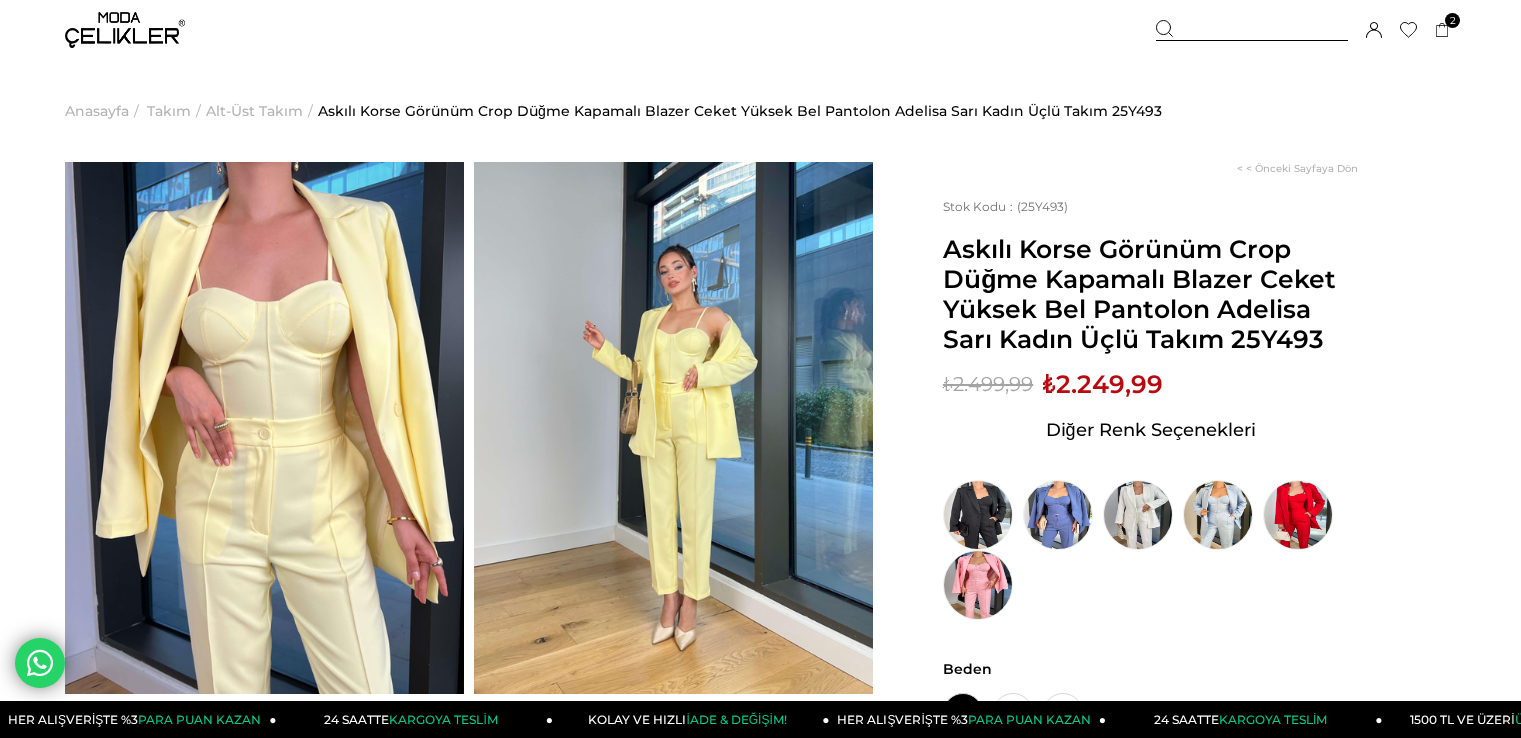 scroll, scrollTop: 0, scrollLeft: 0, axis: both 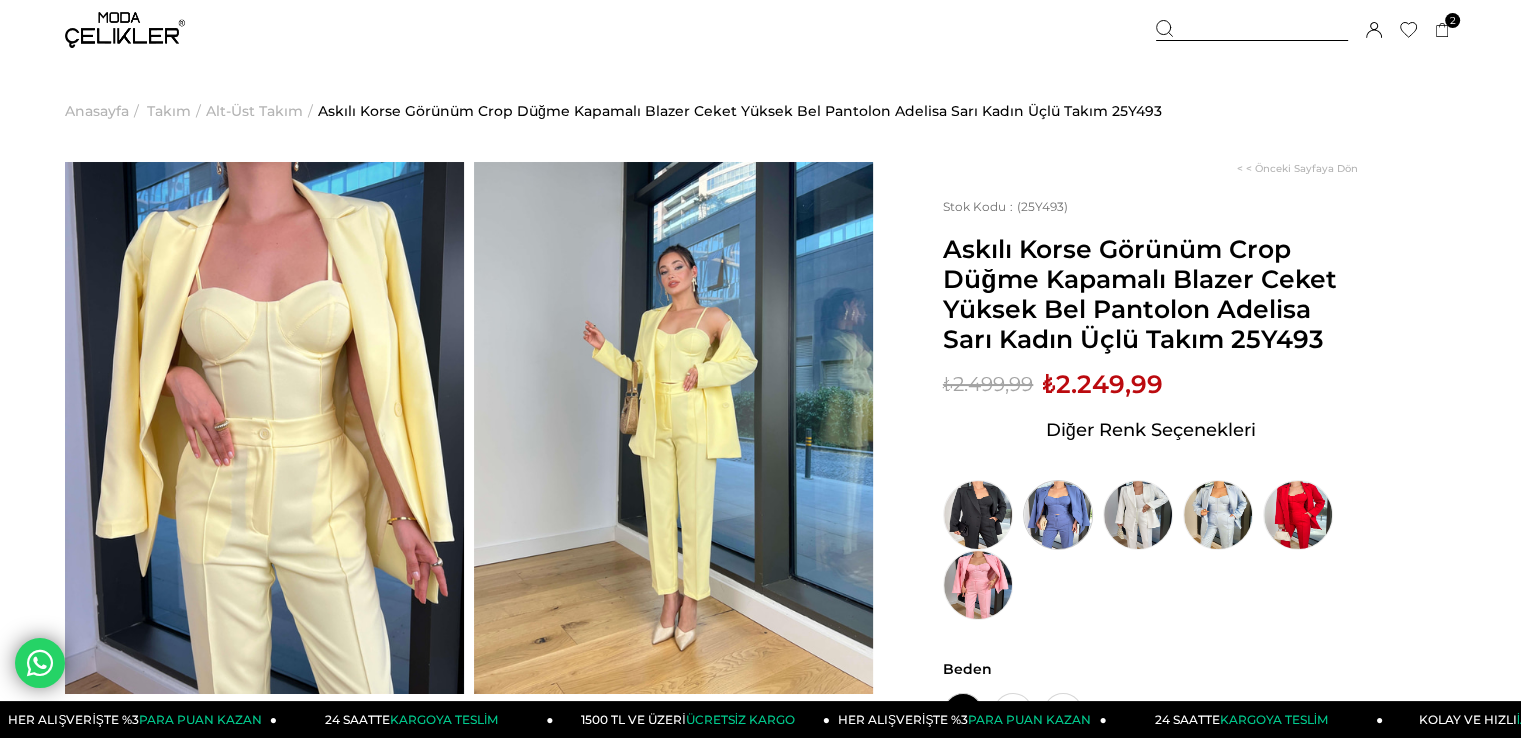 click at bounding box center (1058, 515) 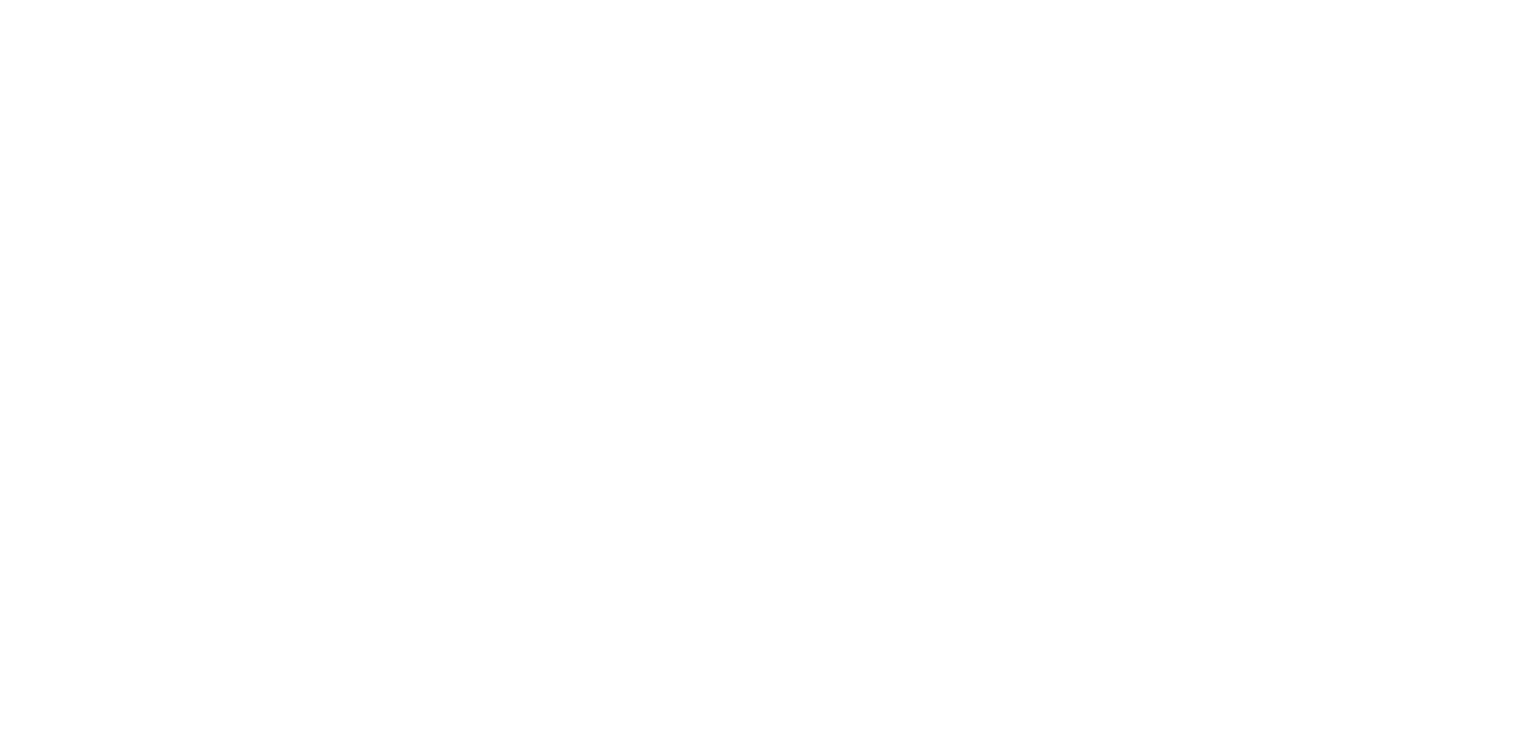scroll, scrollTop: 0, scrollLeft: 0, axis: both 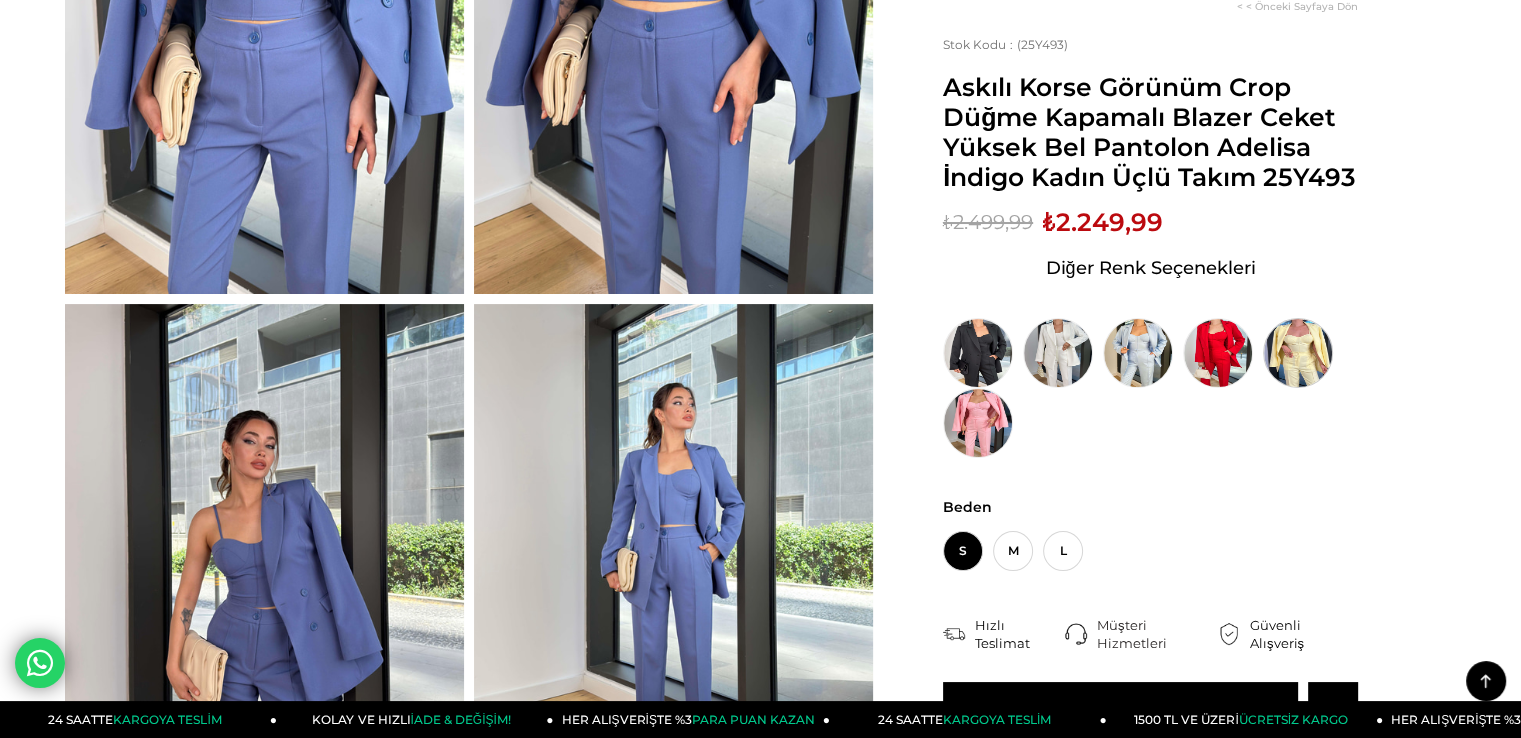 click at bounding box center (1298, 353) 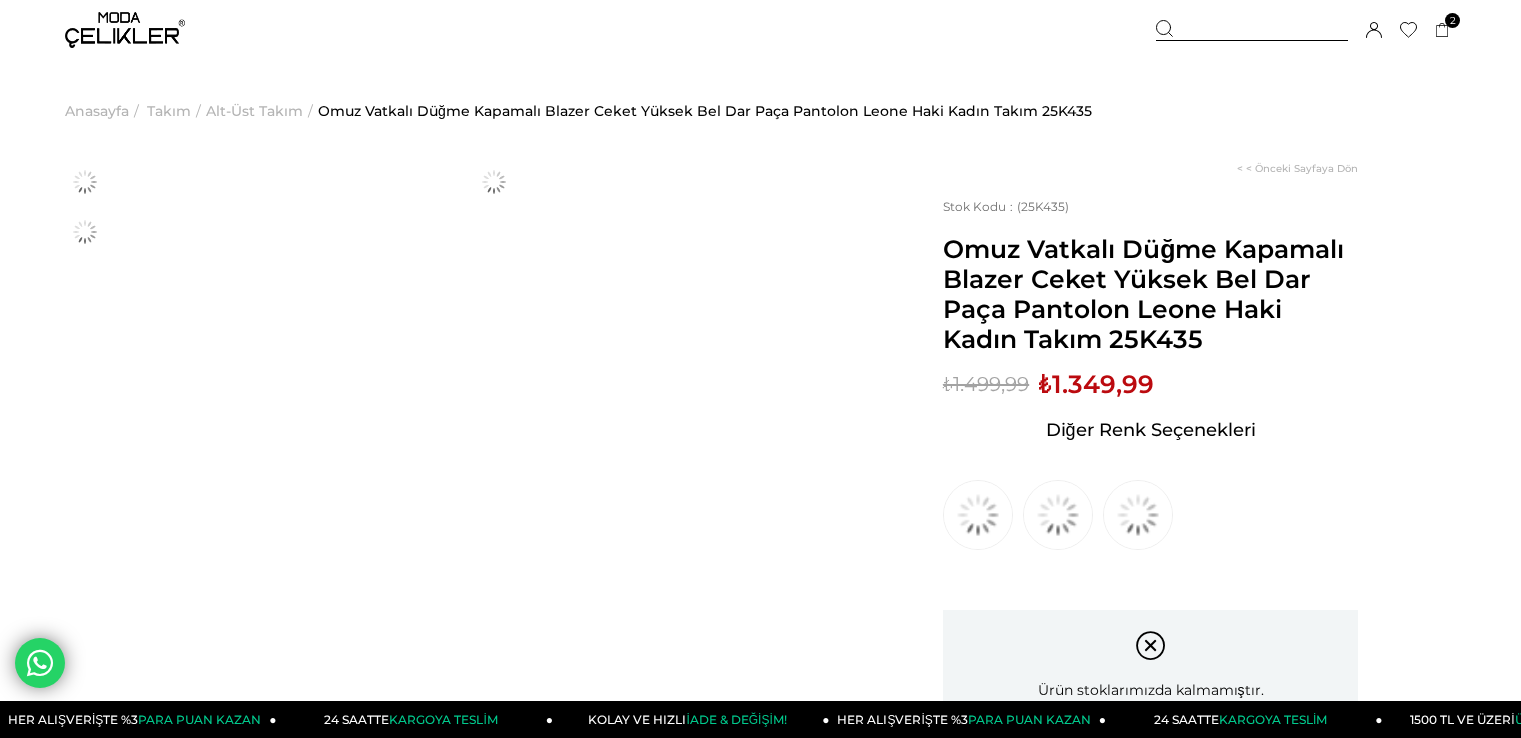 scroll, scrollTop: 0, scrollLeft: 0, axis: both 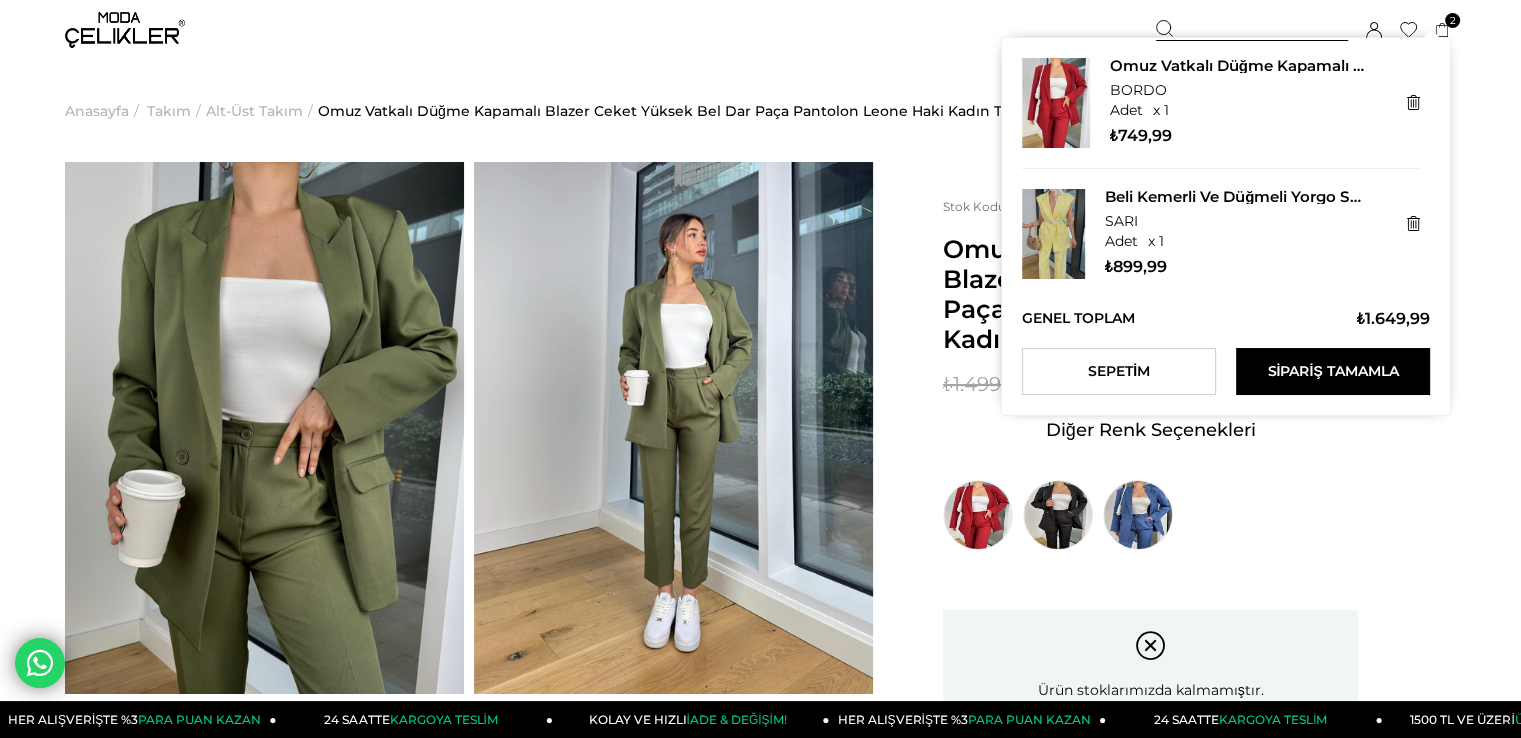 click on "Omuz Vatkalı Düğme Kapamalı Blazer Ceket Yüksek Bel Dar Paça Pantolon Leone Bordo Kadın Takım 25K435 BORDO
x 1
Adet
₺749,99
Beli Kemerli Ve Düğmeli Yorgo Sarı Kadın Yelek 25Y462 SARI
x 1
Adet
₺899,99
Genel Toplam :
₺1.649,99
Sepetim
Sipariş Tamamla" at bounding box center [1226, 226] 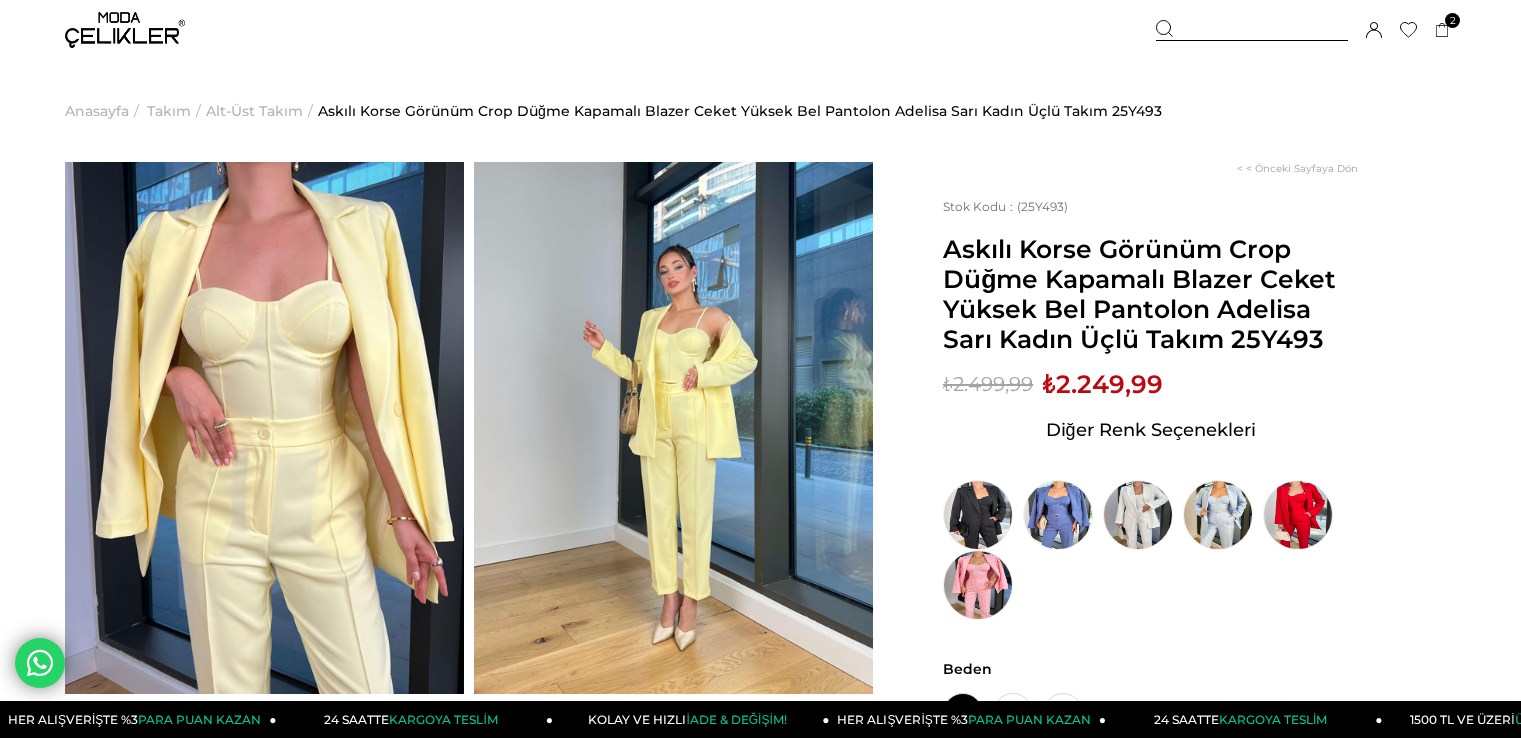 scroll, scrollTop: 200, scrollLeft: 0, axis: vertical 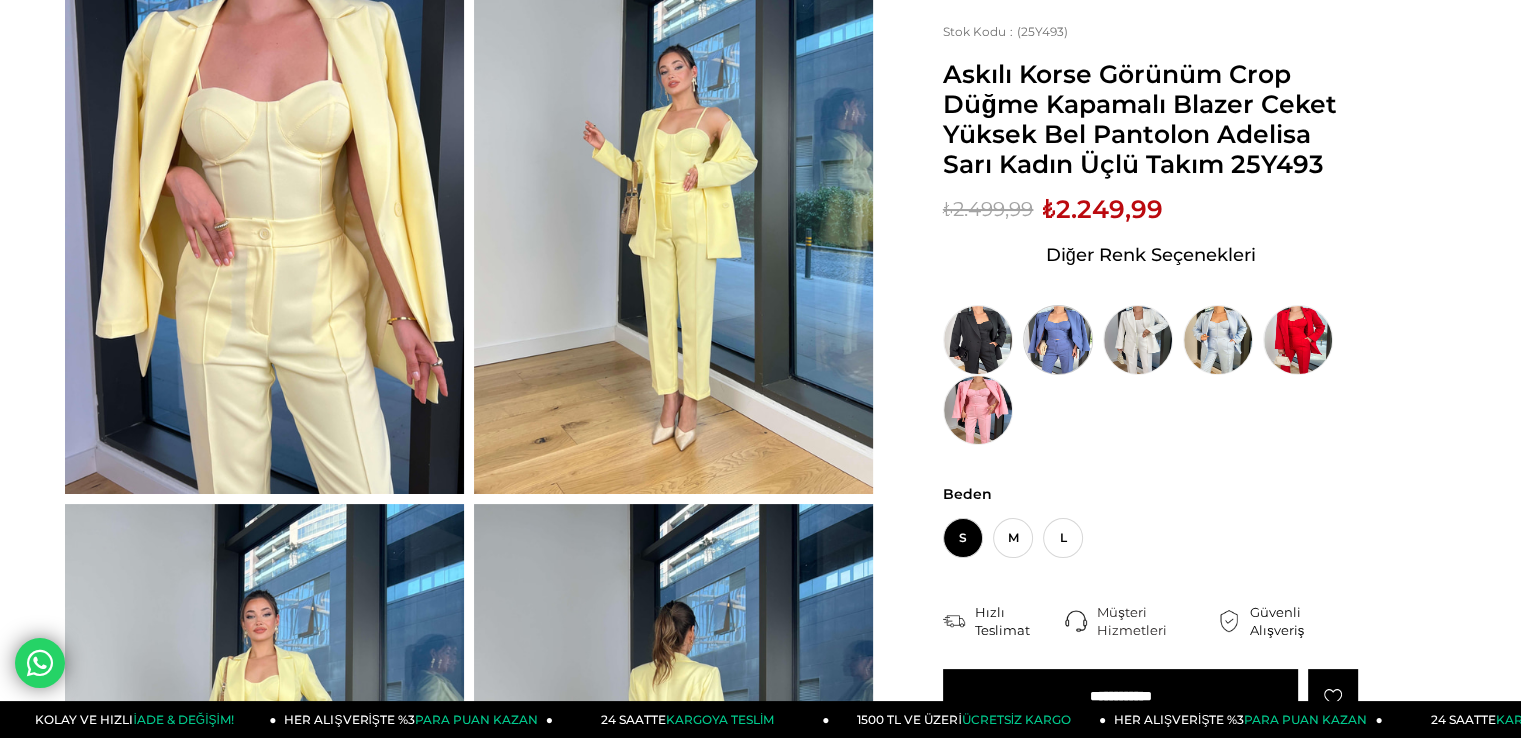 click at bounding box center (1058, 340) 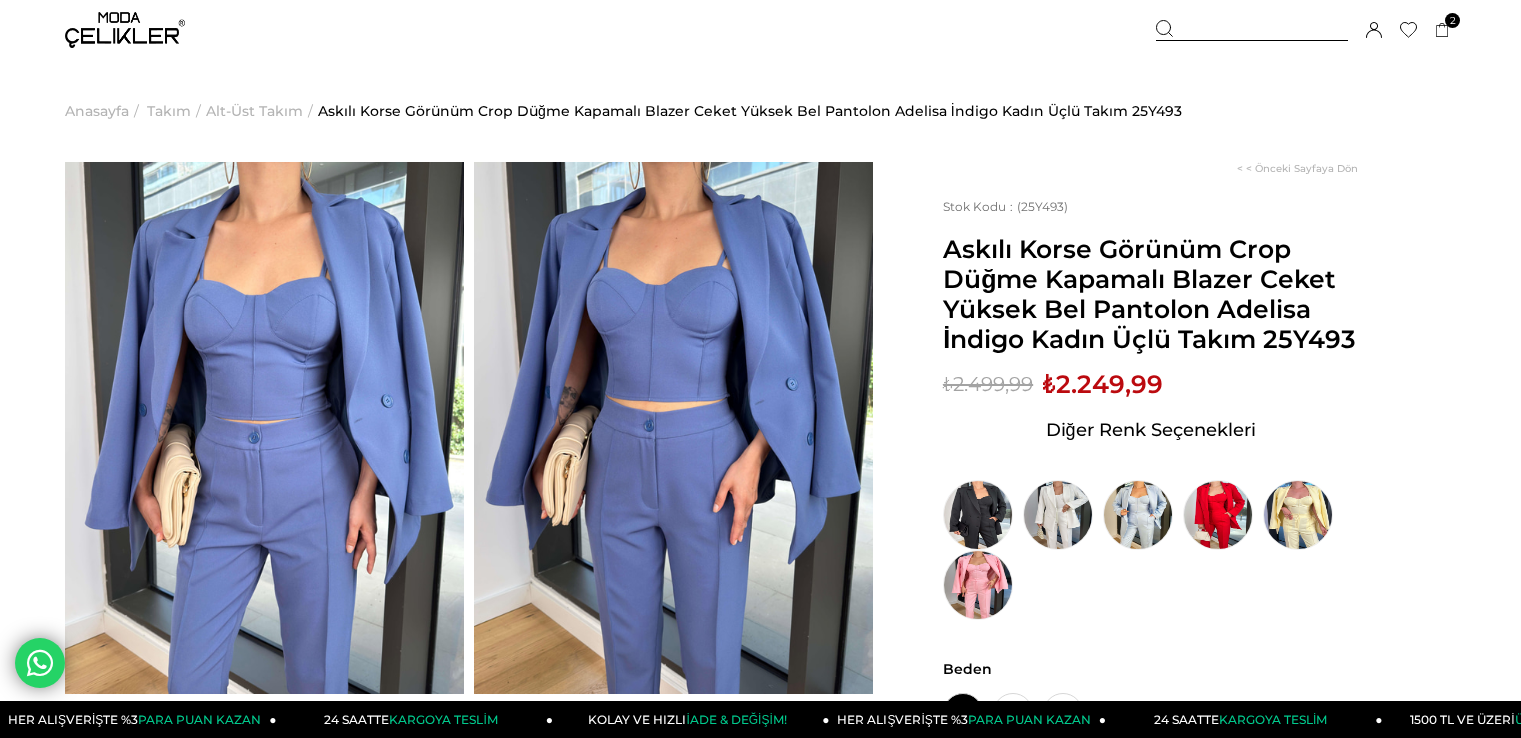 scroll, scrollTop: 0, scrollLeft: 0, axis: both 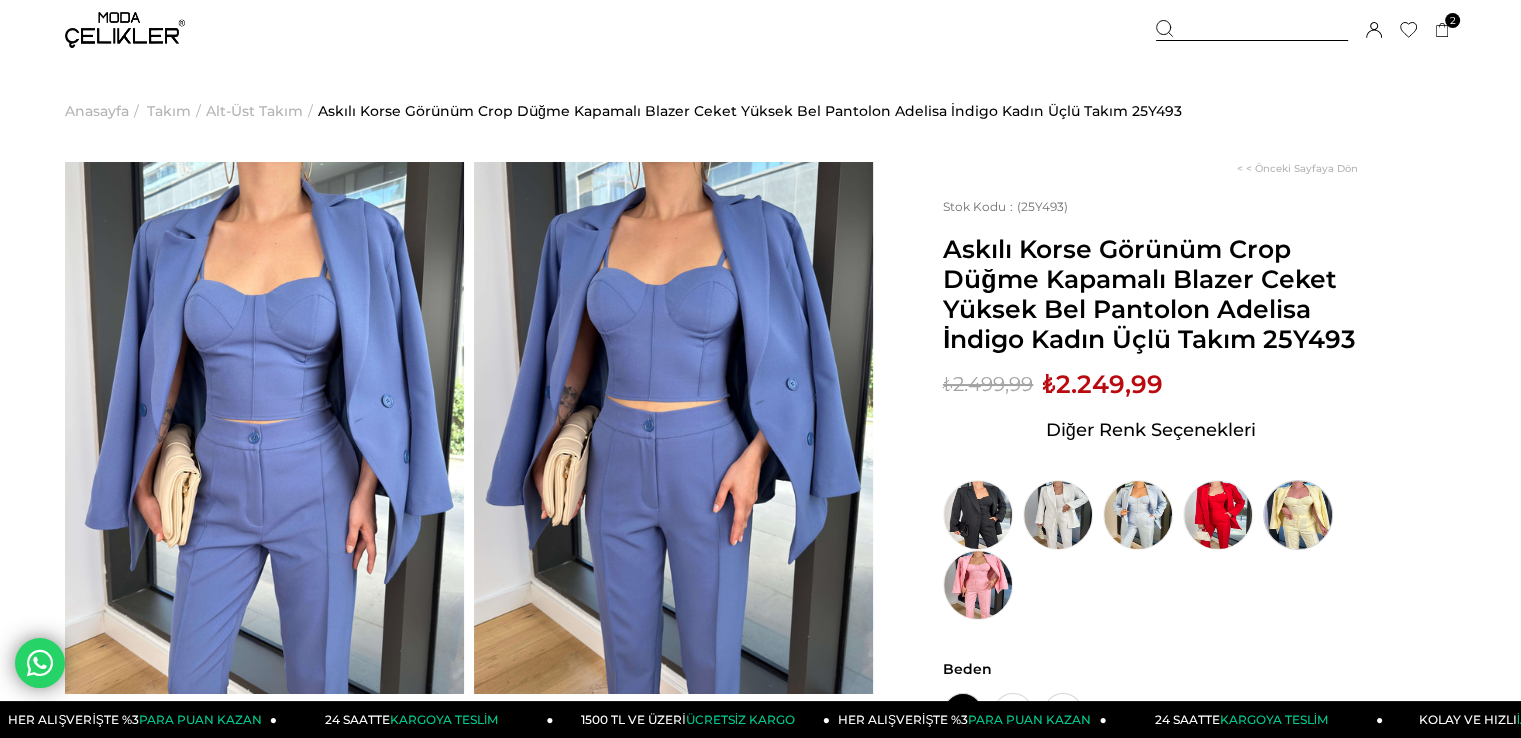 click at bounding box center [1298, 515] 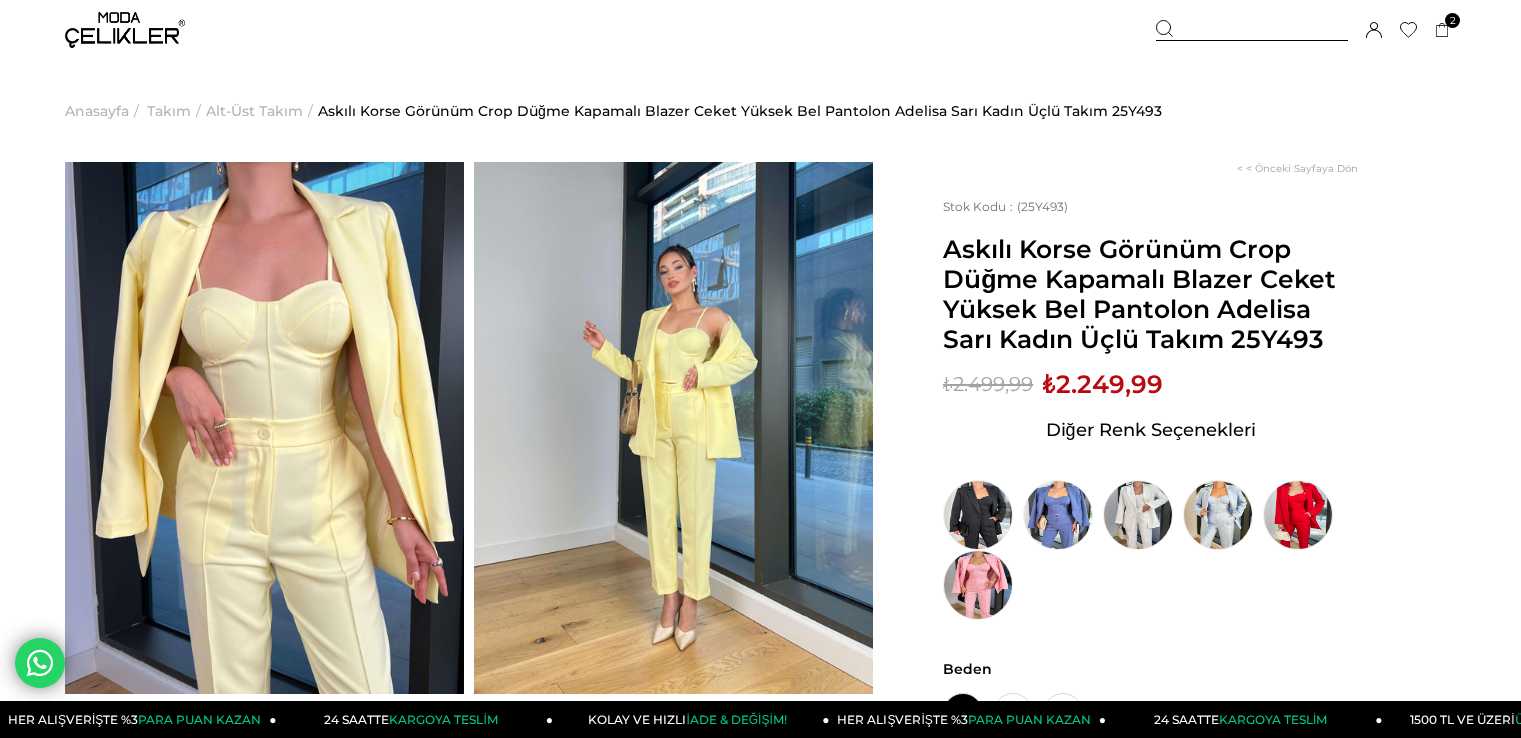 scroll, scrollTop: 0, scrollLeft: 0, axis: both 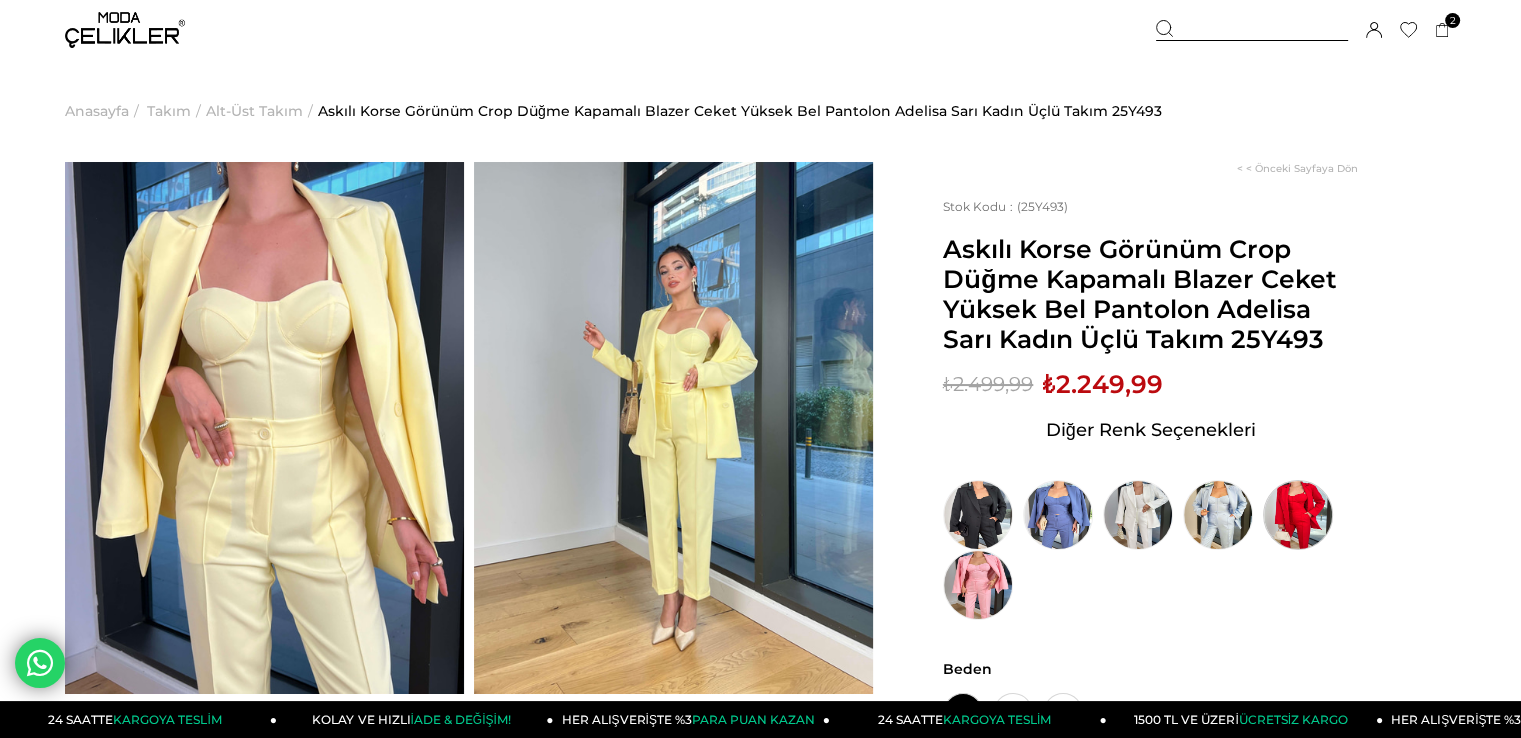 click at bounding box center [1298, 515] 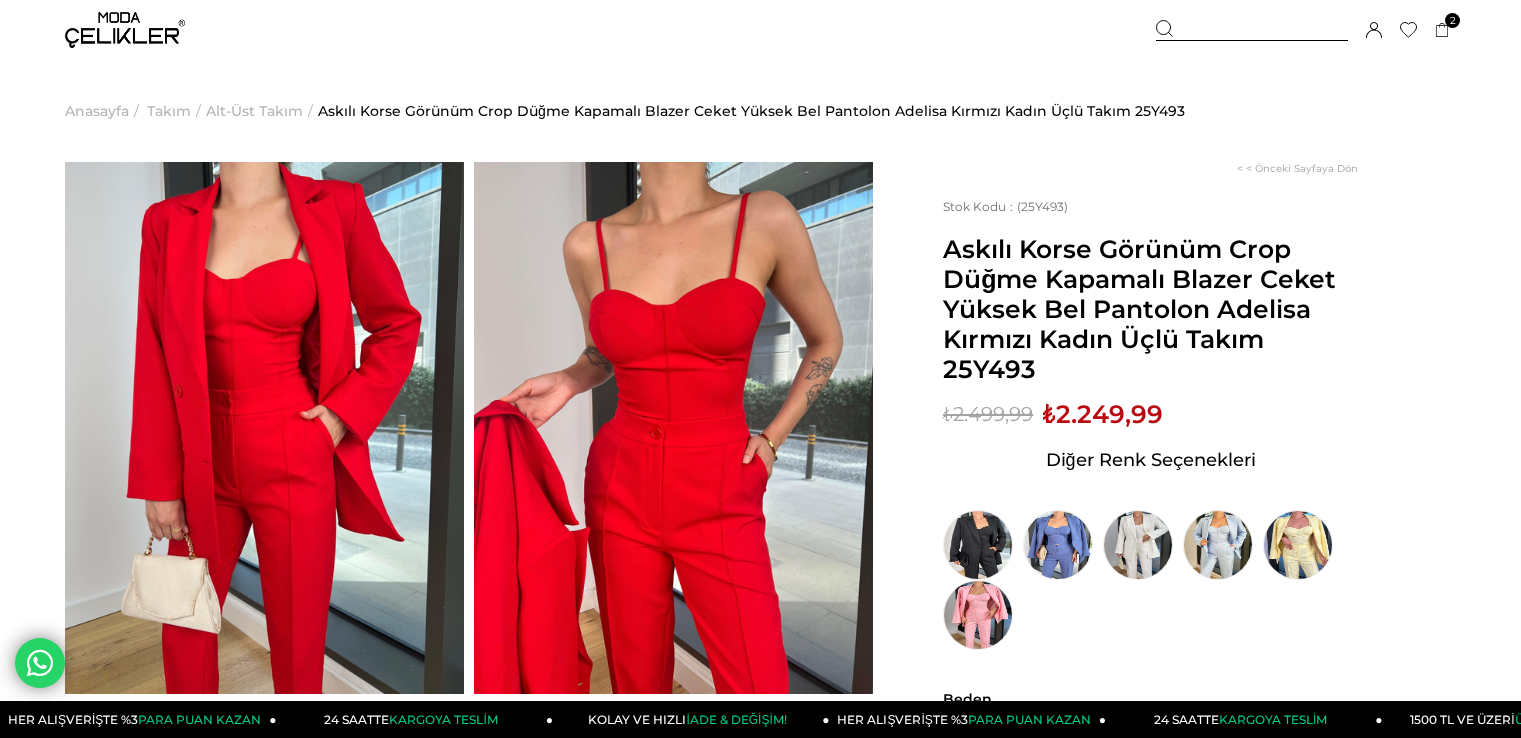 scroll, scrollTop: 0, scrollLeft: 0, axis: both 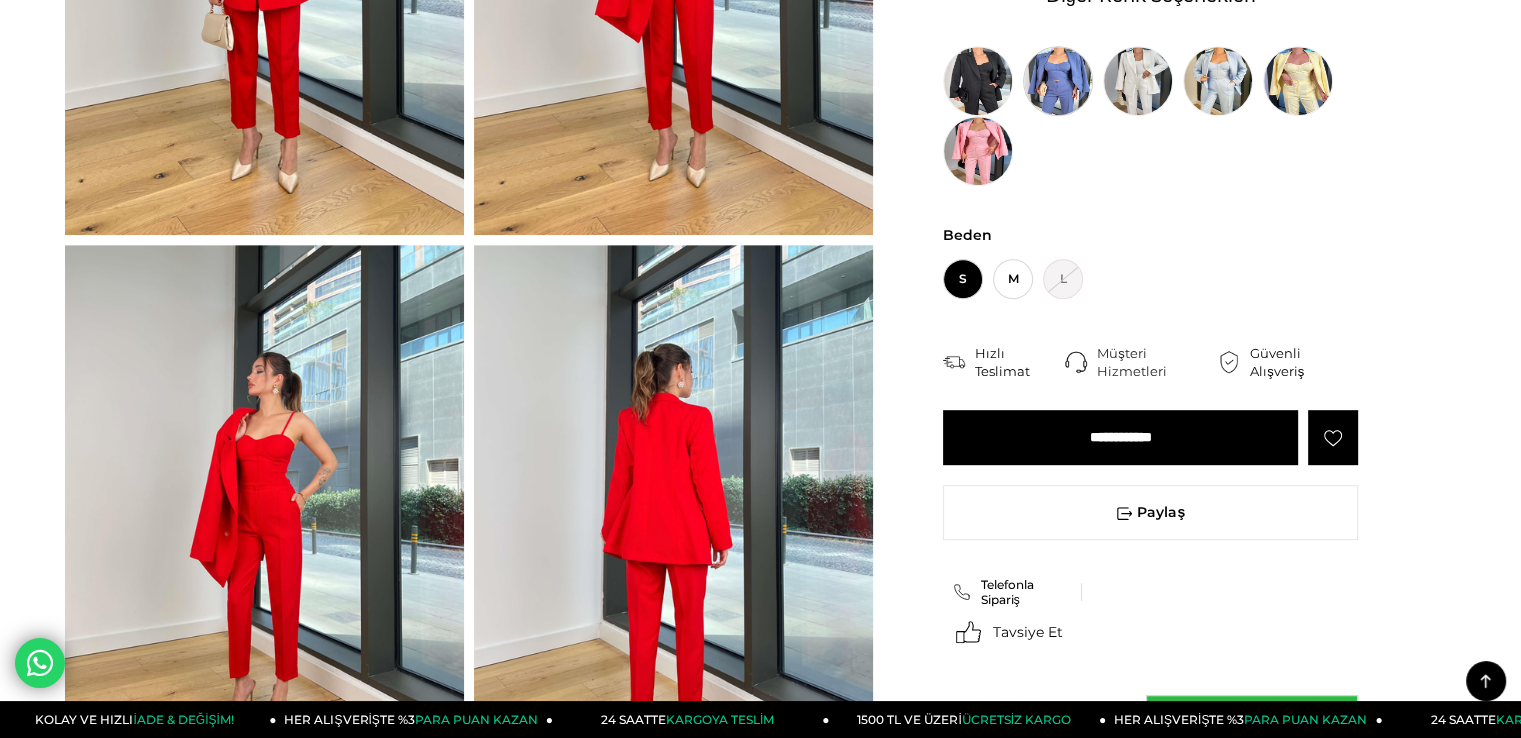 click at bounding box center (1058, 81) 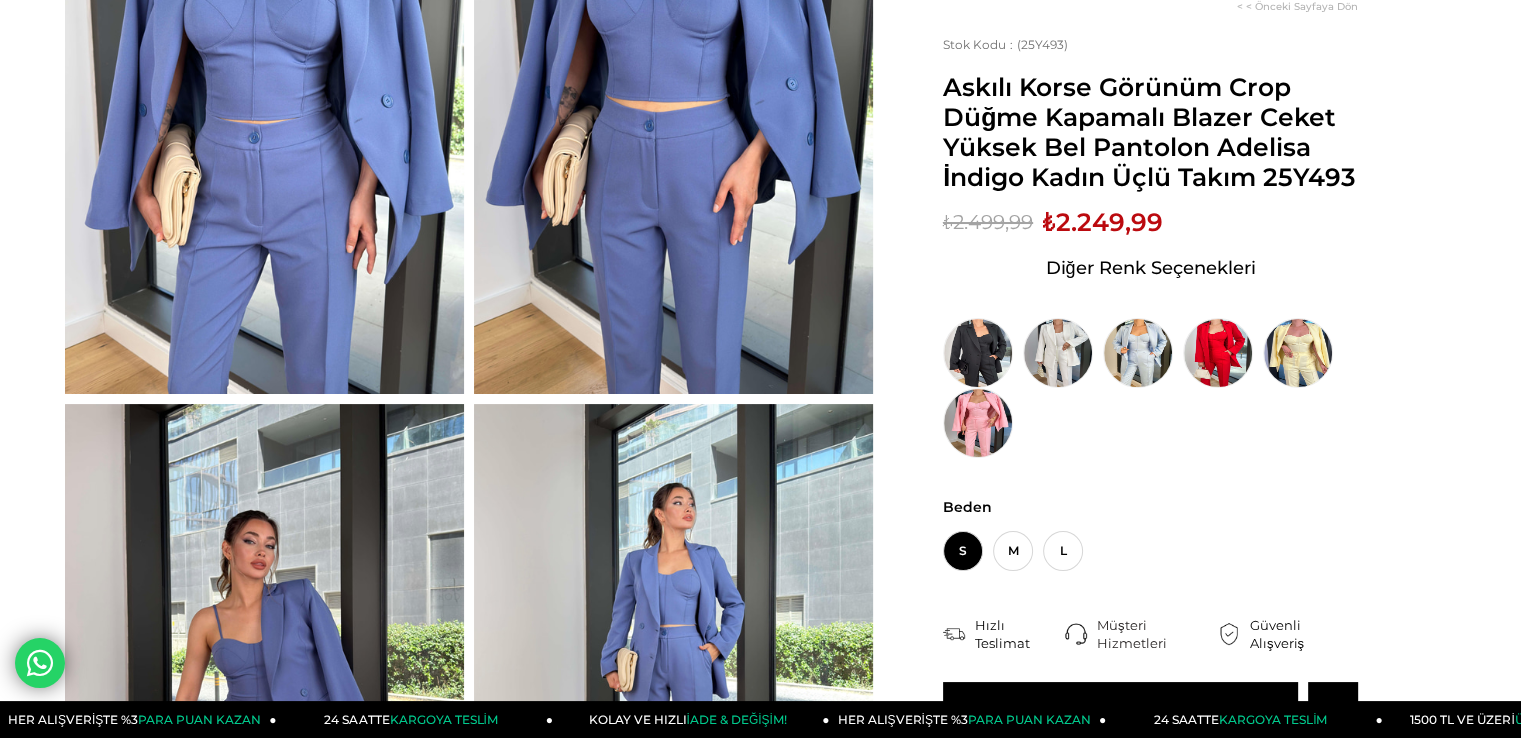 scroll, scrollTop: 0, scrollLeft: 0, axis: both 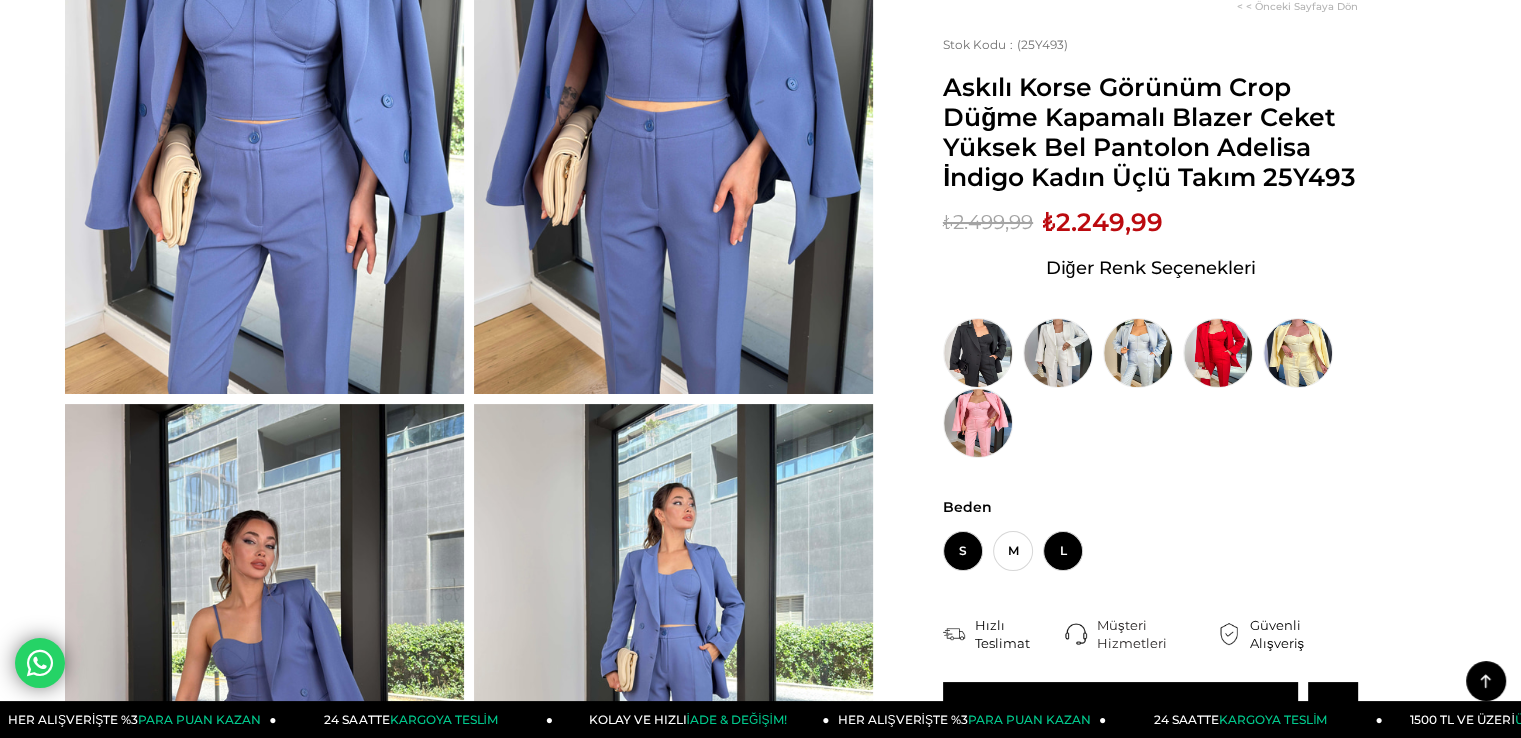 click on "L" at bounding box center (1063, 551) 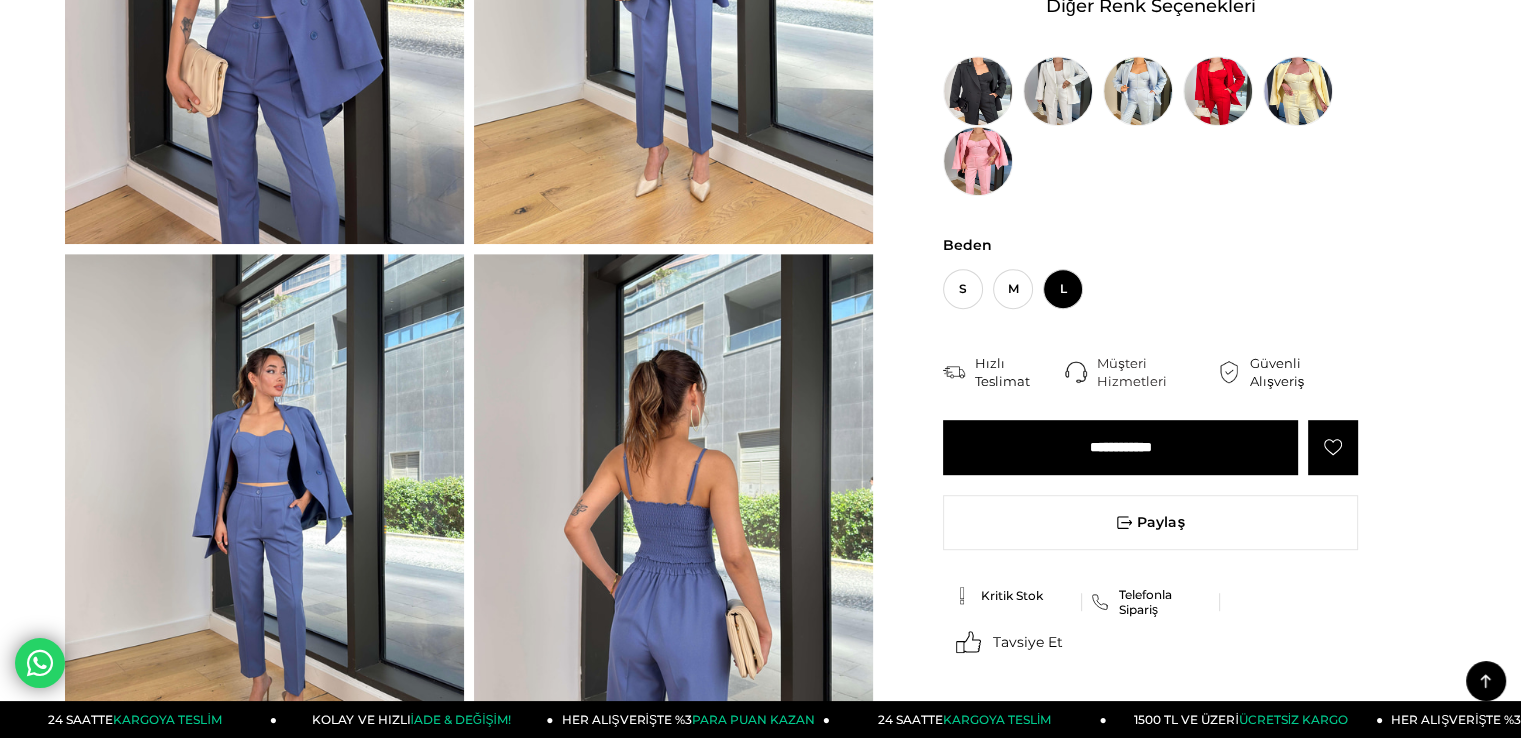 scroll, scrollTop: 1100, scrollLeft: 0, axis: vertical 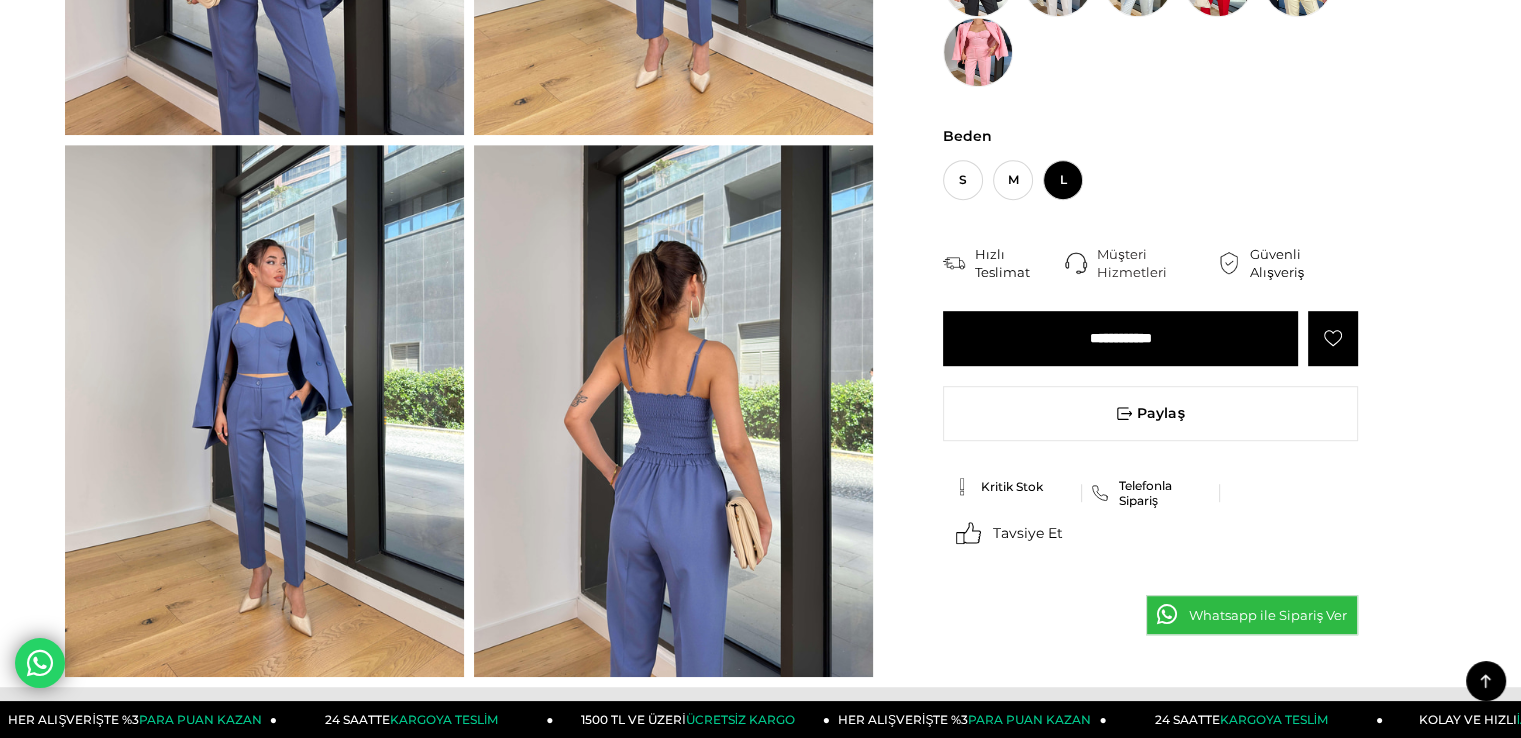click on "**********" at bounding box center (1120, 338) 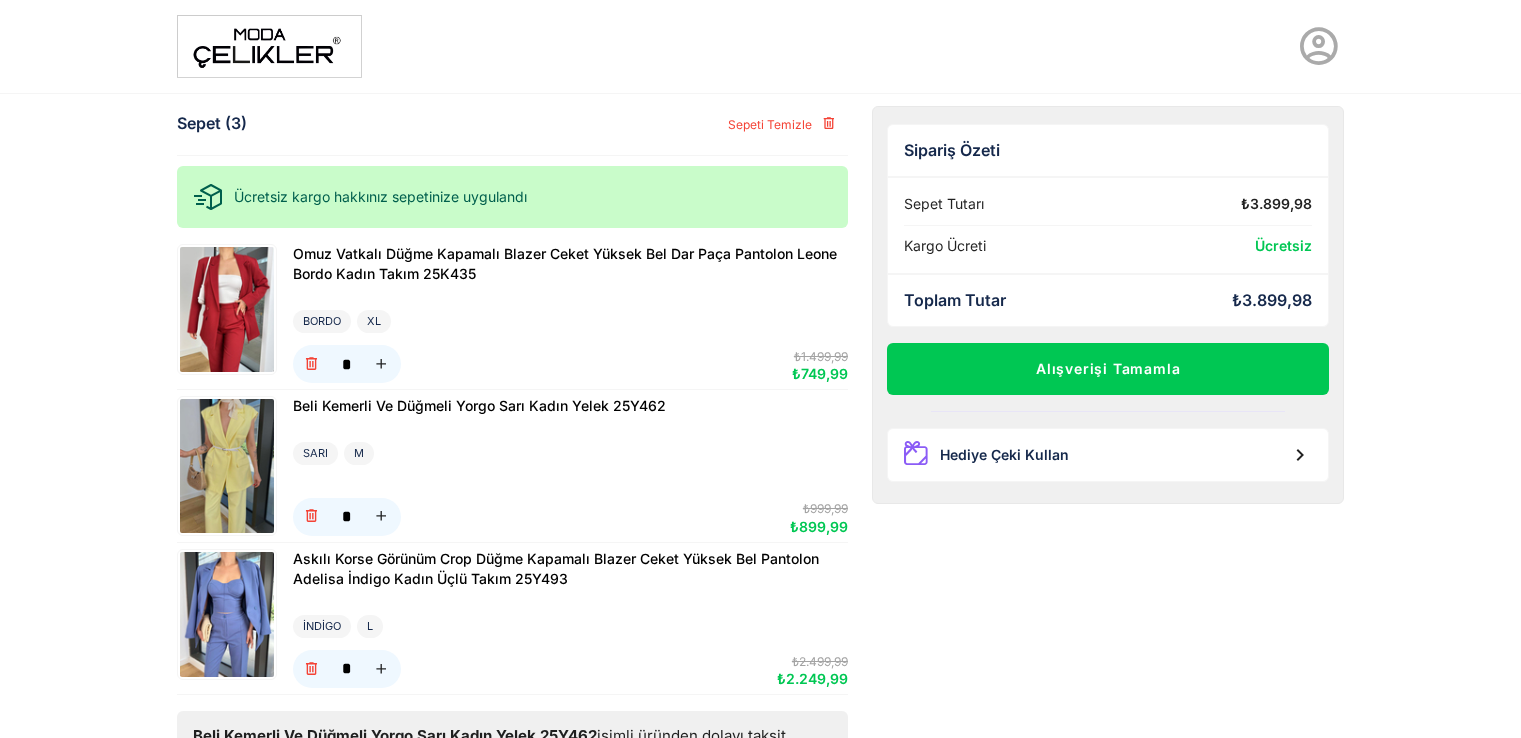 scroll, scrollTop: 0, scrollLeft: 0, axis: both 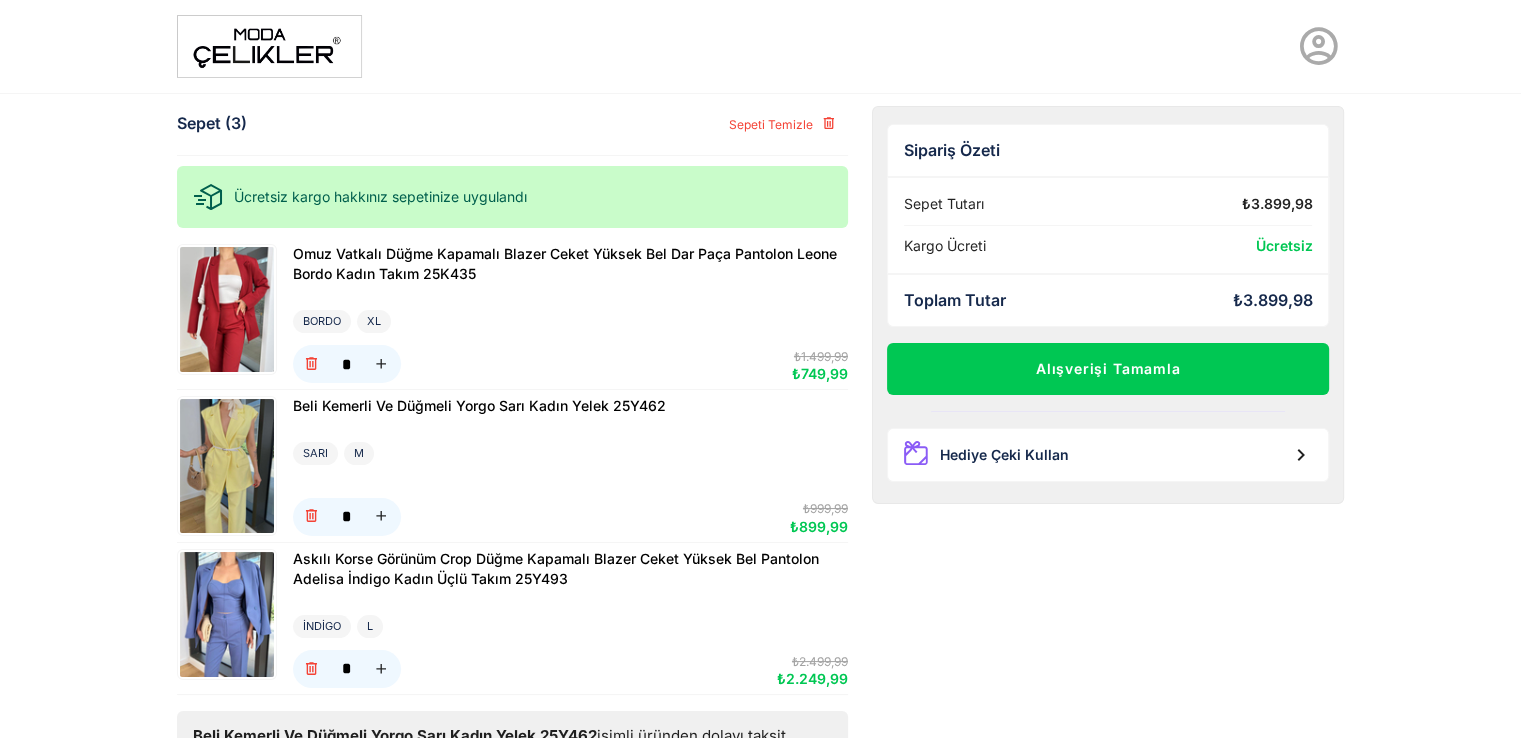 click at bounding box center (227, 465) 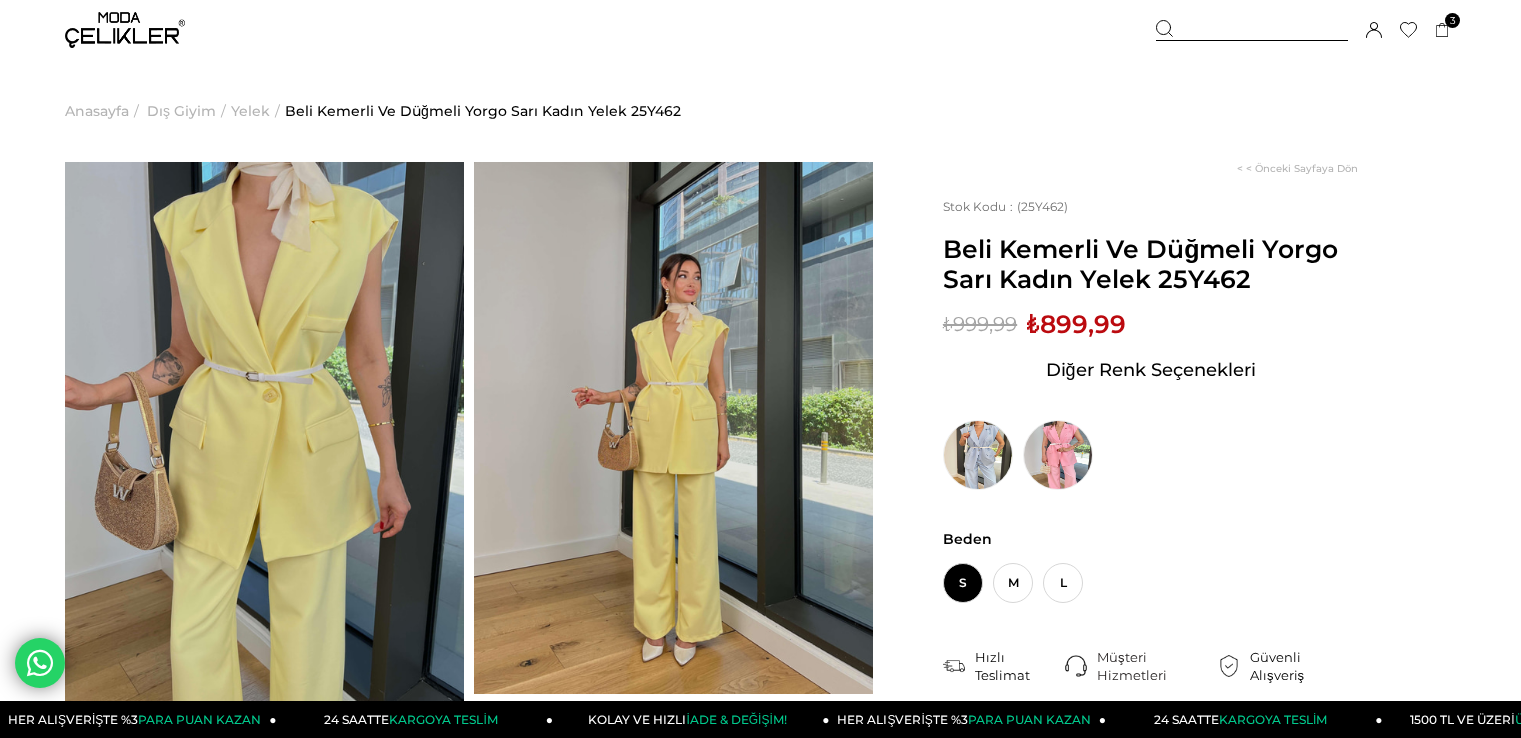 scroll, scrollTop: 0, scrollLeft: 0, axis: both 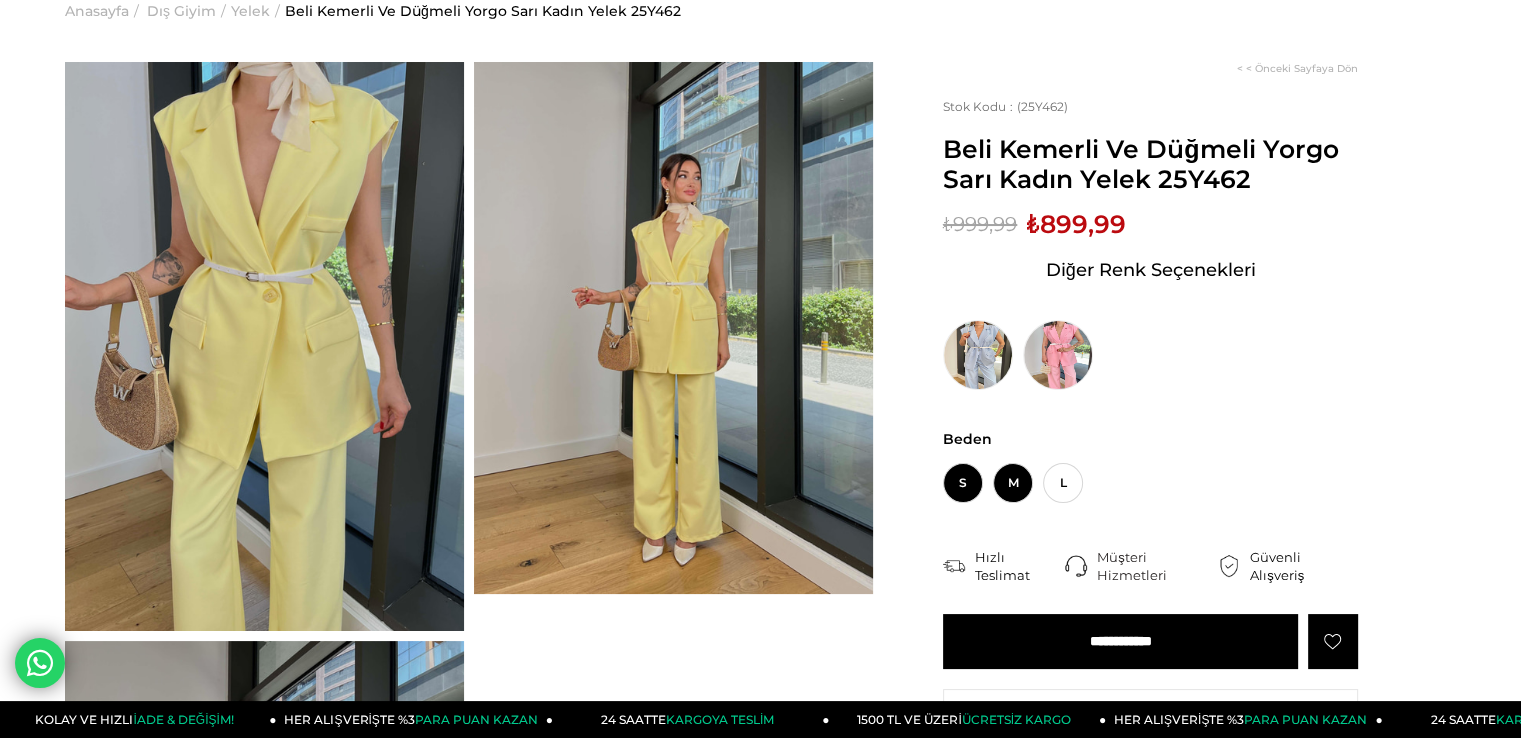 click on "M" at bounding box center [1013, 483] 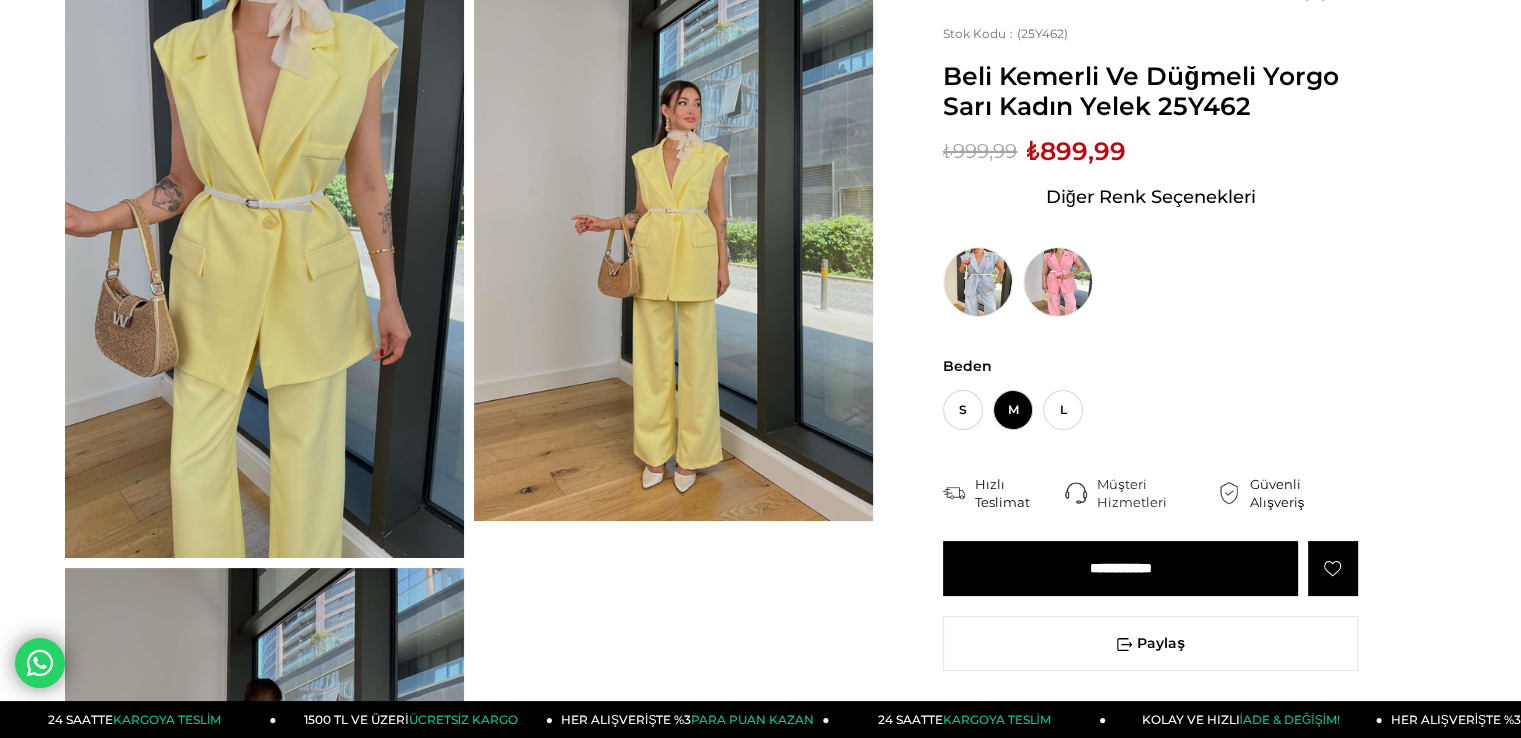 scroll, scrollTop: 300, scrollLeft: 0, axis: vertical 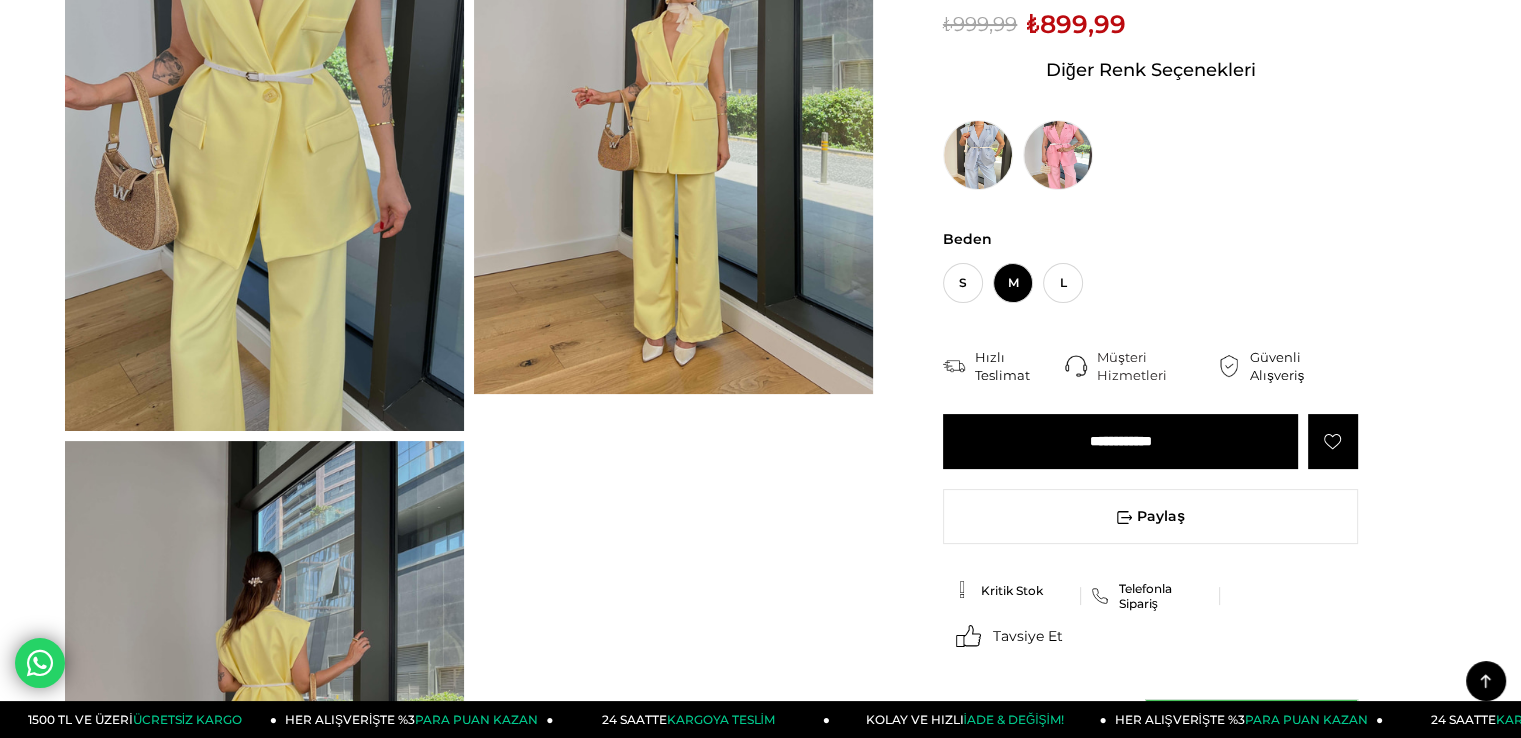 click on "**********" at bounding box center (1120, 441) 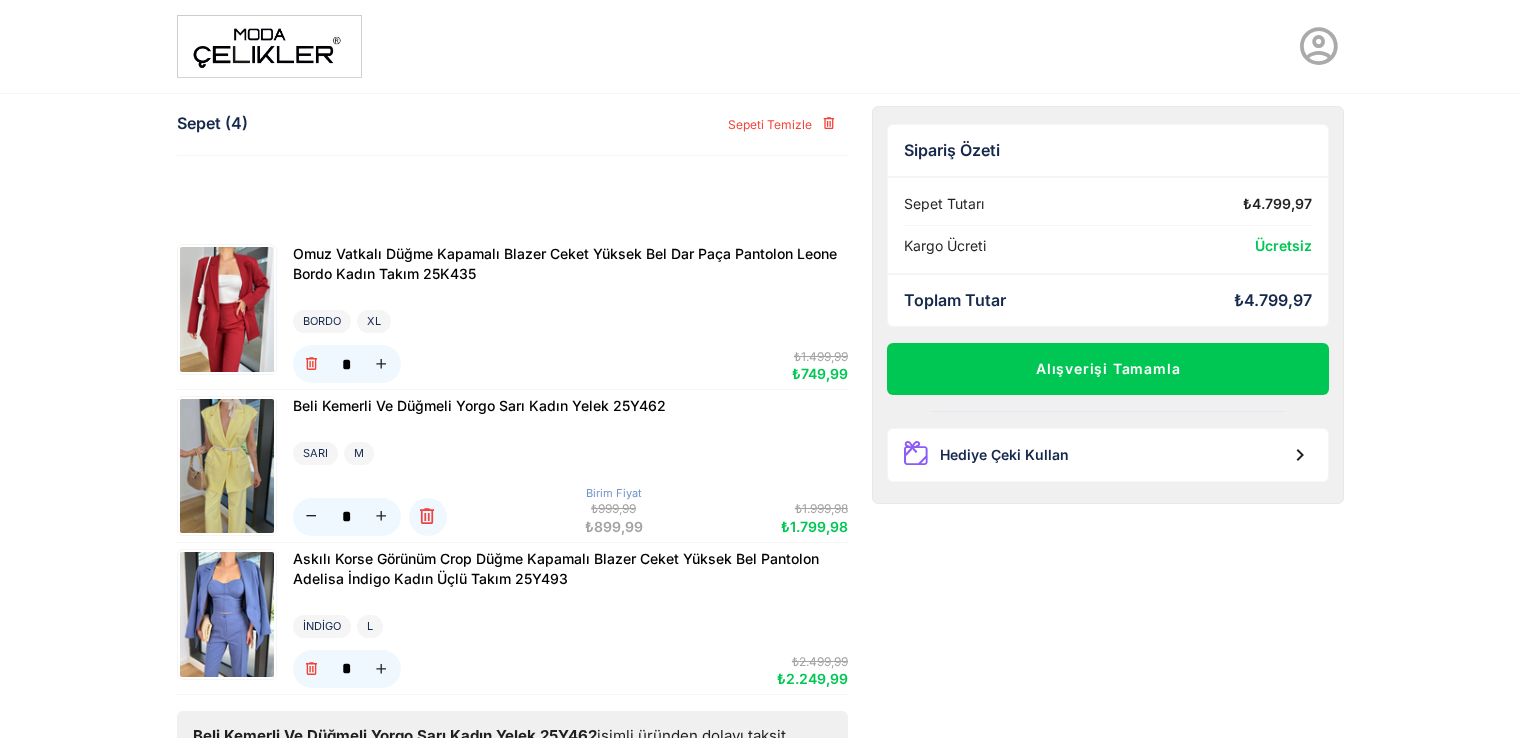 scroll, scrollTop: 0, scrollLeft: 0, axis: both 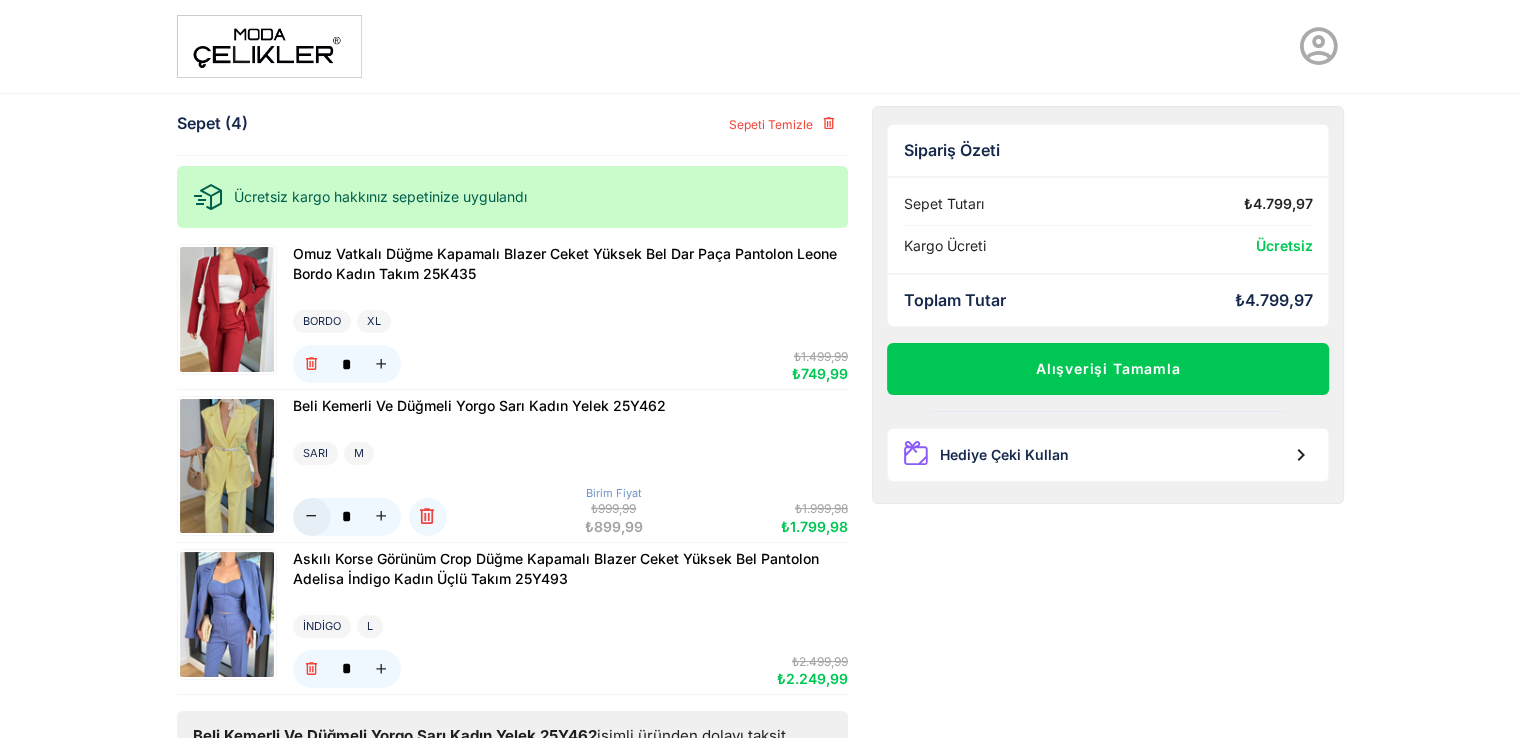 click at bounding box center (311, 516) 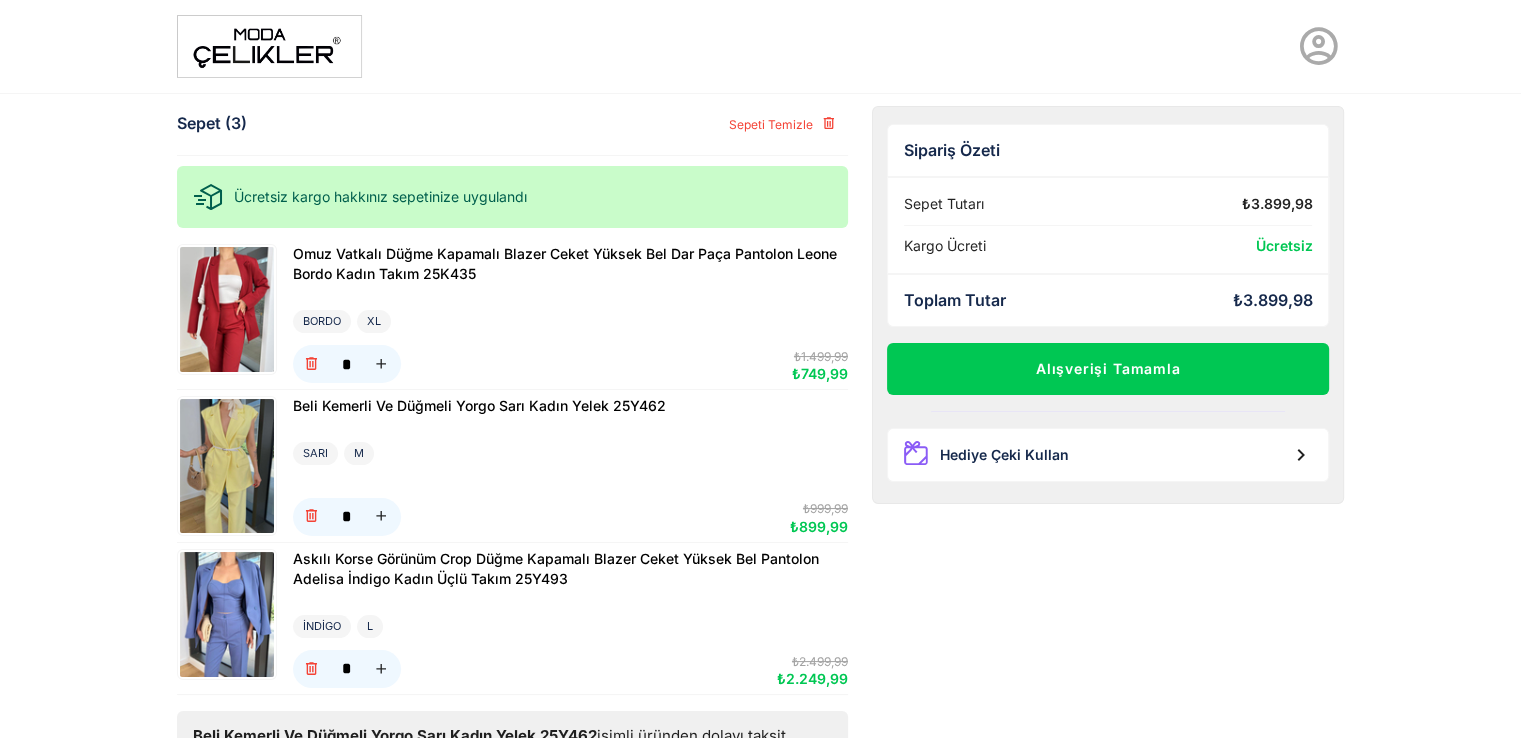 click at bounding box center (227, 309) 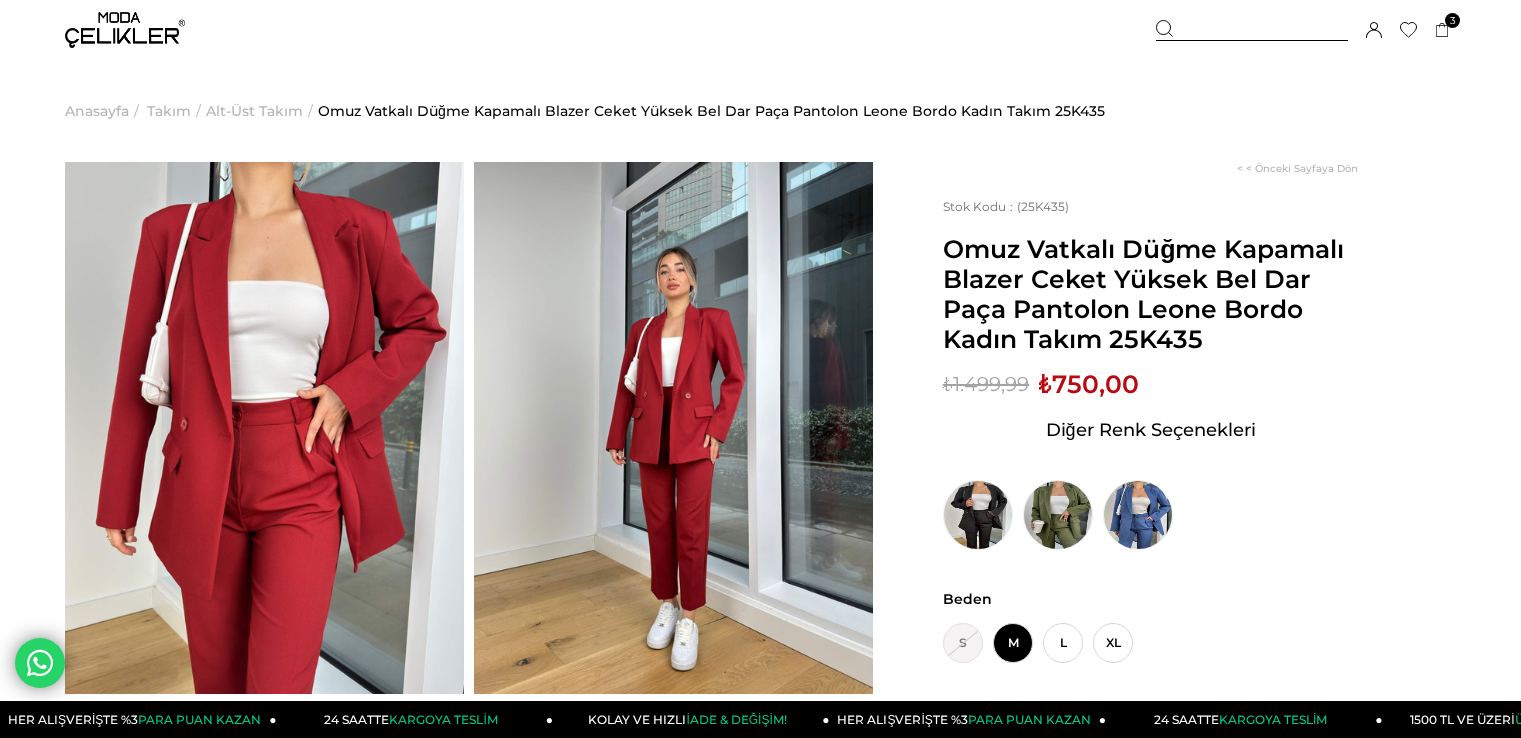 scroll, scrollTop: 0, scrollLeft: 0, axis: both 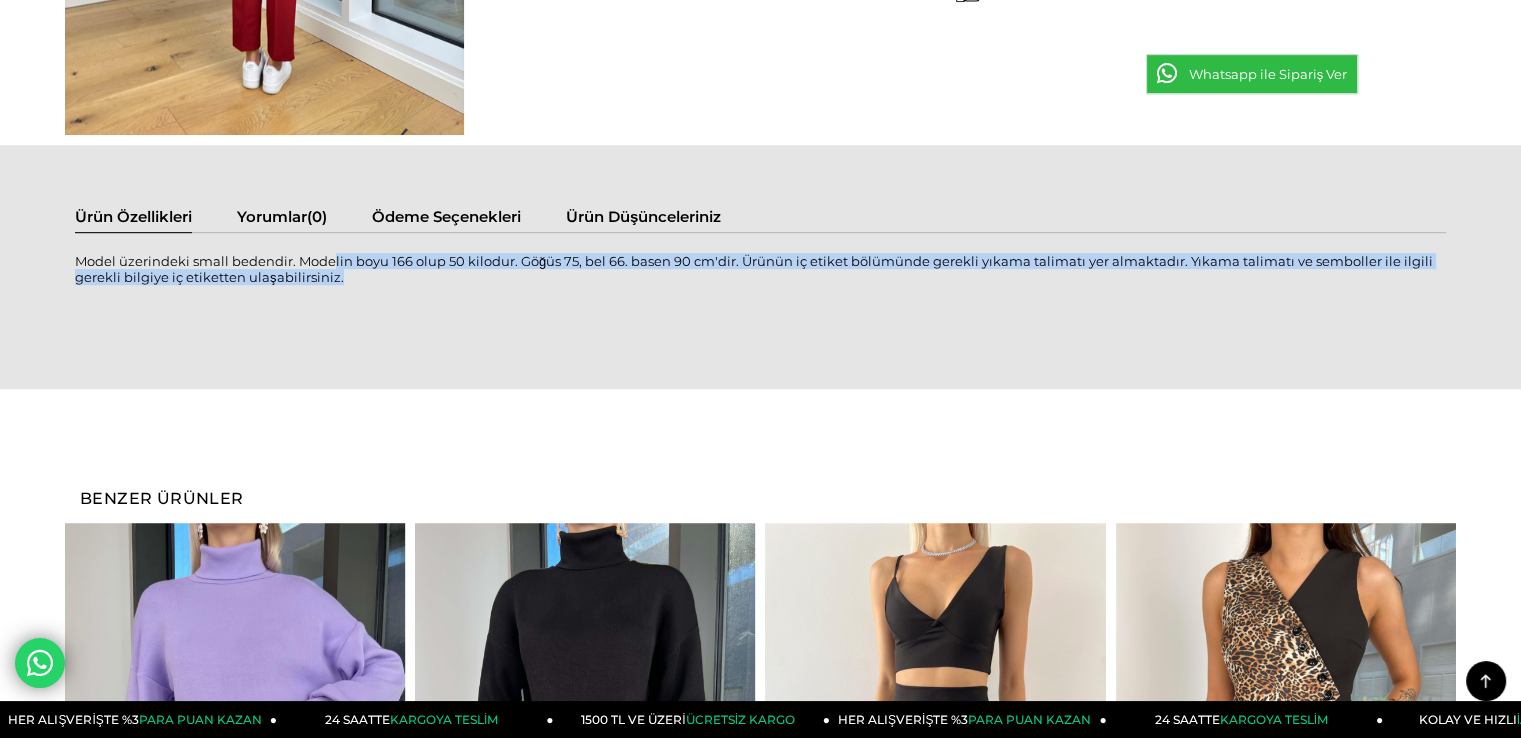 drag, startPoint x: 389, startPoint y: 269, endPoint x: 519, endPoint y: 277, distance: 130.24593 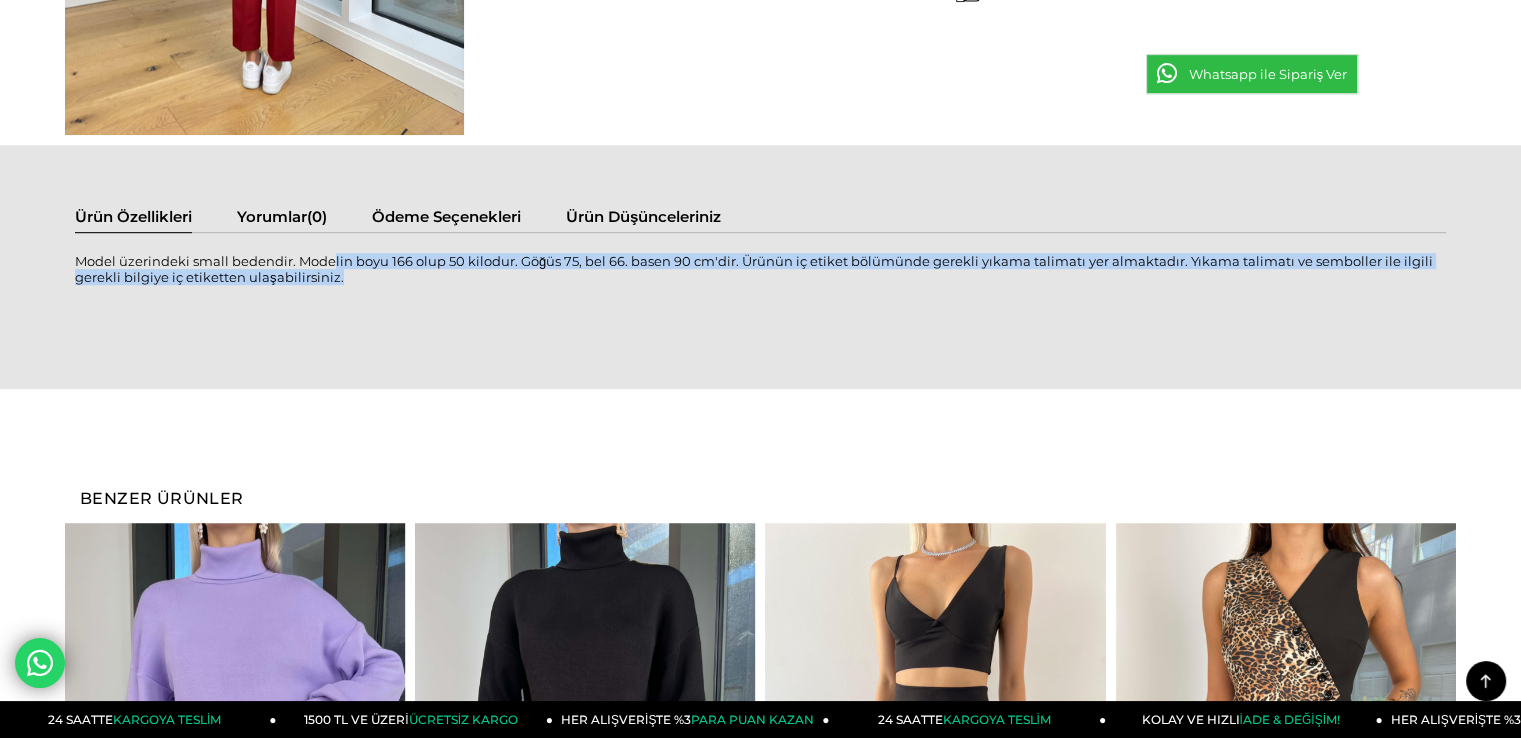 click on "Model üzerindeki small bedendir. Modelin boyu 166 olup 50 kilodur. Göğüs 75, bel 66. basen 90 cm'dir. Ürünün iç etiket bölümünde gerekli yıkama talimatı yer almaktadır. Yıkama talimatı ve semboller ile ilgili gerekli bilgiye iç etiketten ulaşabilirsiniz." at bounding box center [760, 280] 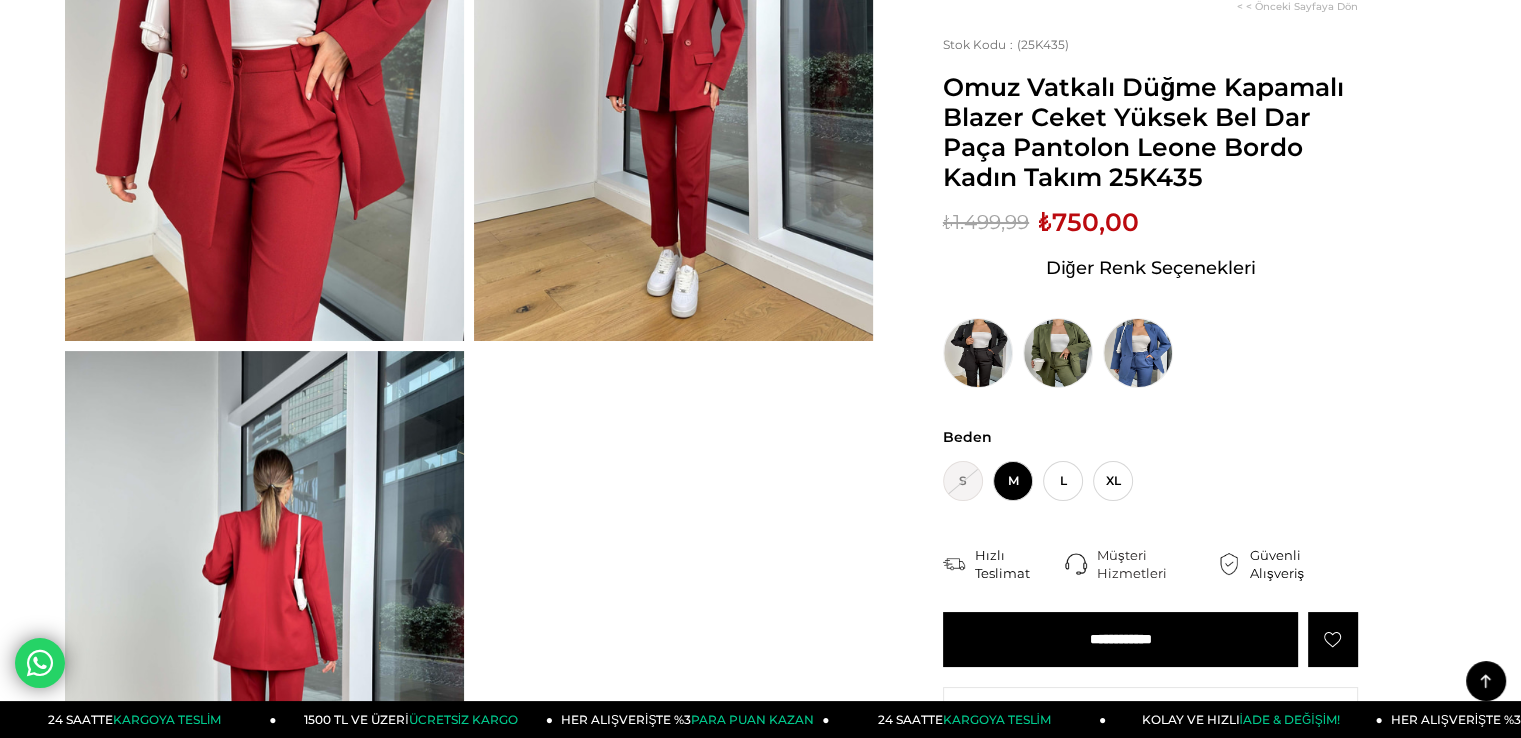 scroll, scrollTop: 200, scrollLeft: 0, axis: vertical 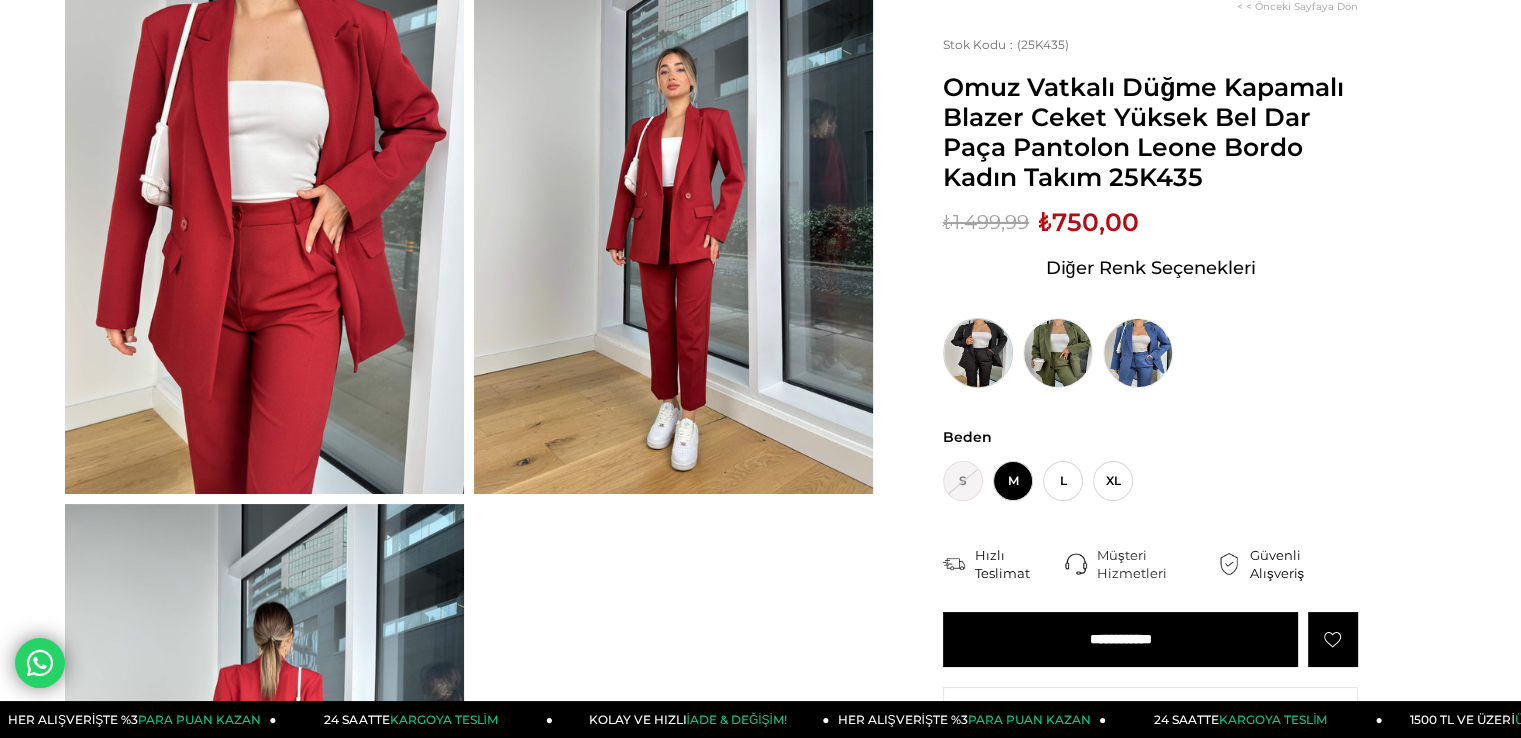 click at bounding box center [978, 353] 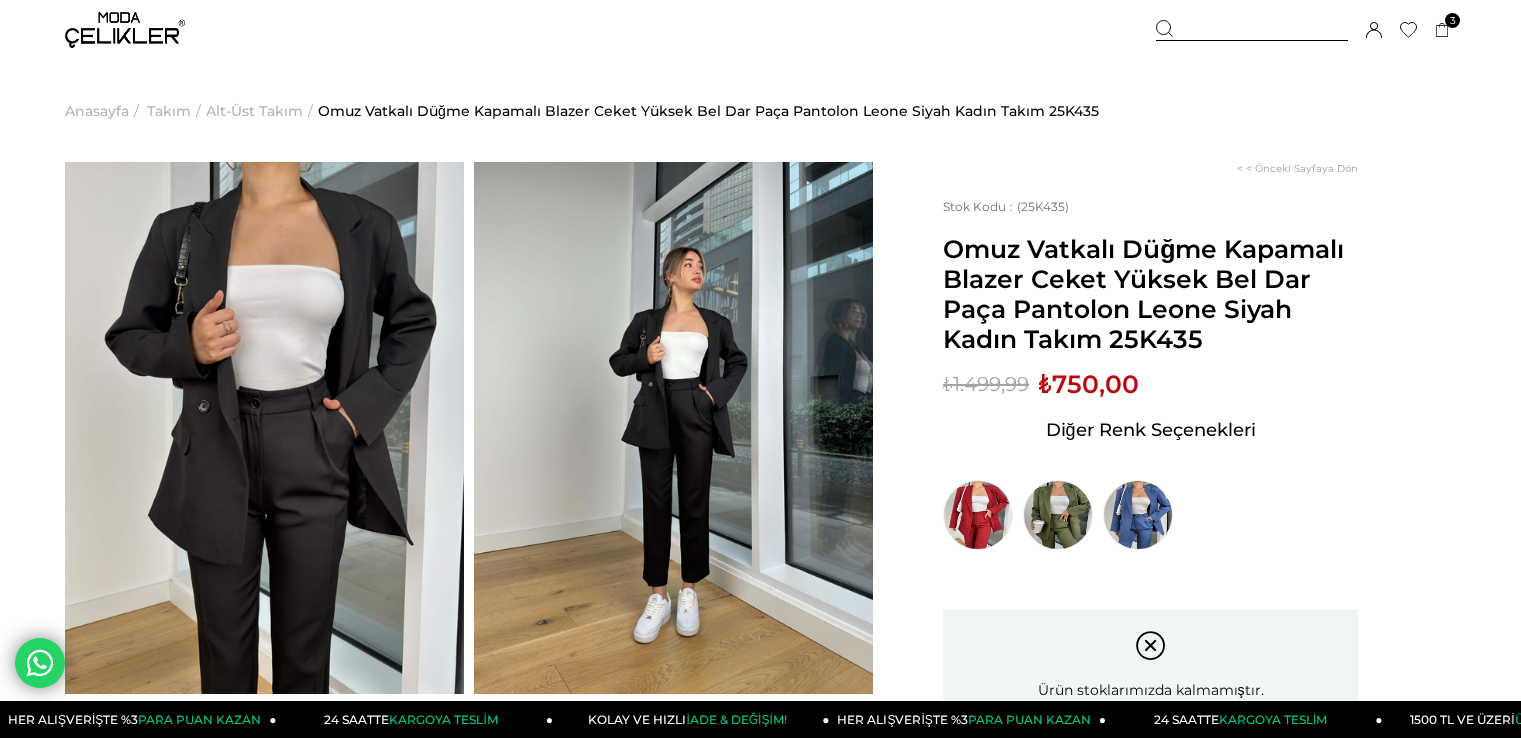 scroll, scrollTop: 0, scrollLeft: 0, axis: both 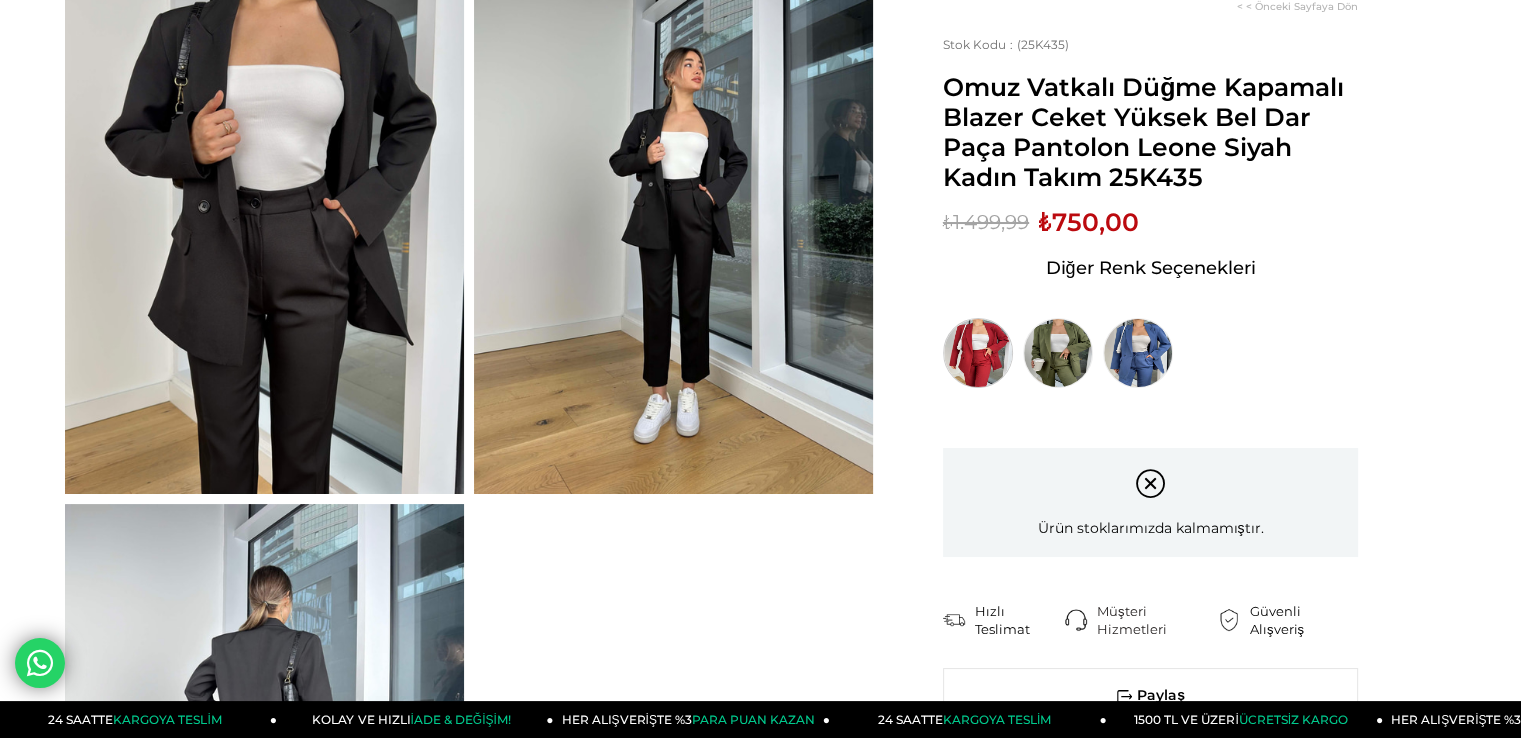click at bounding box center (978, 353) 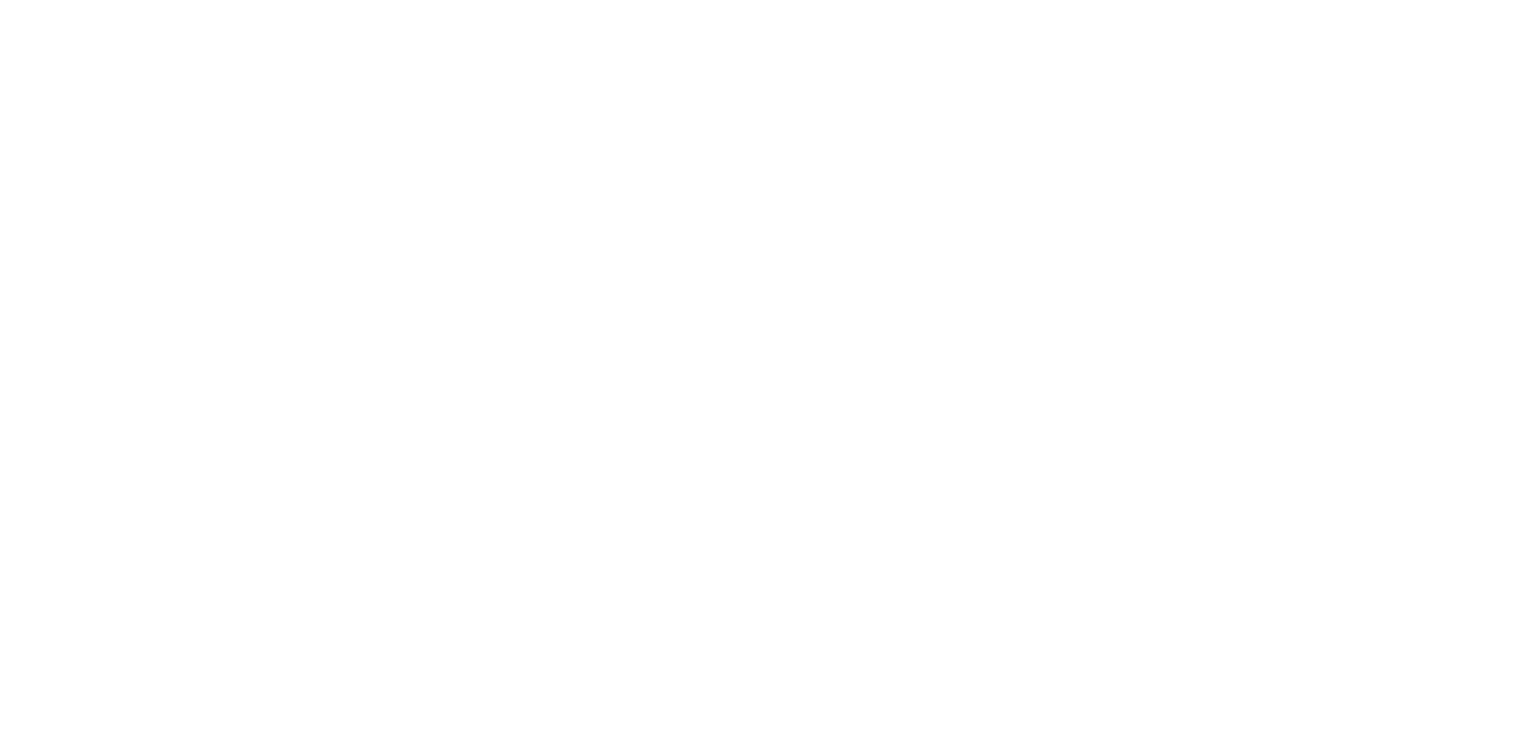 scroll, scrollTop: 0, scrollLeft: 0, axis: both 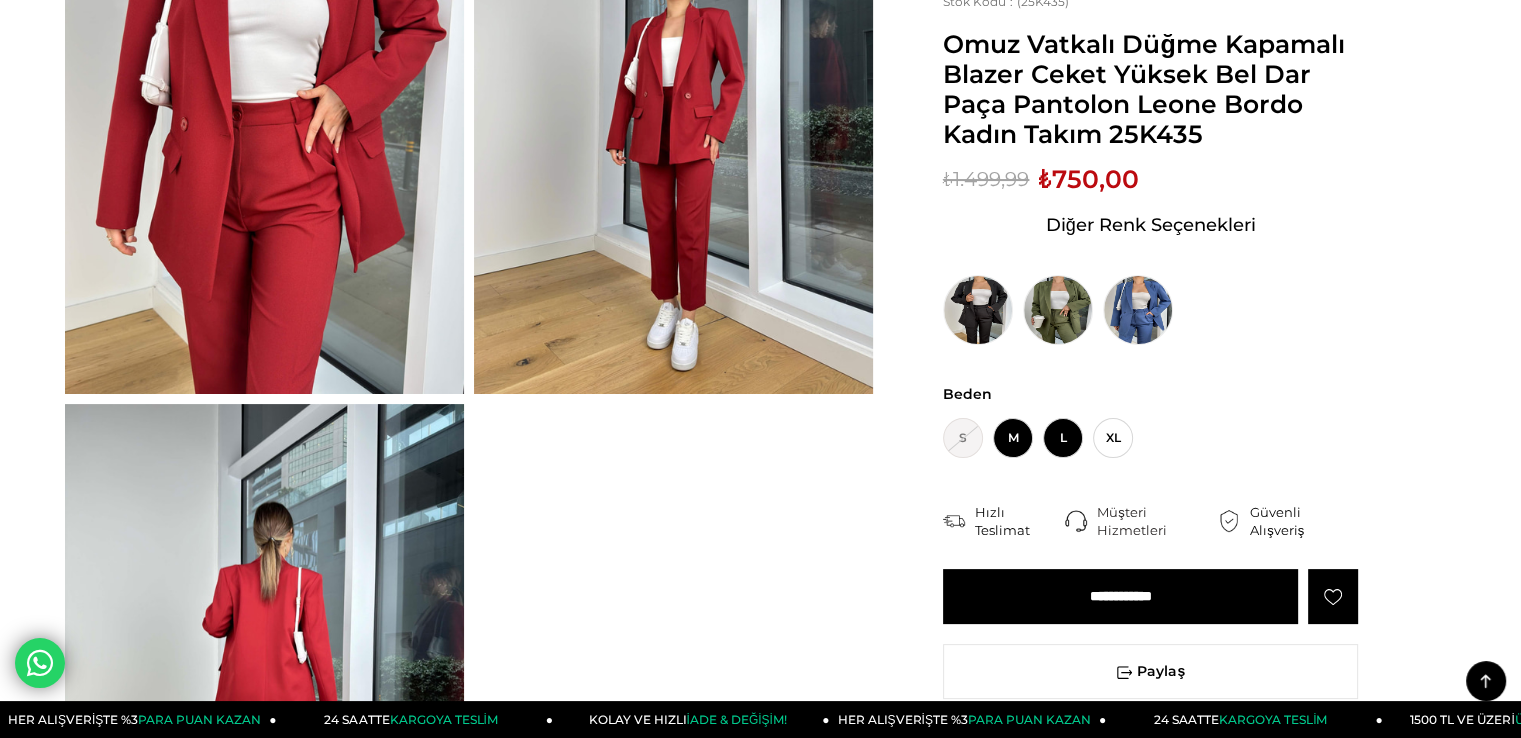 click on "L" at bounding box center (1063, 438) 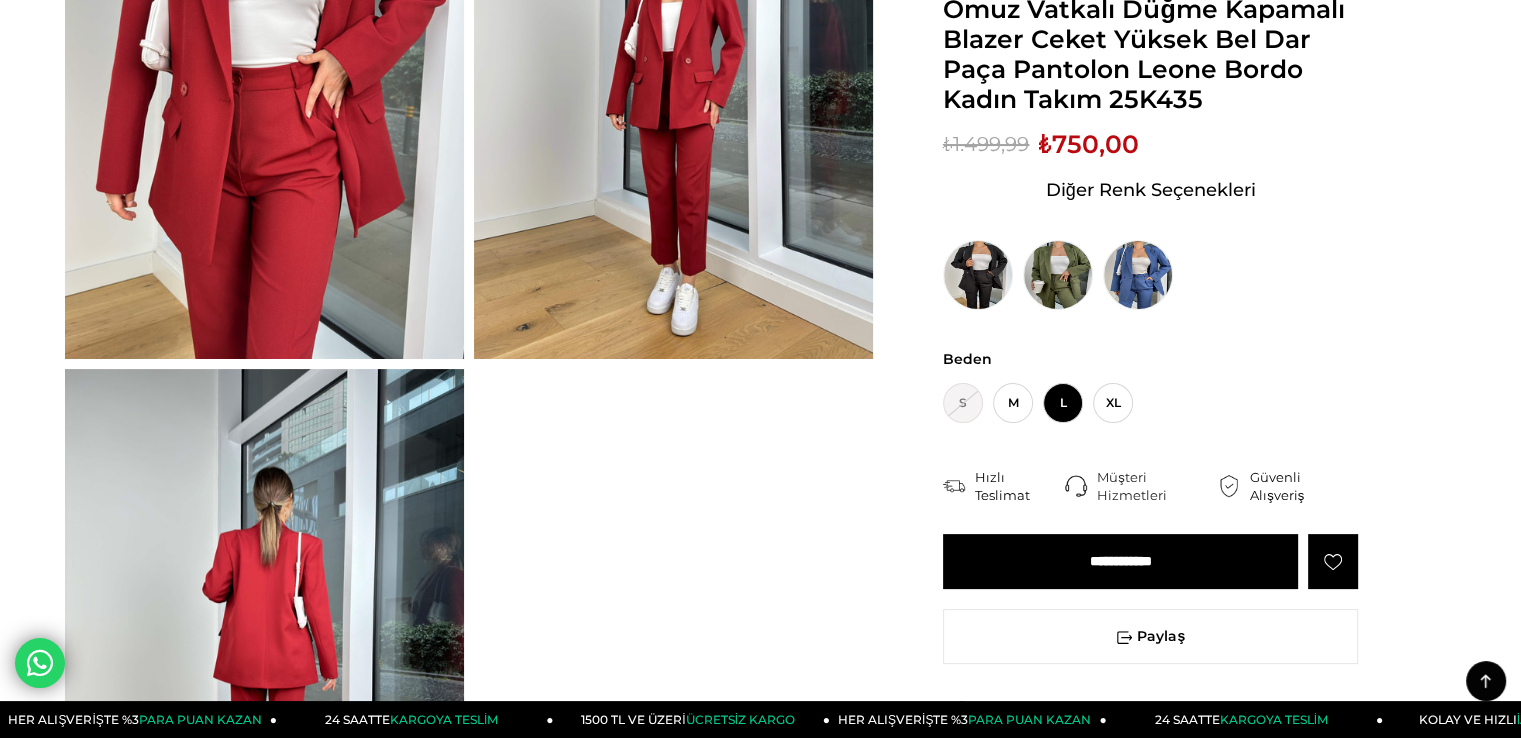 scroll, scrollTop: 400, scrollLeft: 0, axis: vertical 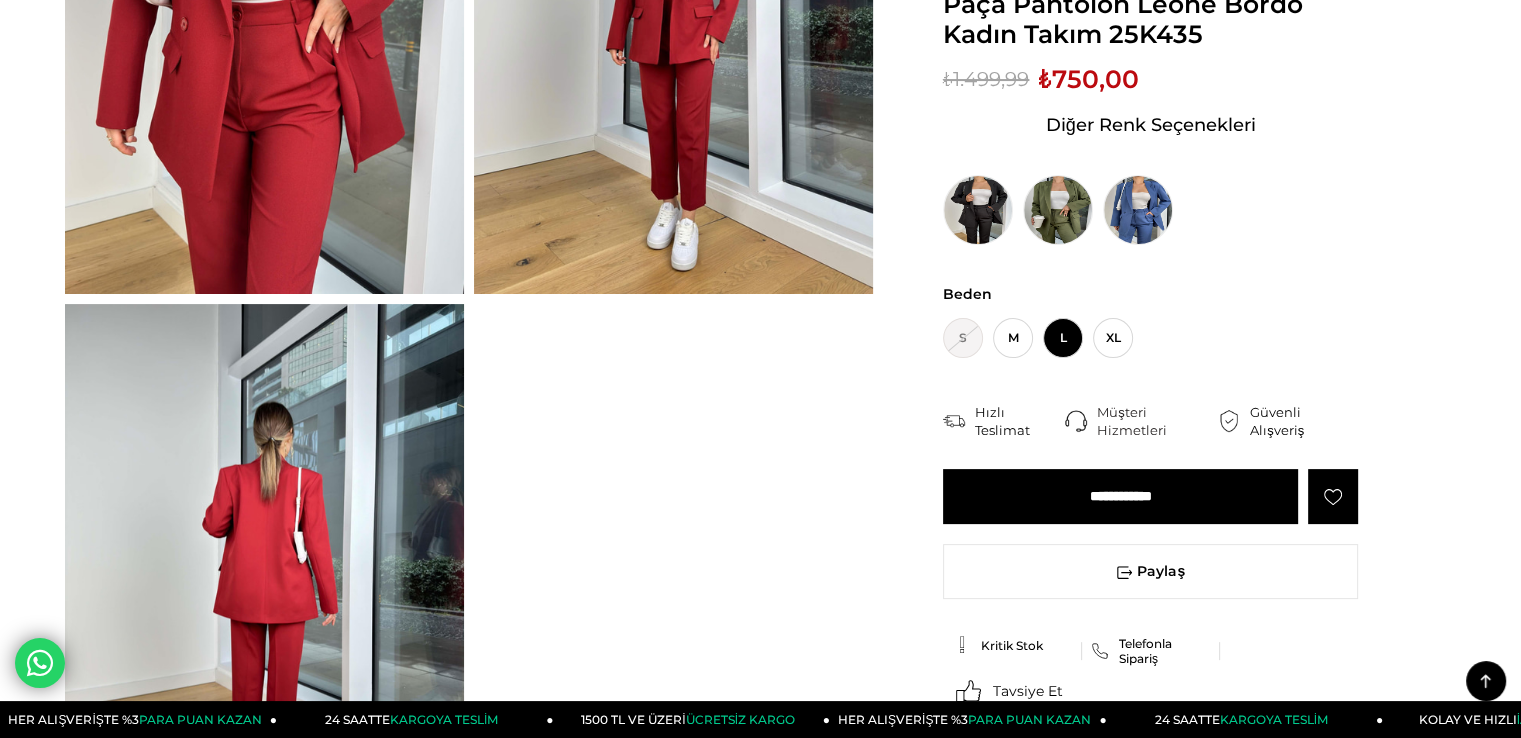 click on "**********" at bounding box center [1120, 496] 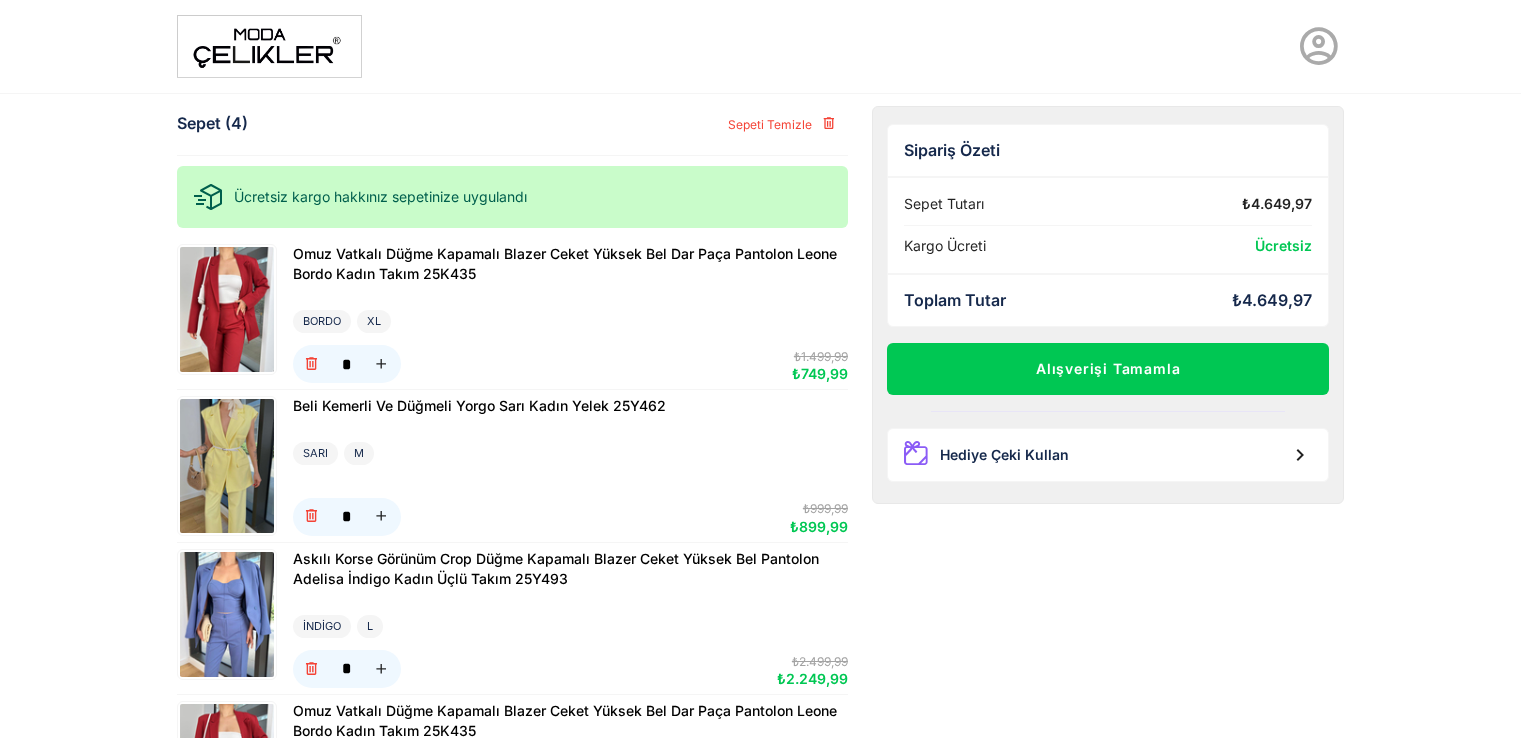 scroll, scrollTop: 100, scrollLeft: 0, axis: vertical 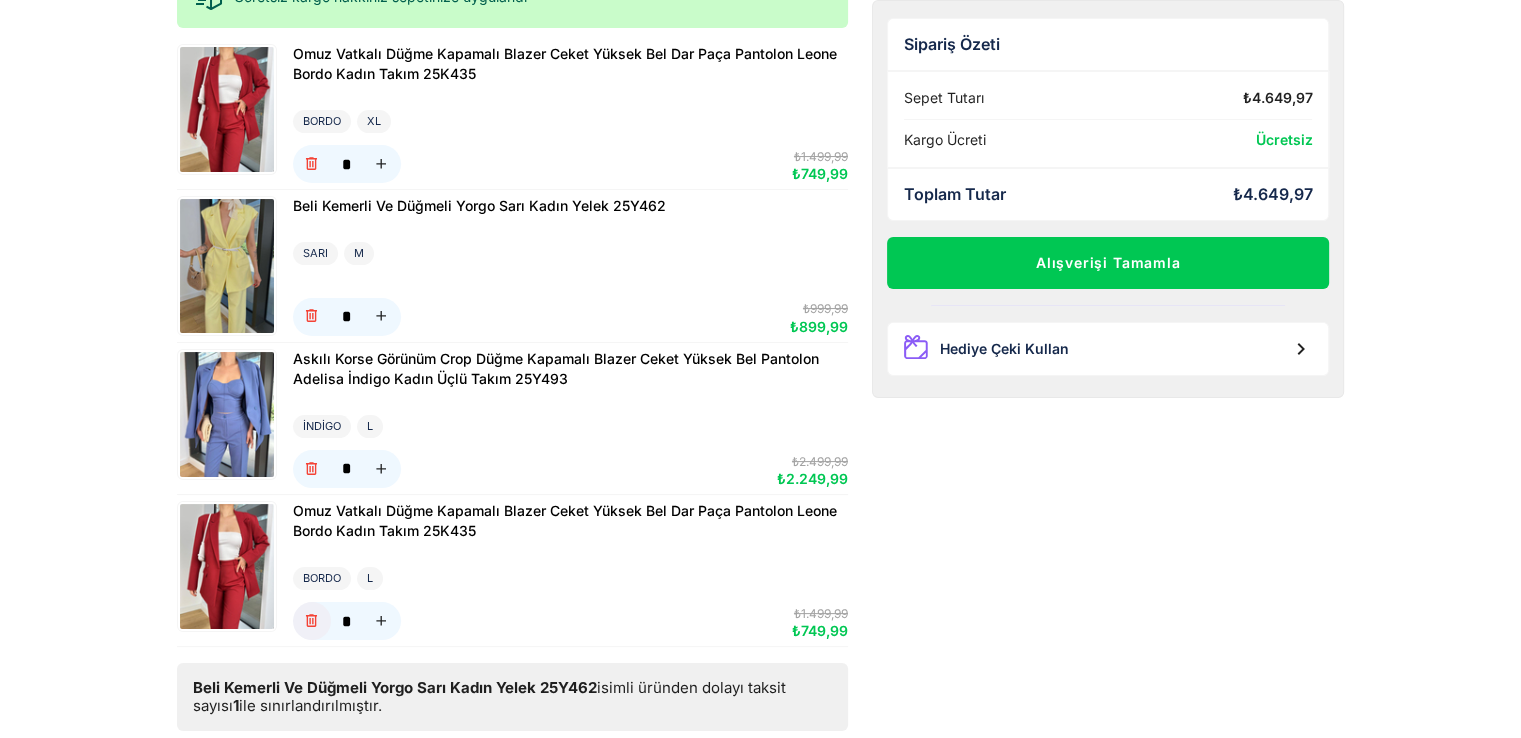 click at bounding box center (311, 621) 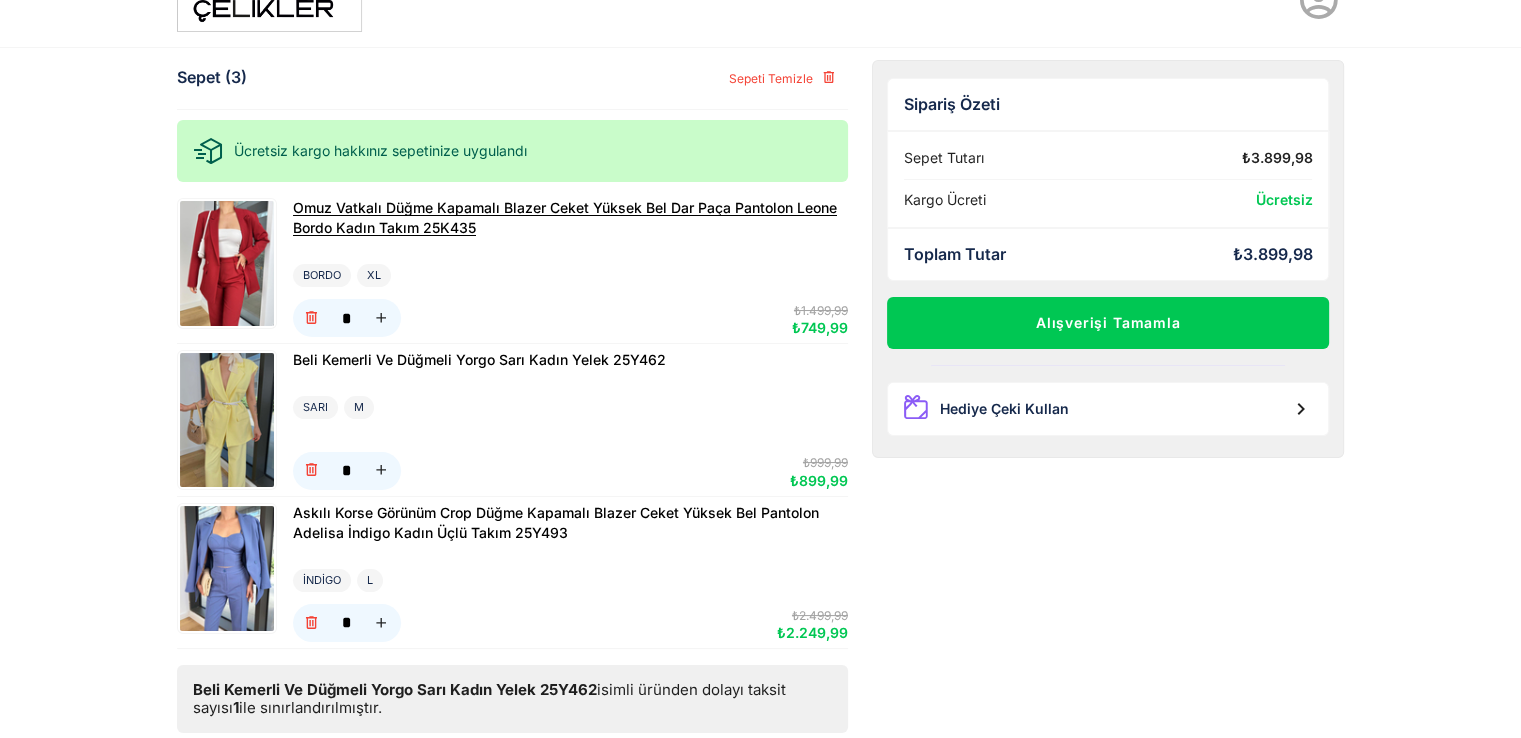 scroll, scrollTop: 0, scrollLeft: 0, axis: both 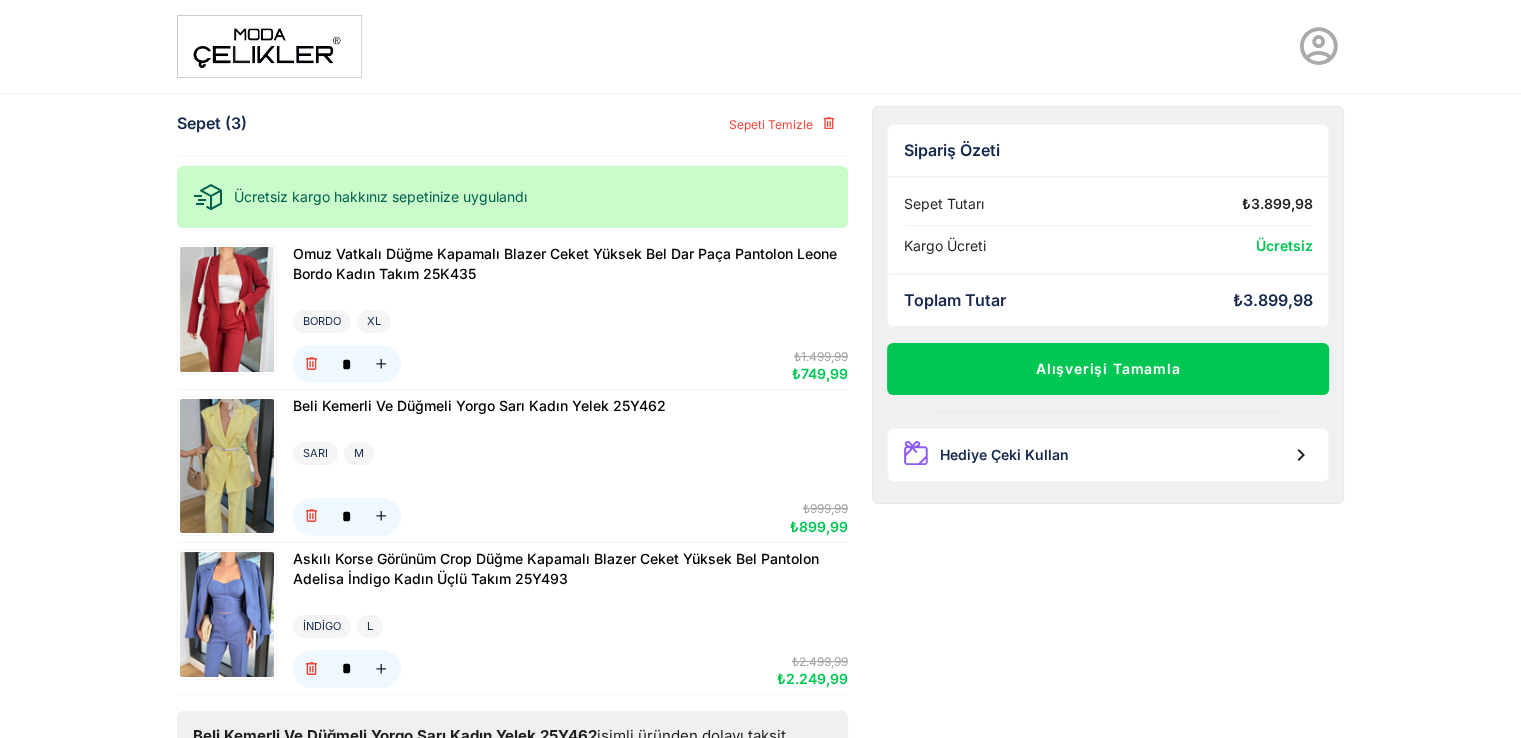 click at bounding box center (227, 465) 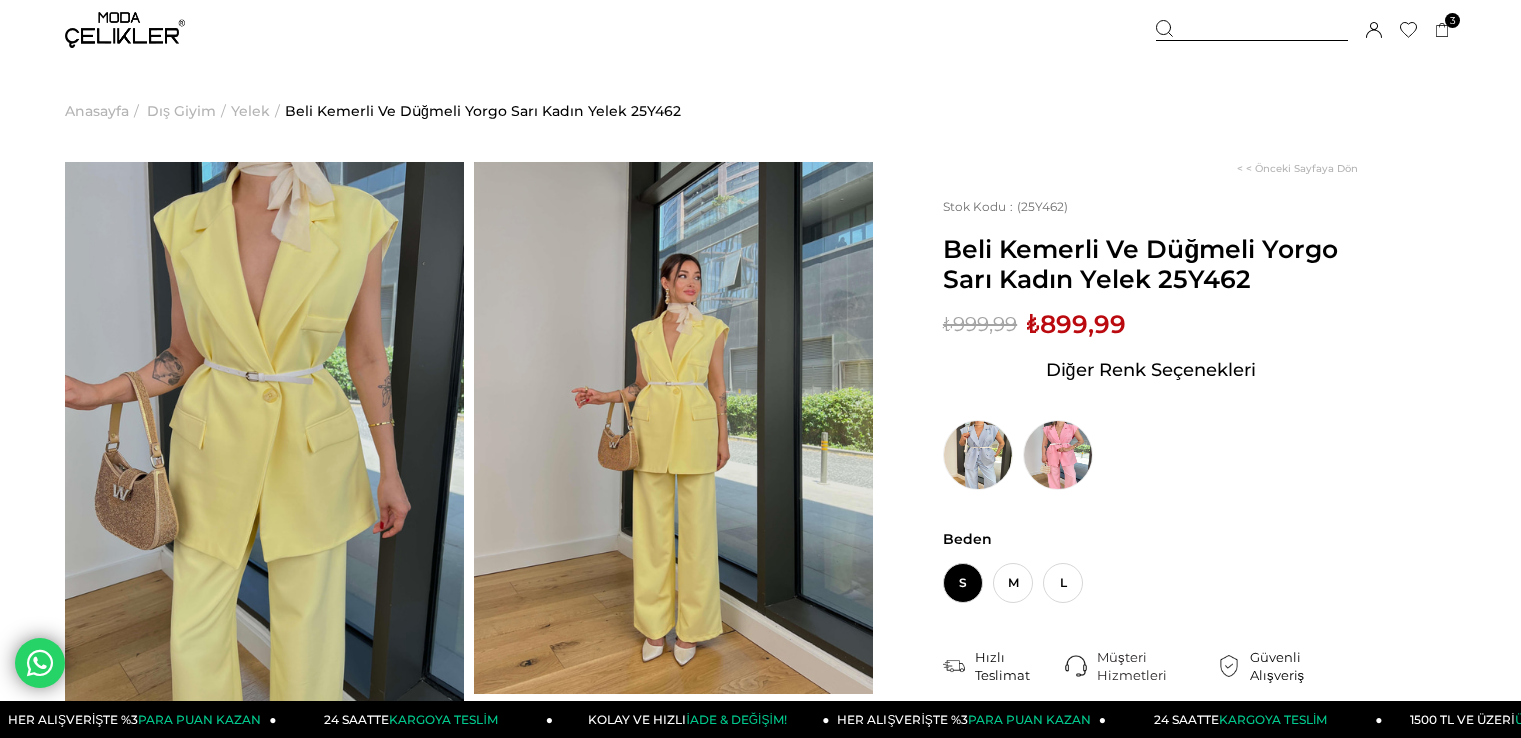 scroll, scrollTop: 0, scrollLeft: 0, axis: both 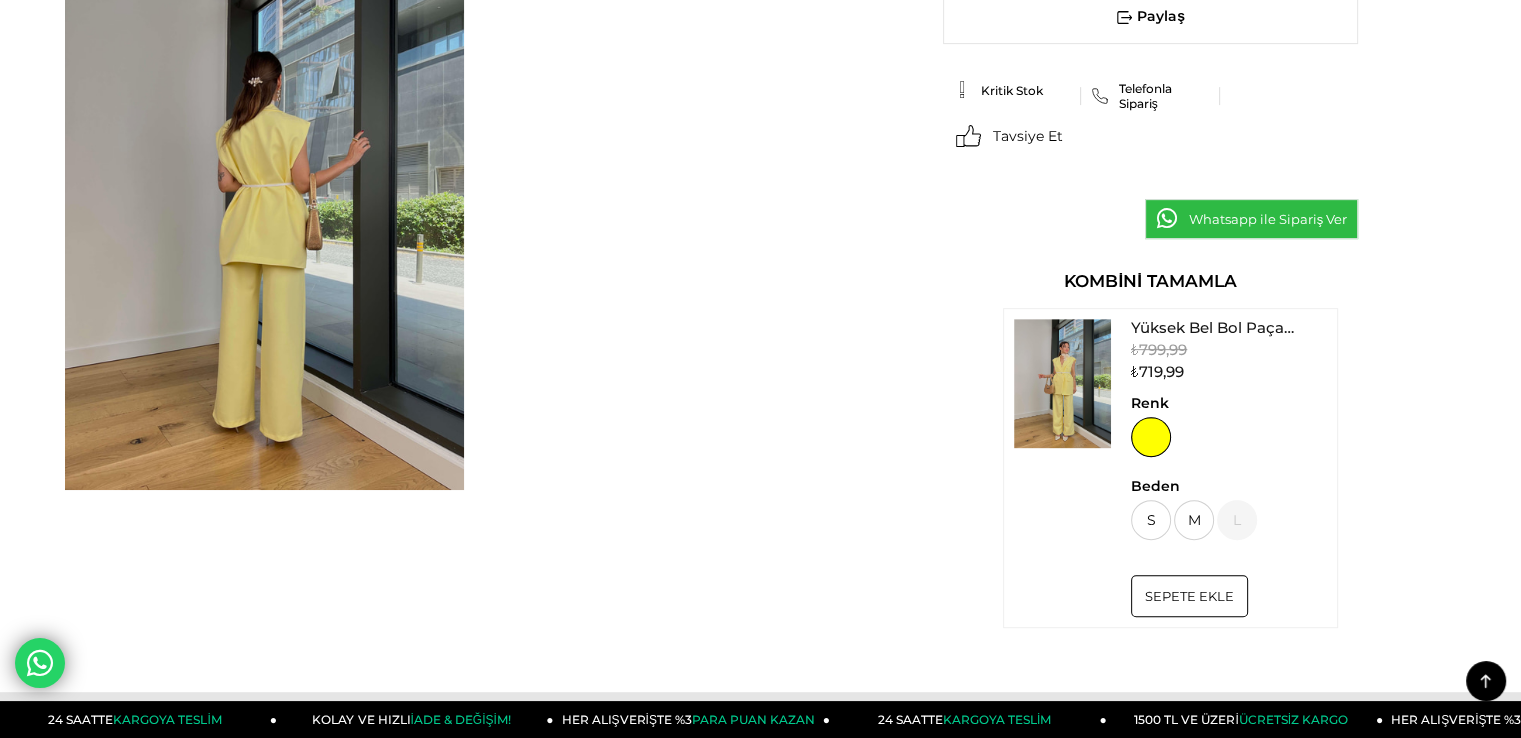 click on "Yüksek Bel Bol Paça Damiko Sarı Kadın Pantolon 25Y463" at bounding box center (1229, 329) 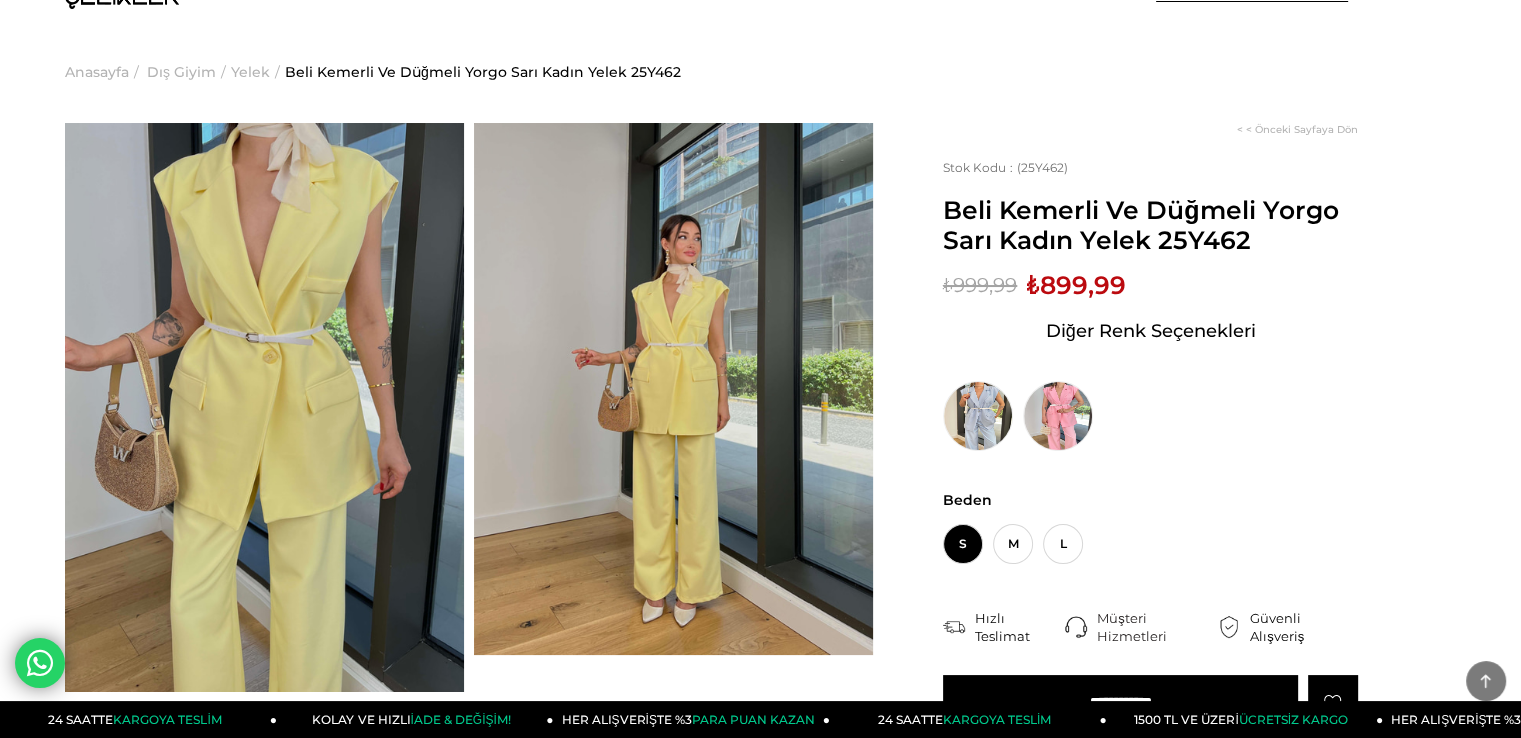 scroll, scrollTop: 0, scrollLeft: 0, axis: both 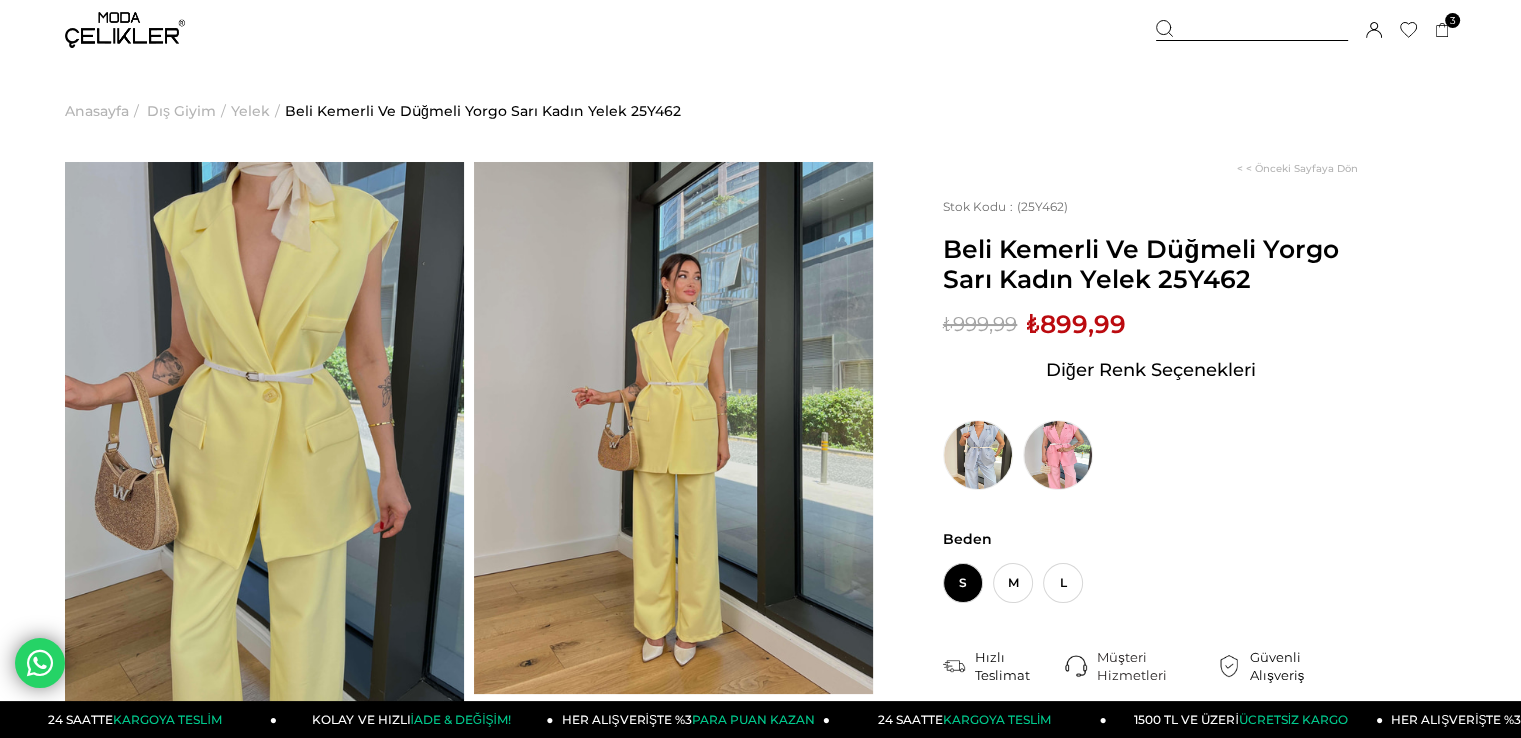 click on "Anasayfa" at bounding box center [97, 111] 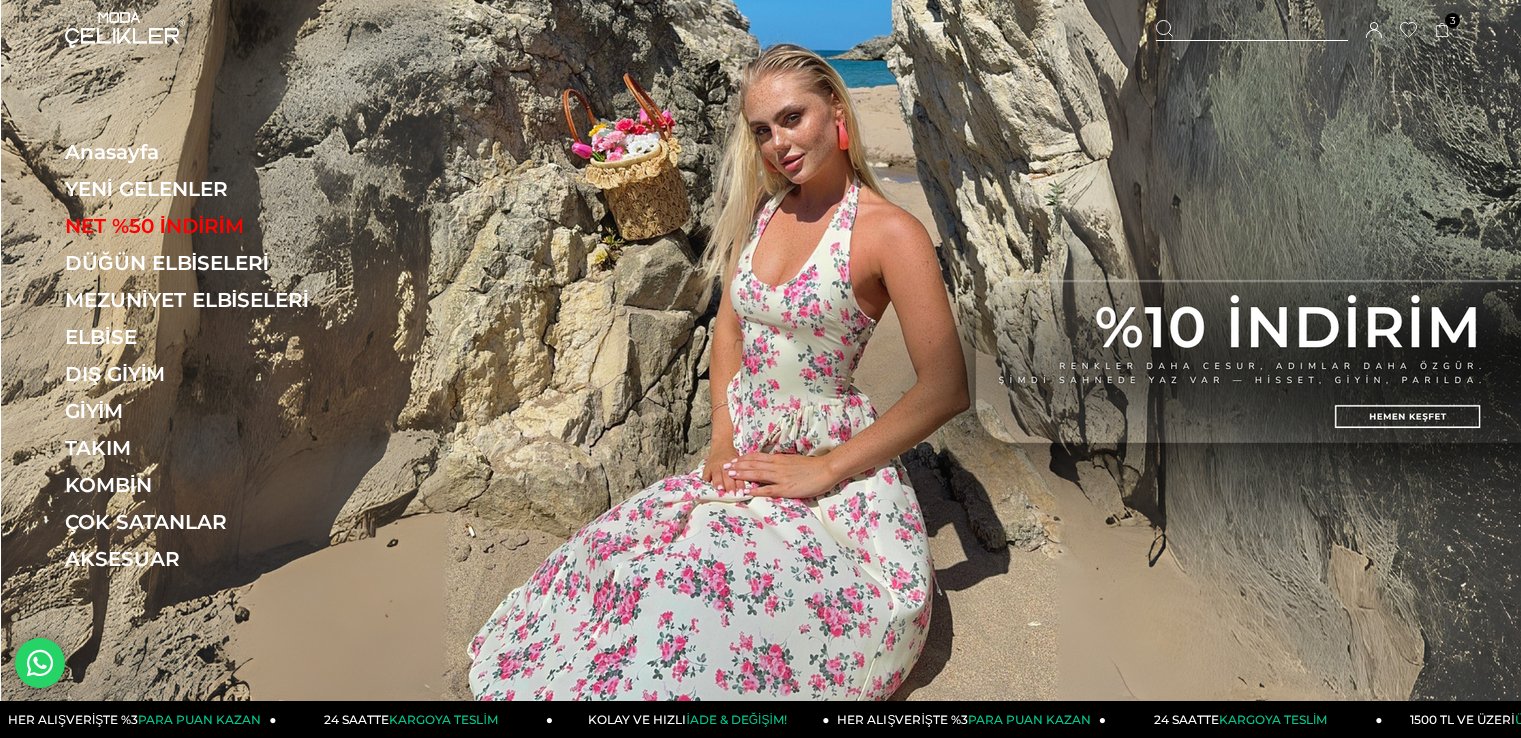 scroll, scrollTop: 0, scrollLeft: 0, axis: both 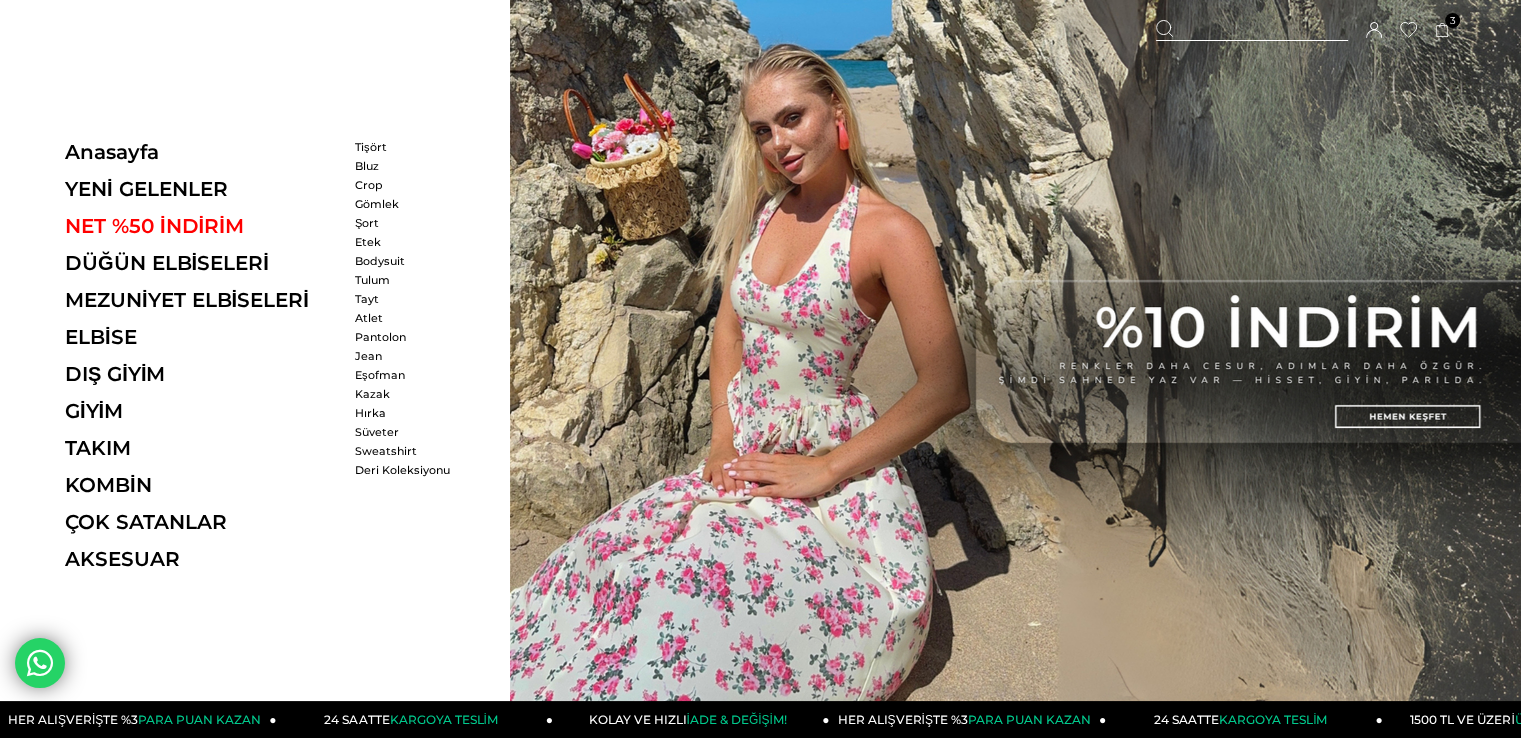click on "[FIRST]
[LAST]
Pantolon
Jean
Eşofman
Kazak
Hırka
Süveter" at bounding box center [412, 365] 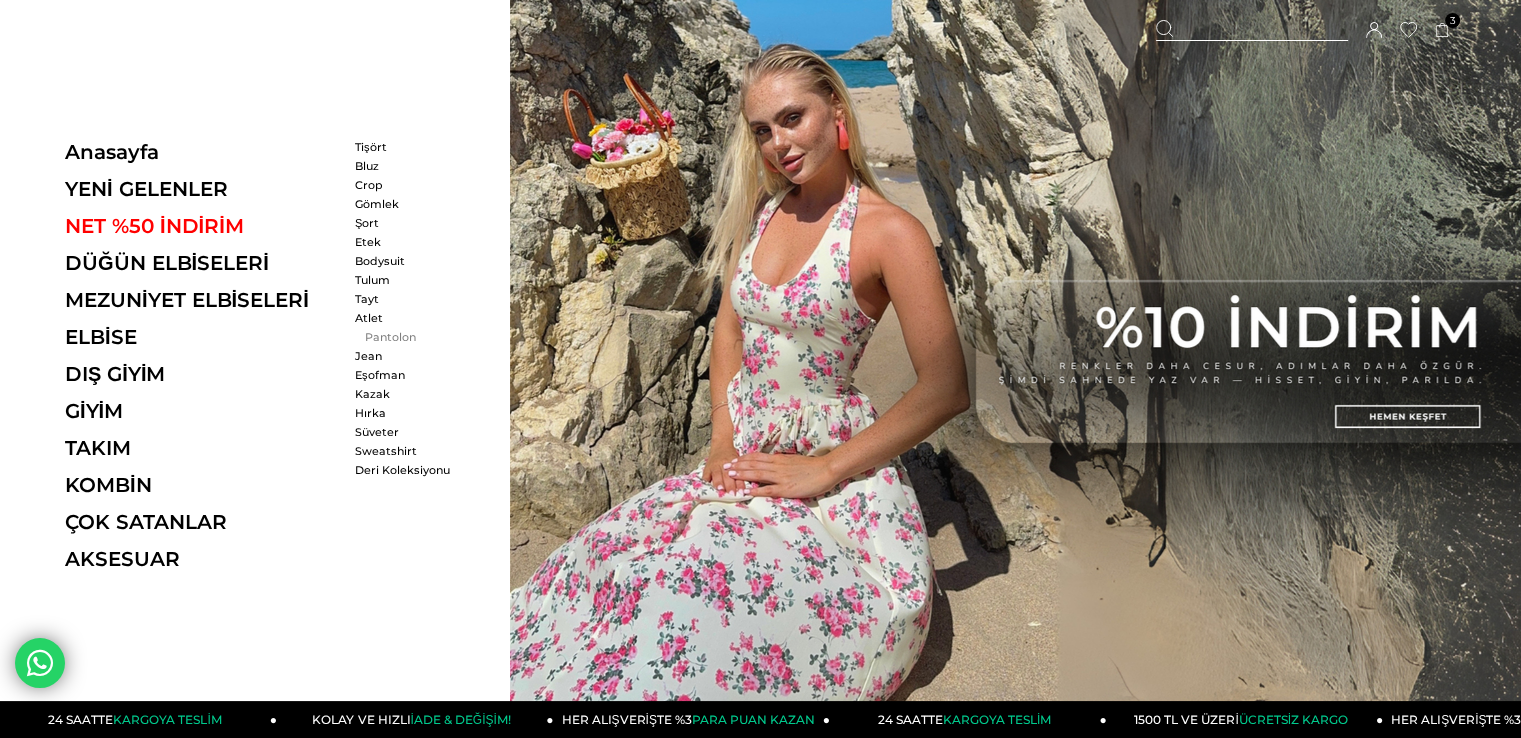 click on "Pantolon" at bounding box center [412, 337] 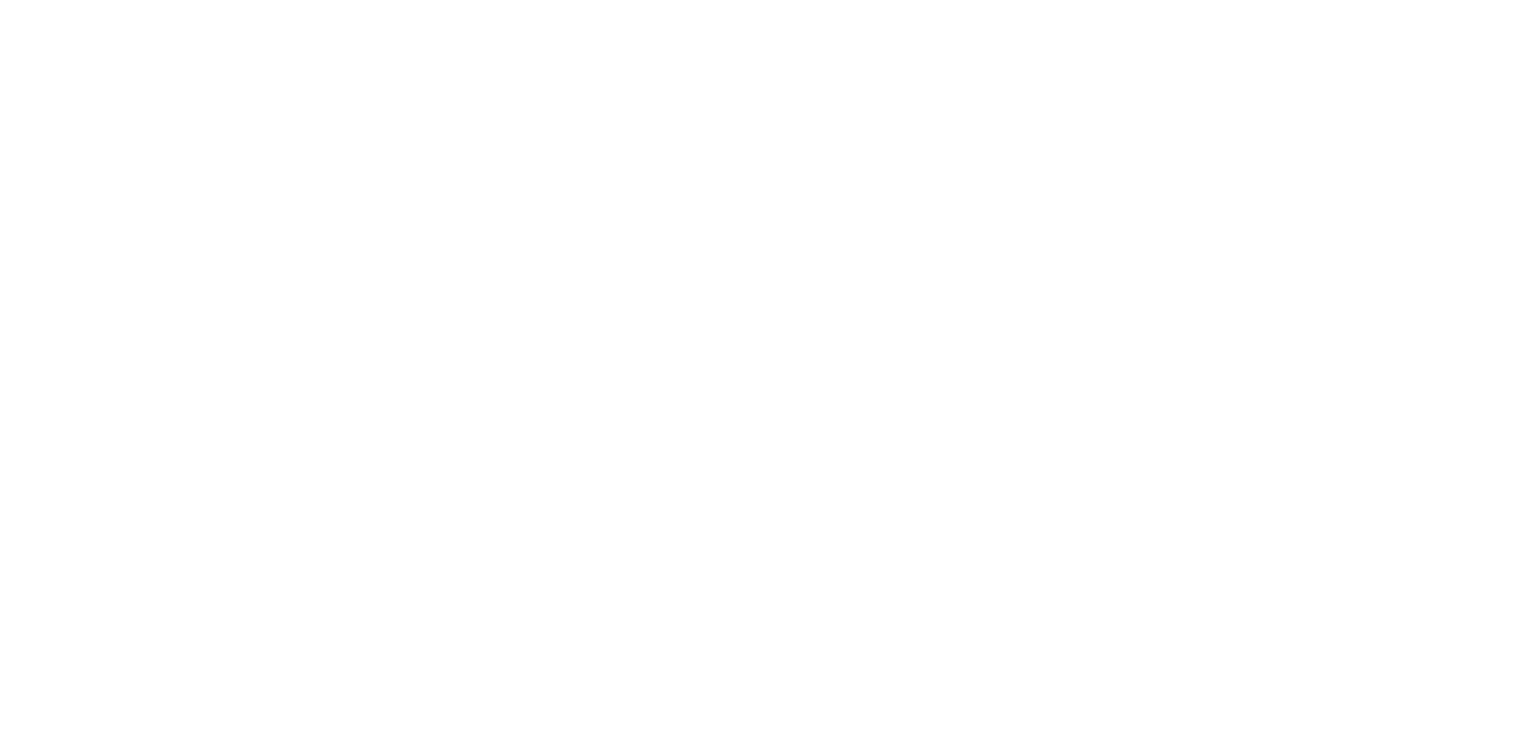 scroll, scrollTop: 0, scrollLeft: 0, axis: both 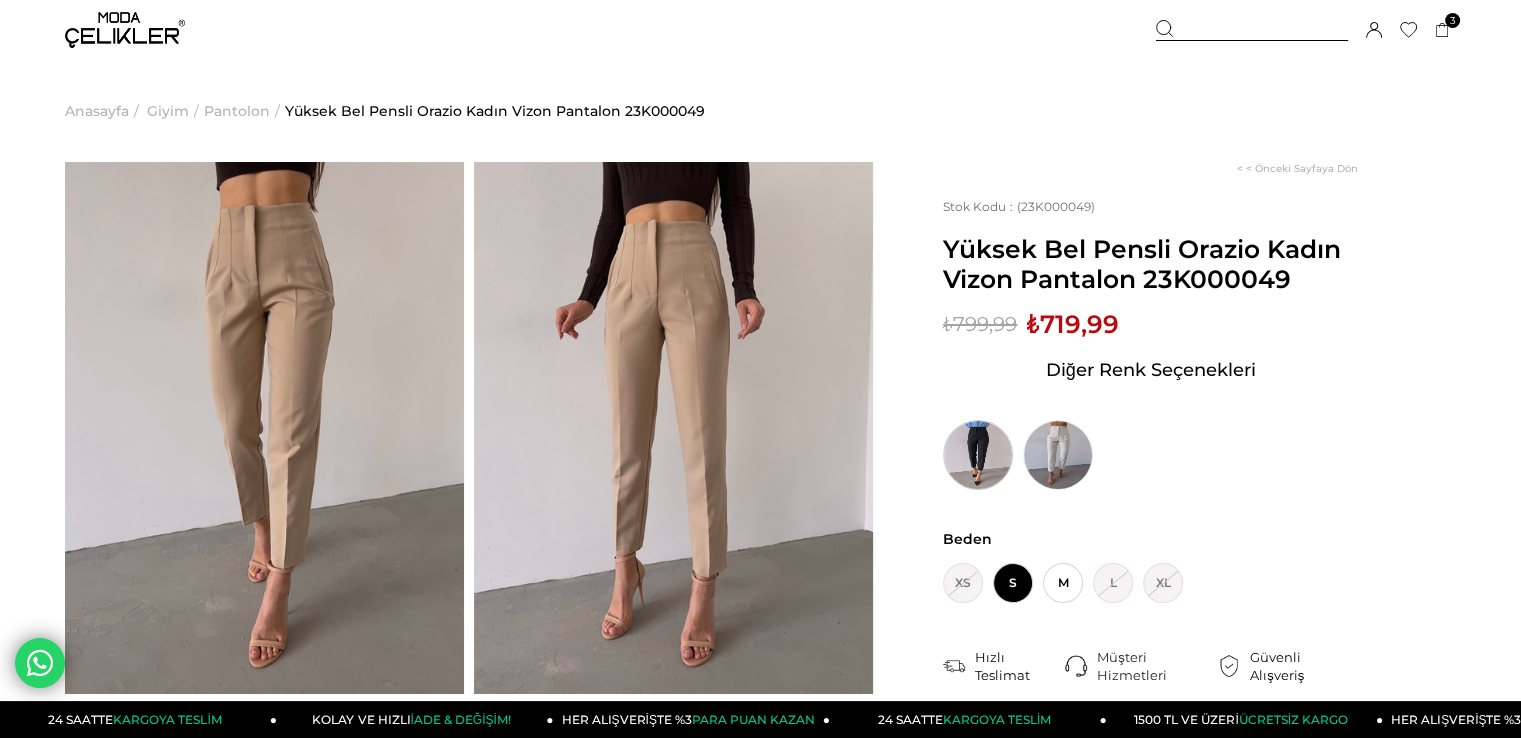 click at bounding box center (978, 455) 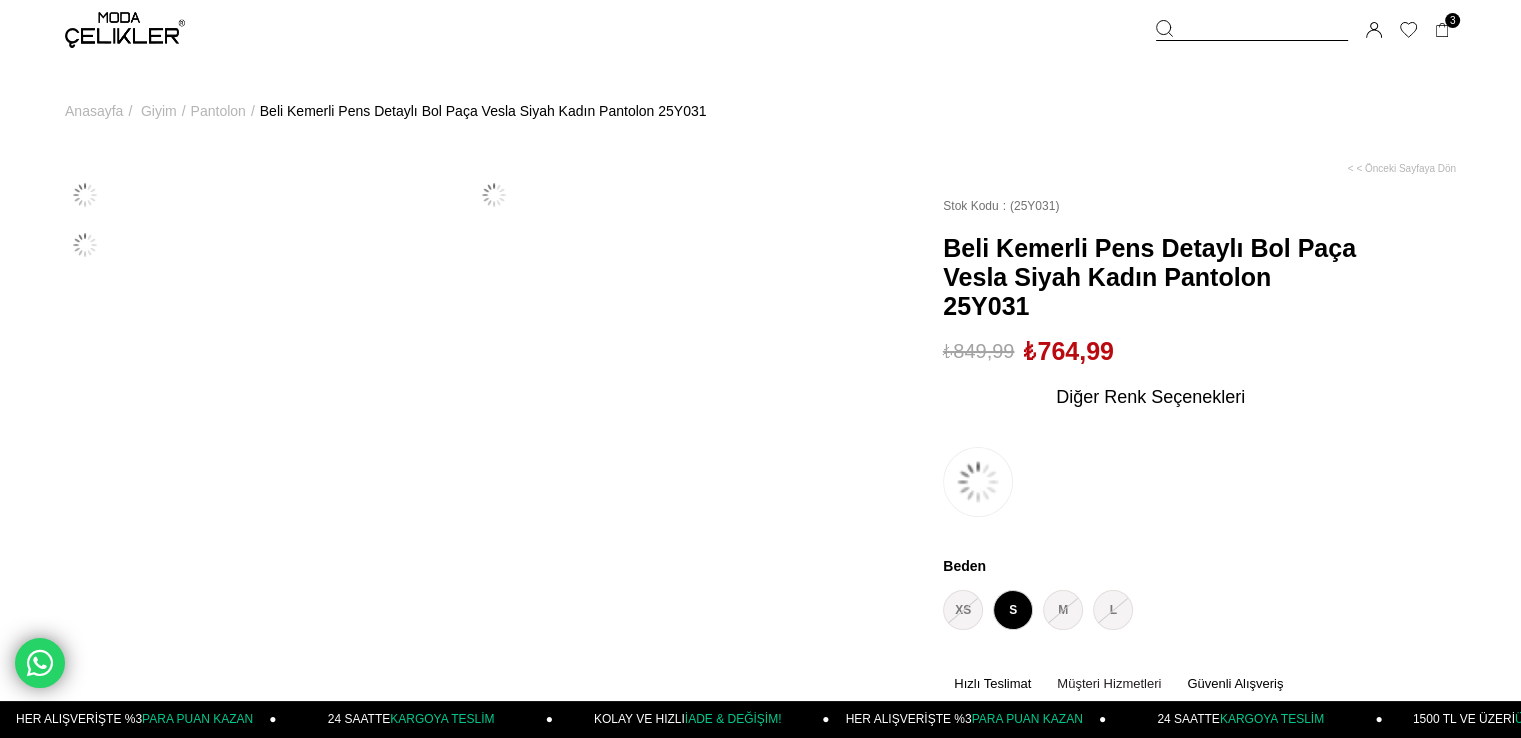 scroll, scrollTop: 183, scrollLeft: 0, axis: vertical 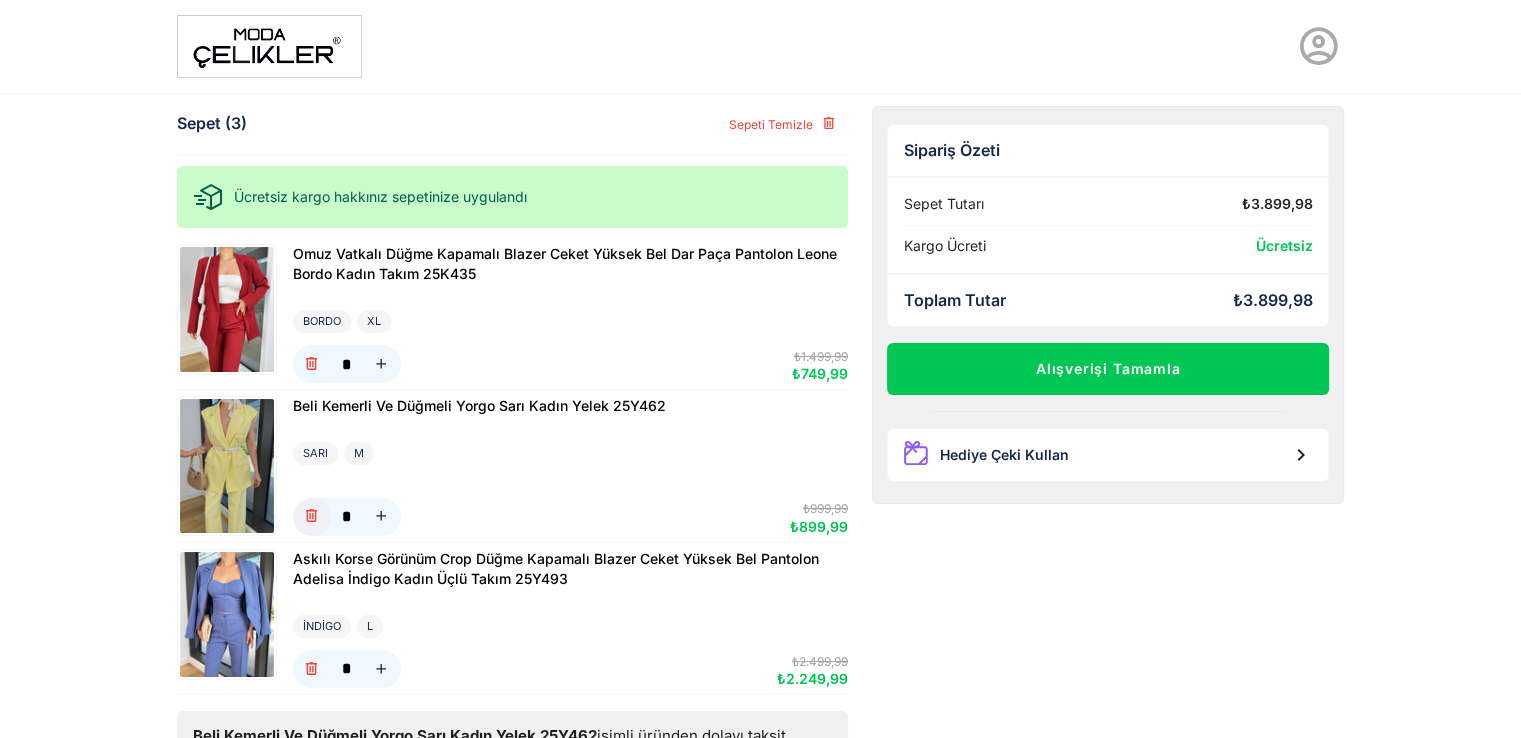 click at bounding box center [311, 516] 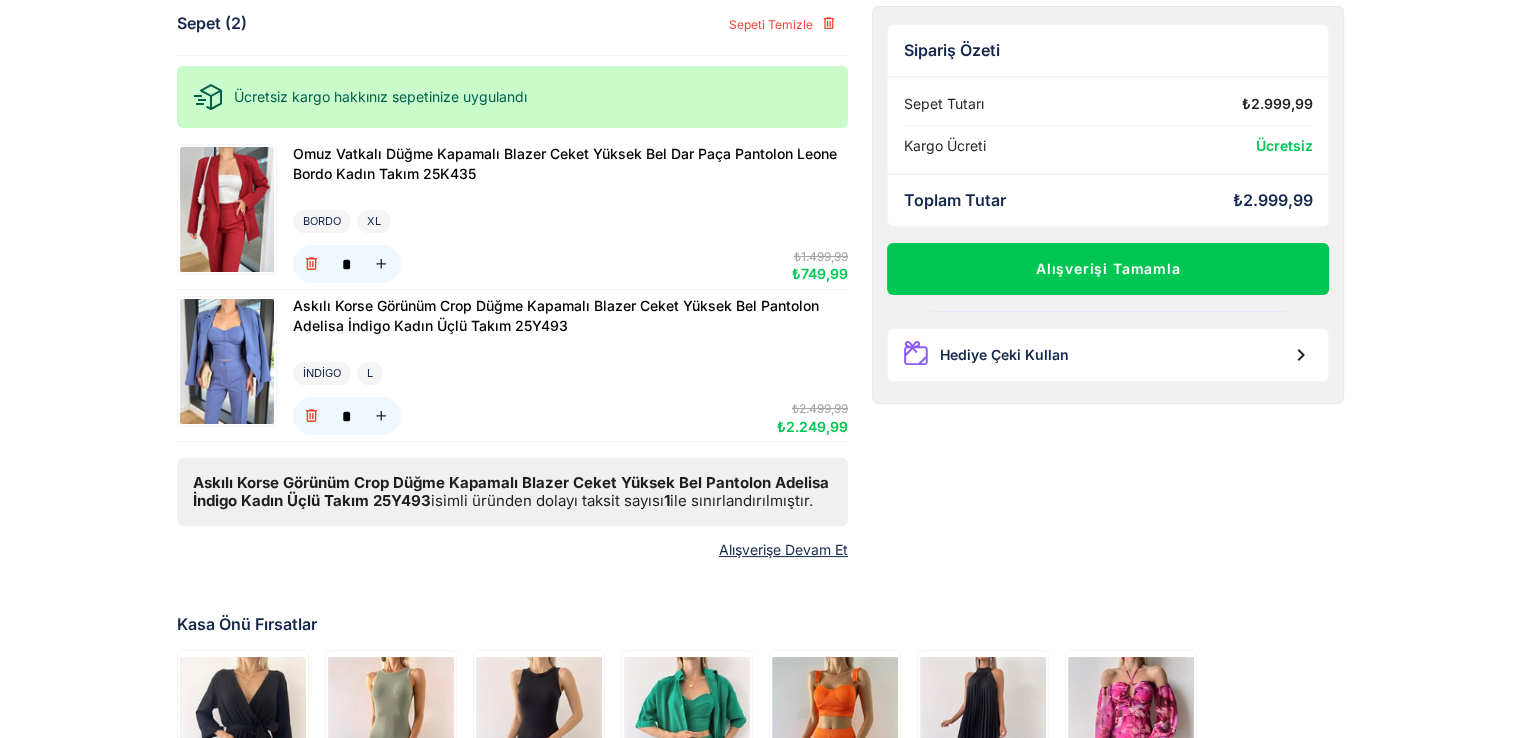 scroll, scrollTop: 200, scrollLeft: 0, axis: vertical 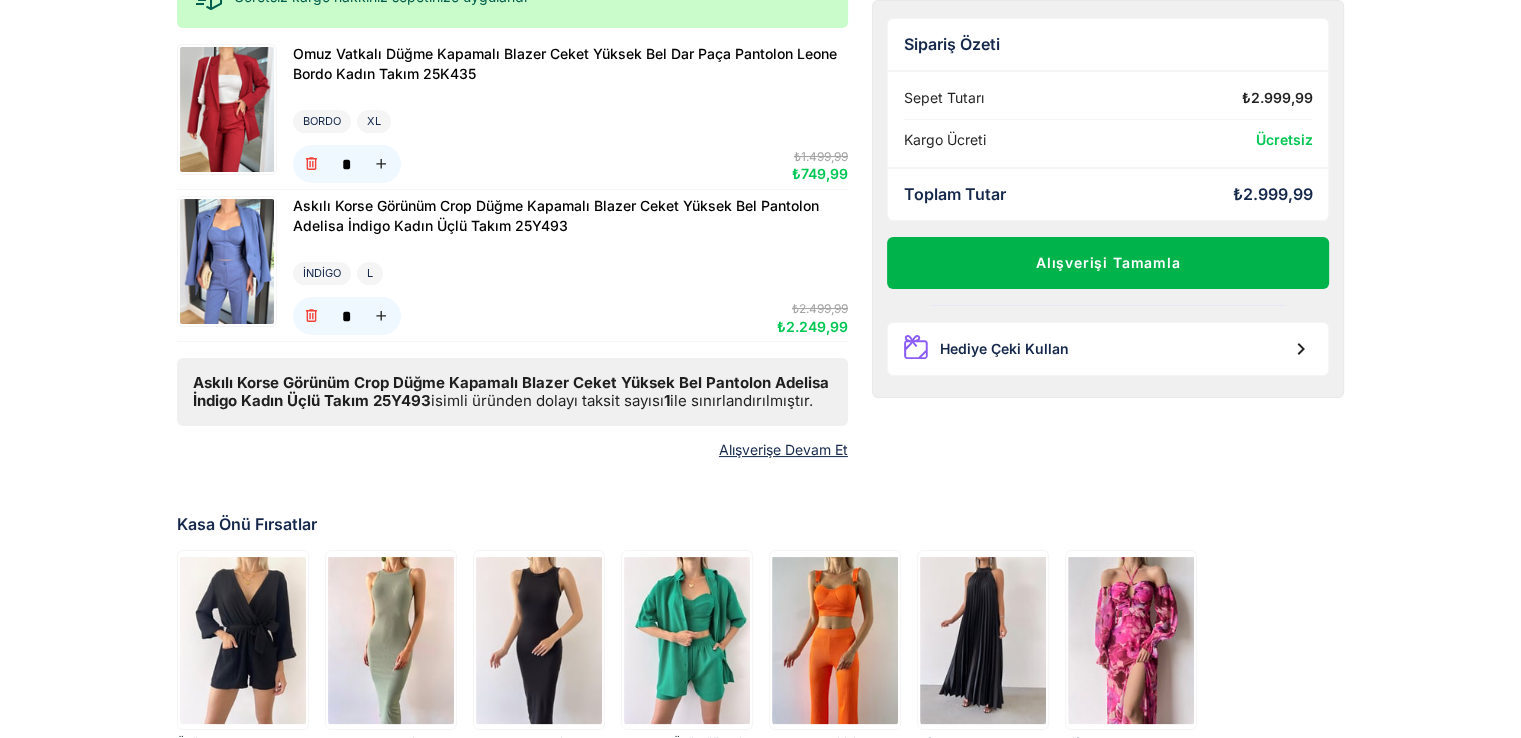 click on "Alışverişi Tamamla" at bounding box center (1108, 263) 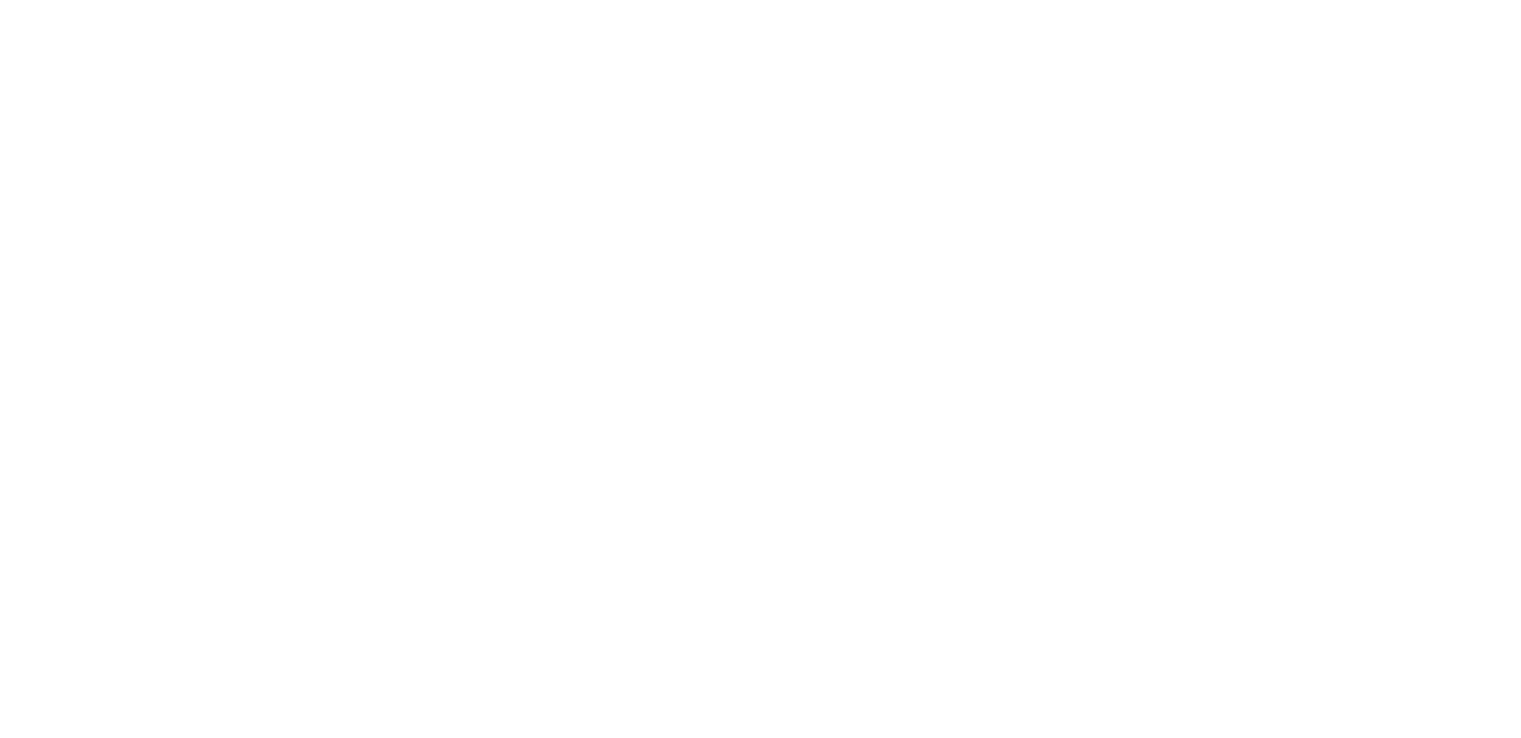 scroll, scrollTop: 0, scrollLeft: 0, axis: both 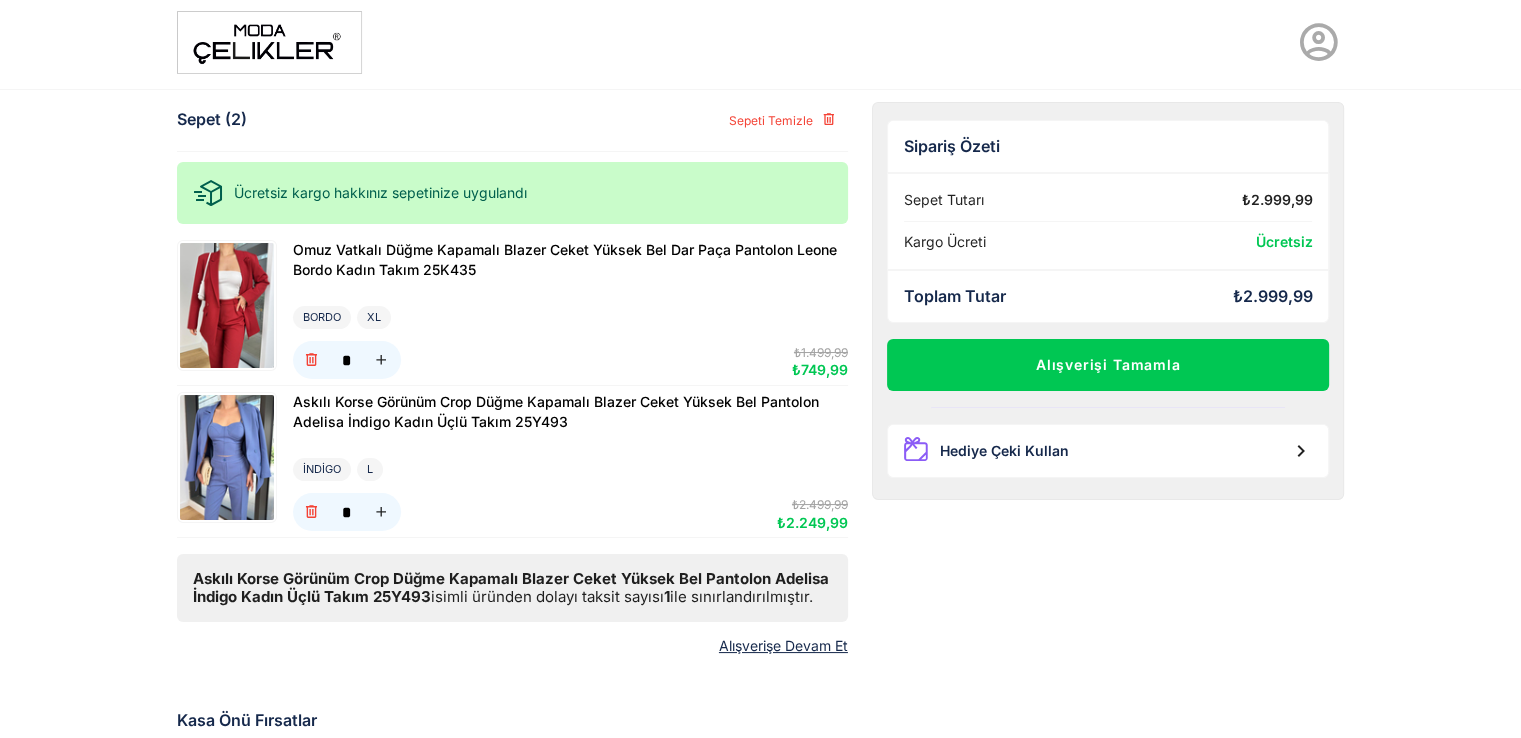 click on "BORDO" 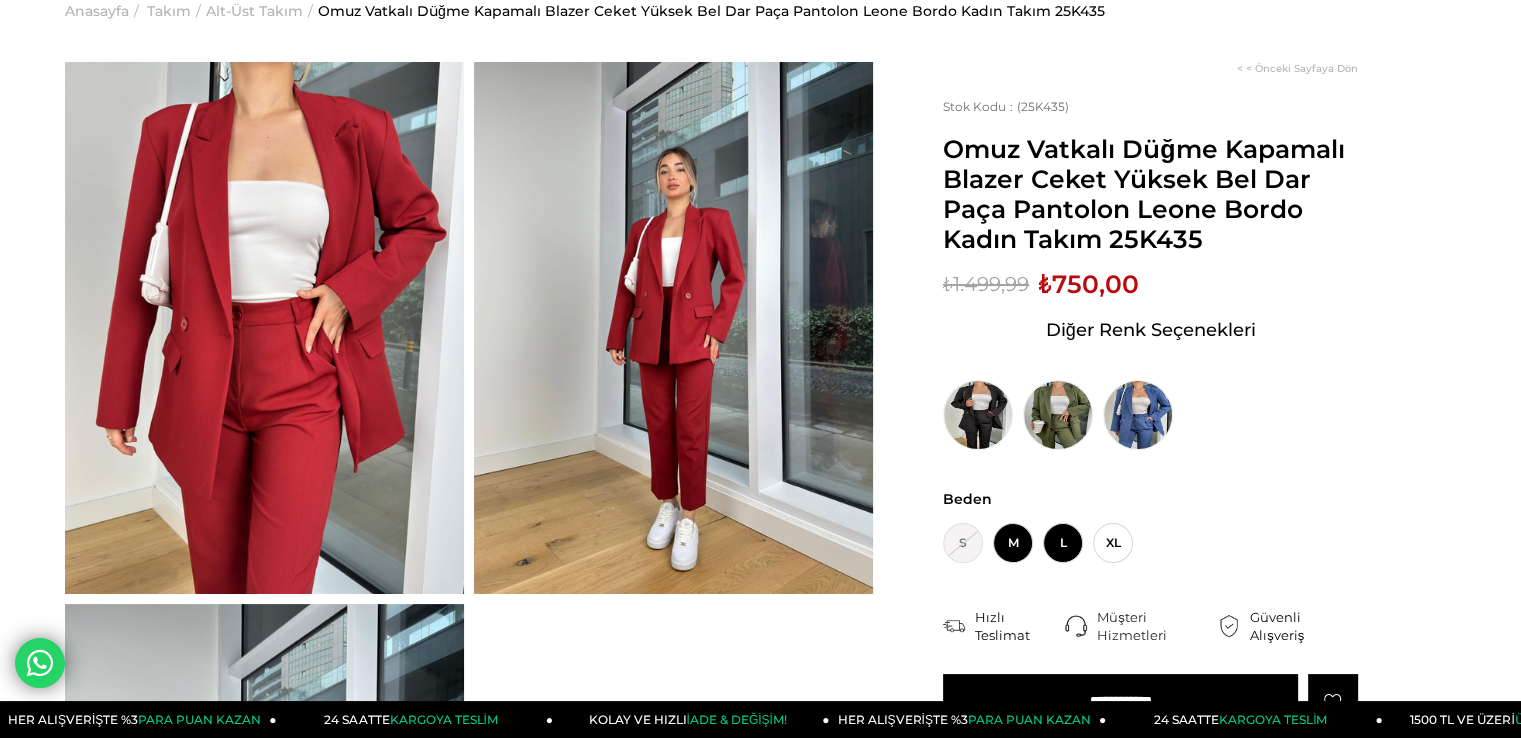 click on "L" at bounding box center [1063, 543] 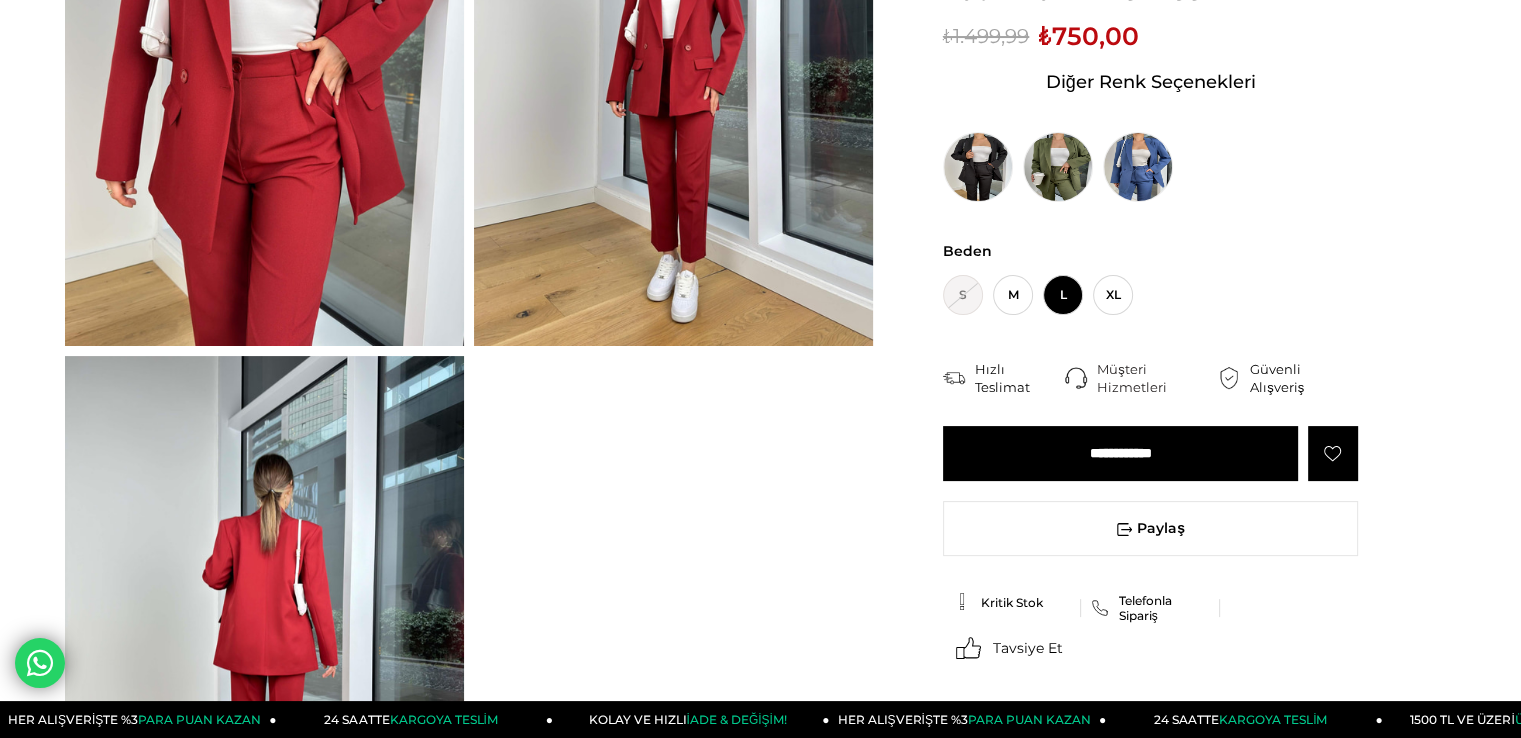 scroll, scrollTop: 400, scrollLeft: 0, axis: vertical 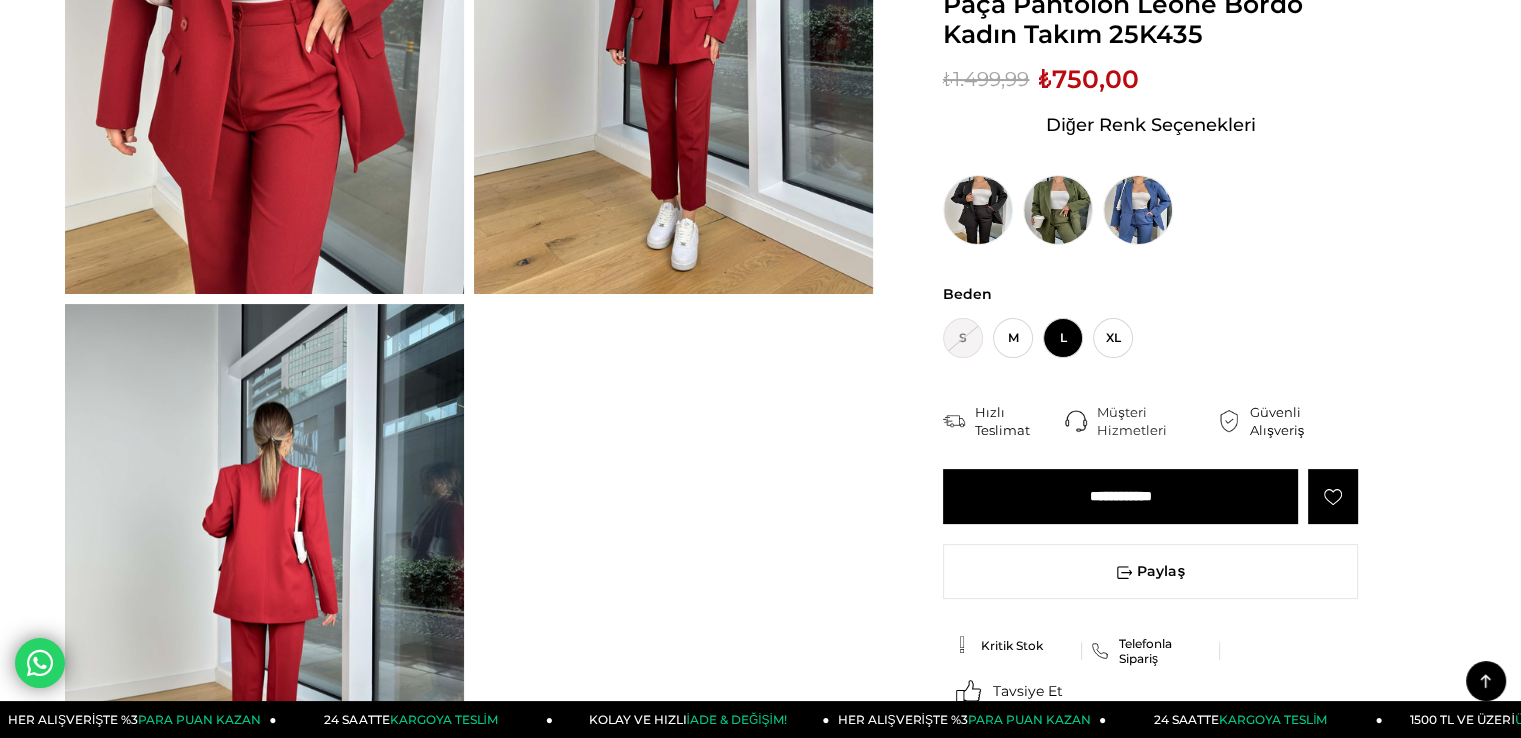 click on "**********" at bounding box center (1120, 496) 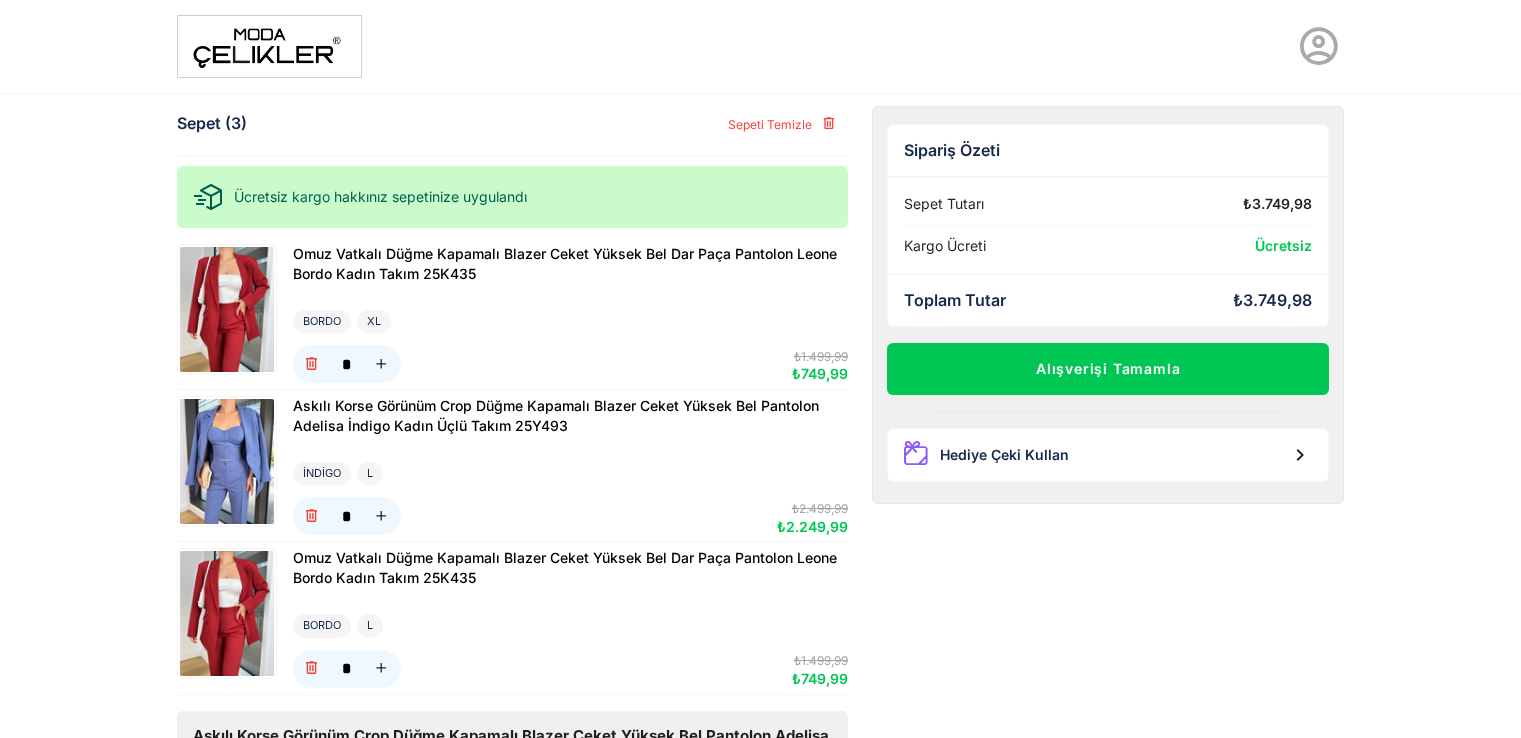 scroll, scrollTop: 0, scrollLeft: 0, axis: both 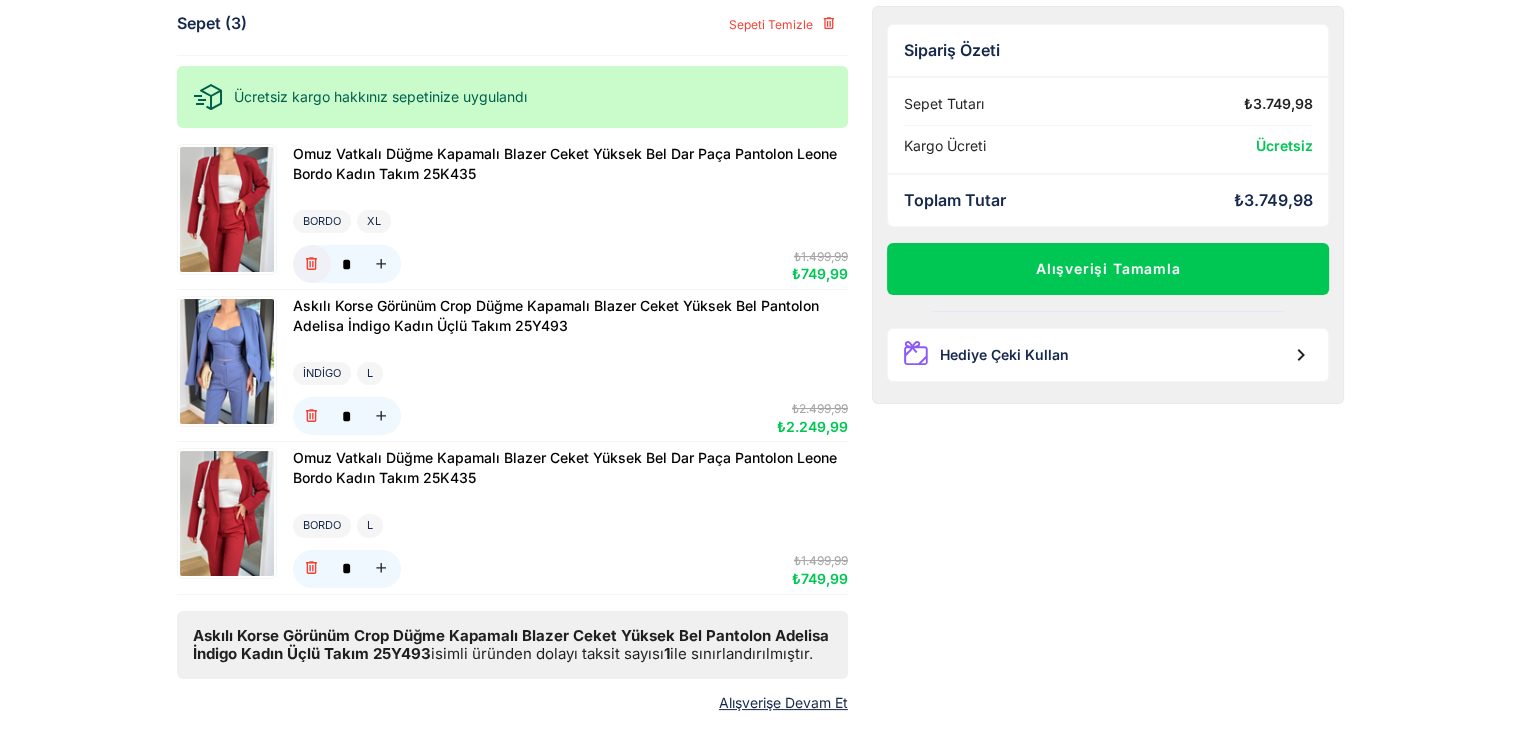click at bounding box center [311, 264] 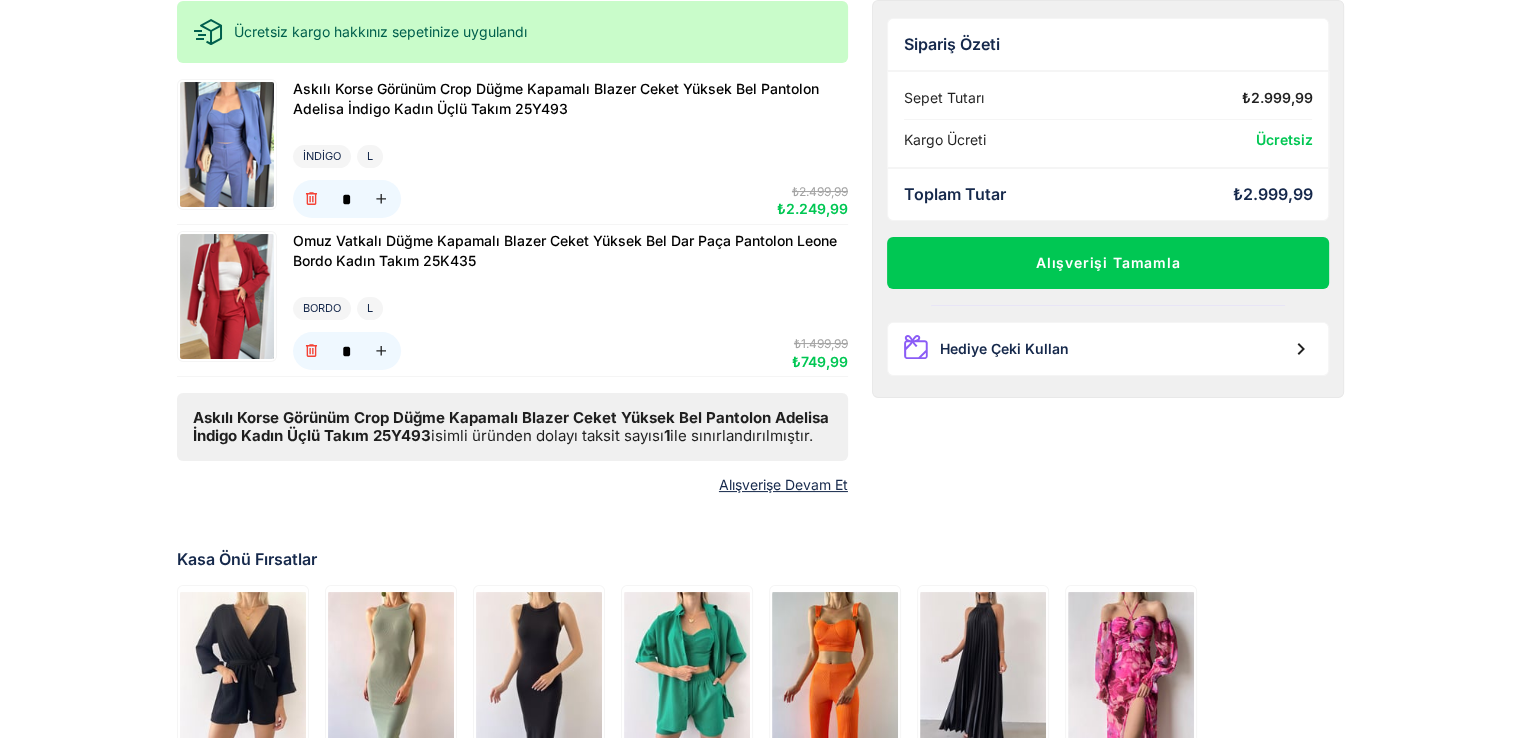 scroll, scrollTop: 200, scrollLeft: 0, axis: vertical 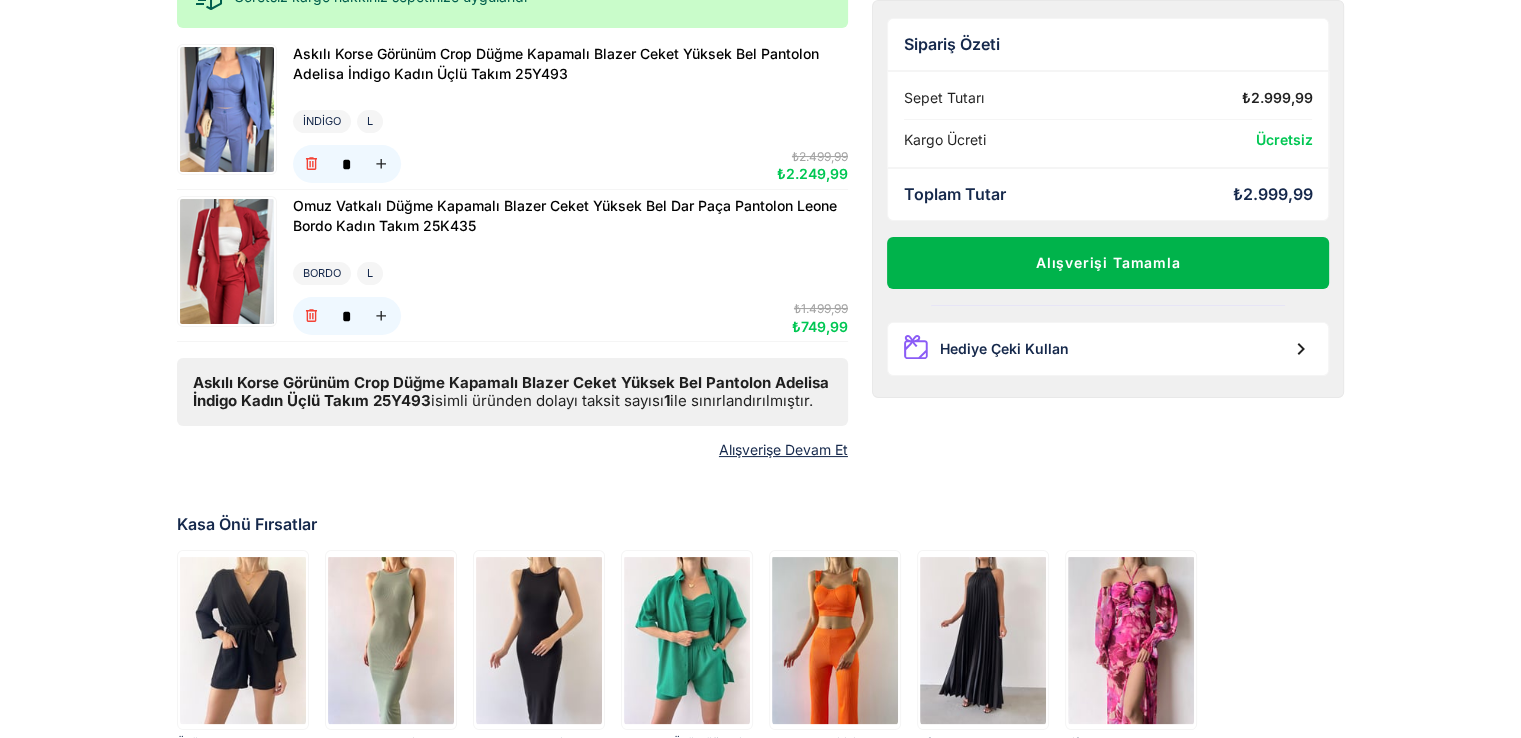 click on "Alışverişi Tamamla" at bounding box center [1108, 263] 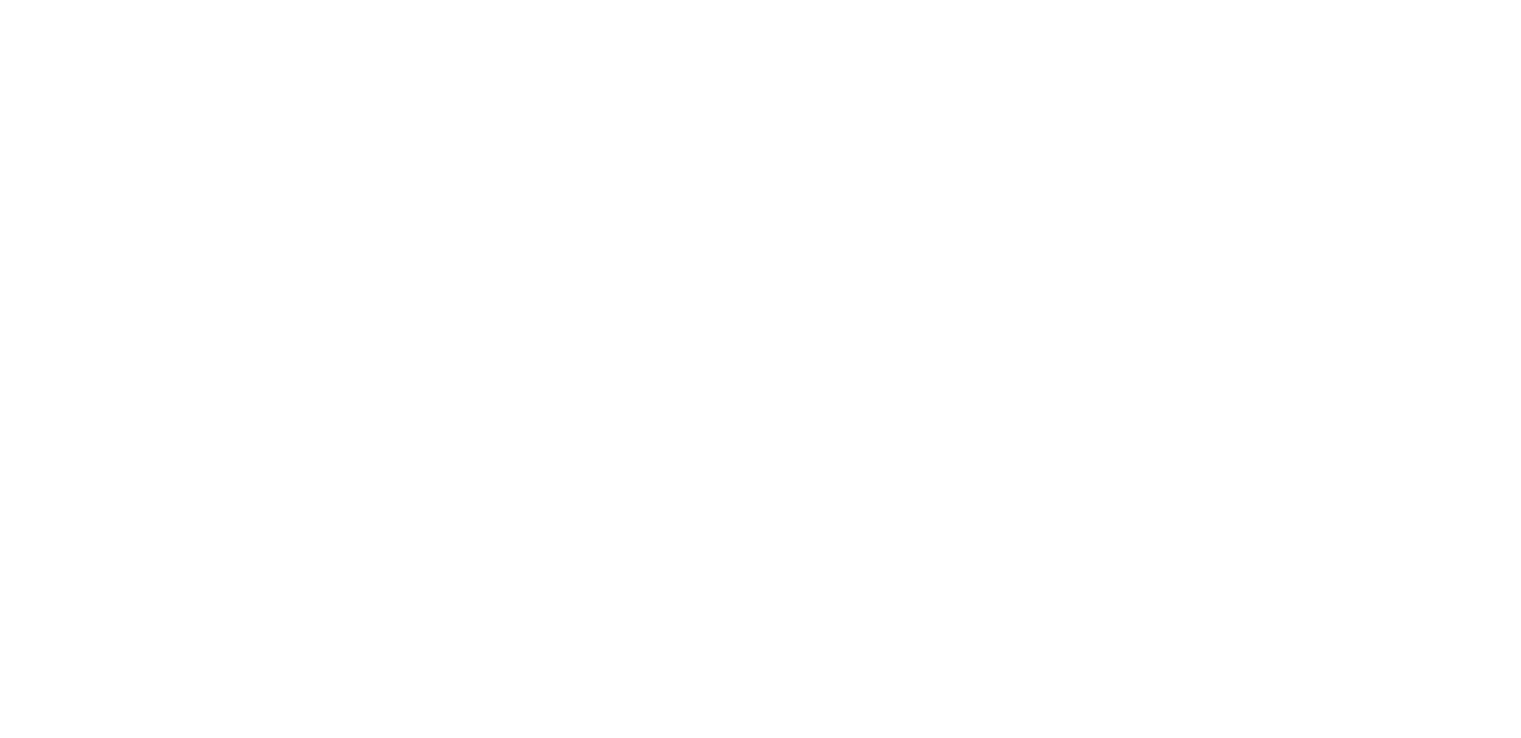 scroll, scrollTop: 0, scrollLeft: 0, axis: both 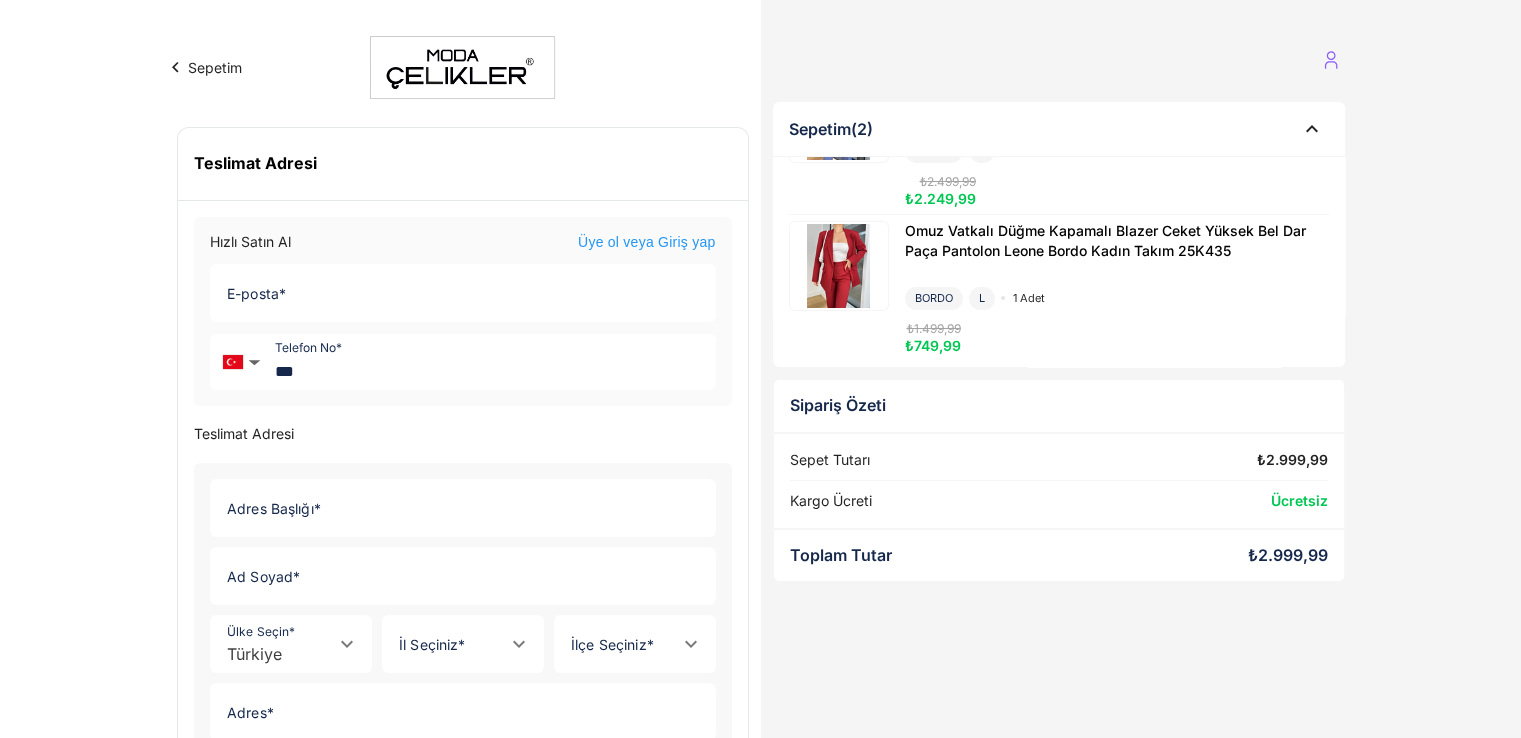 click on "E-posta *" 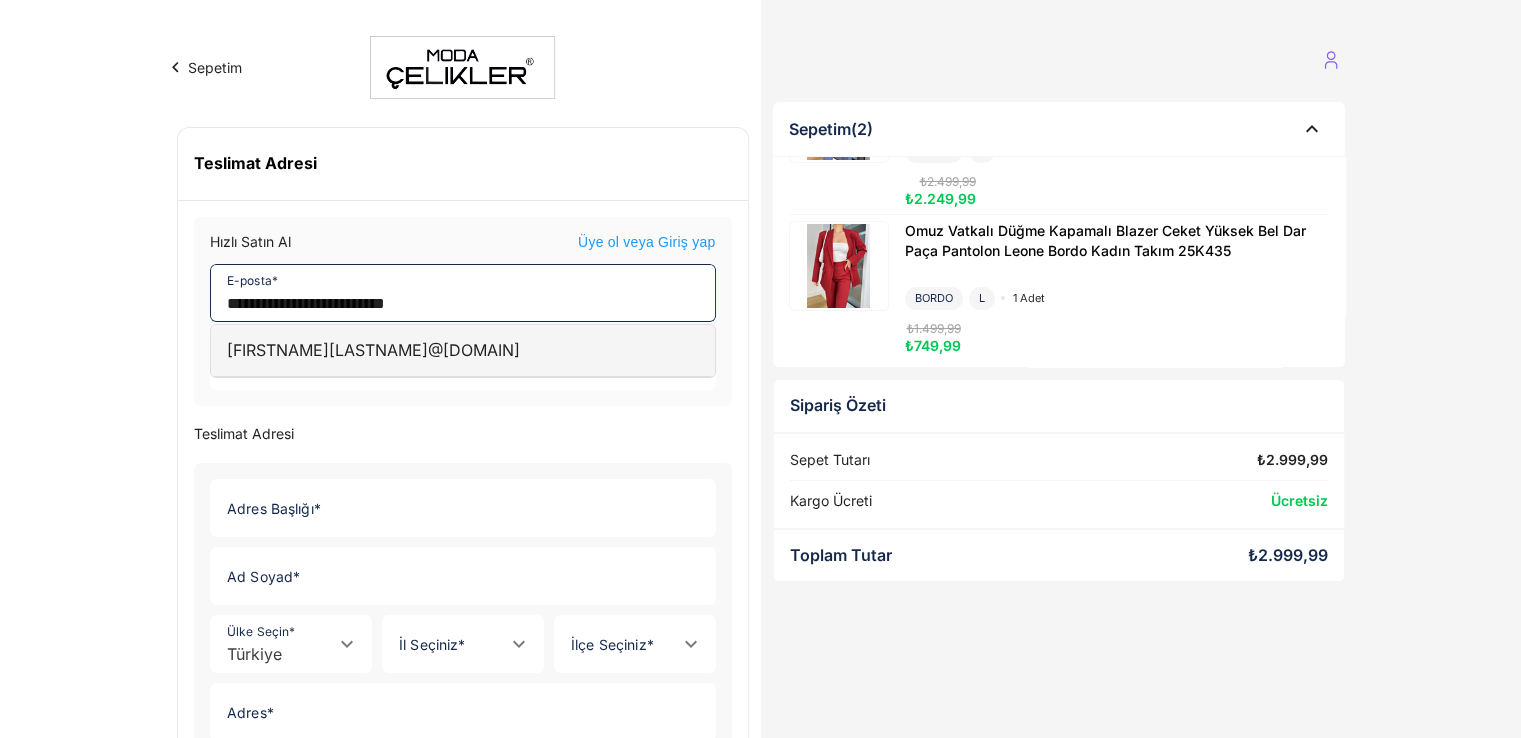 type on "**********" 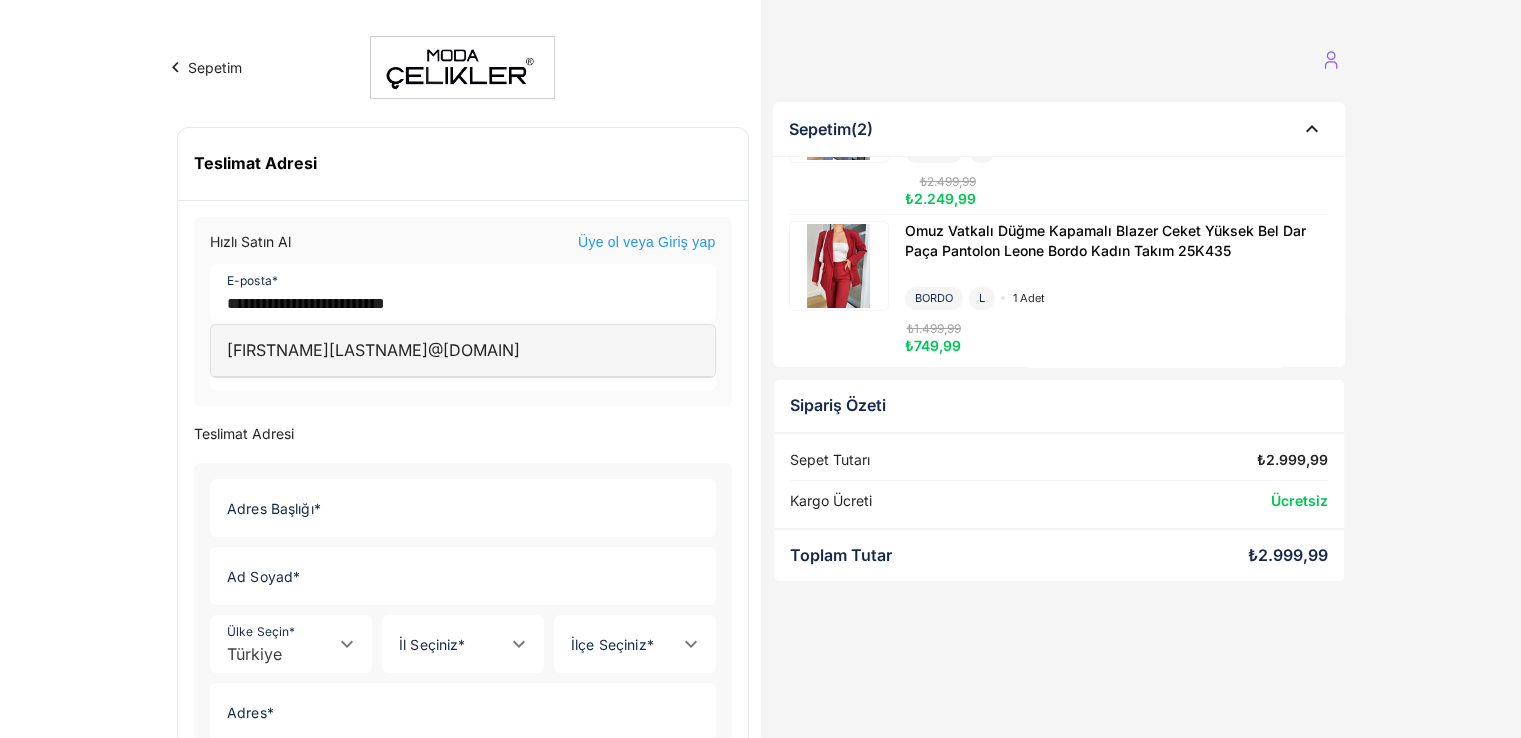 click on "Teslimat Adresi Adres Başlığı * Adres Başlığı * Ad Soyad * Ad Soyad * Ülke Seçin * Ülke Seçin * Türkiye İl Seçiniz * İl Seçiniz * İlçe Seçiniz * İlçe Seçiniz * Adres * Adres * Posta Kodu Posta Kodu Fatura Tipi Bireysel Kurumsal Paylaştığım bilgilerin ve  Kişisel verilerimin korunmasını  kabul ediyorum. Oluştur" at bounding box center (463, 716) 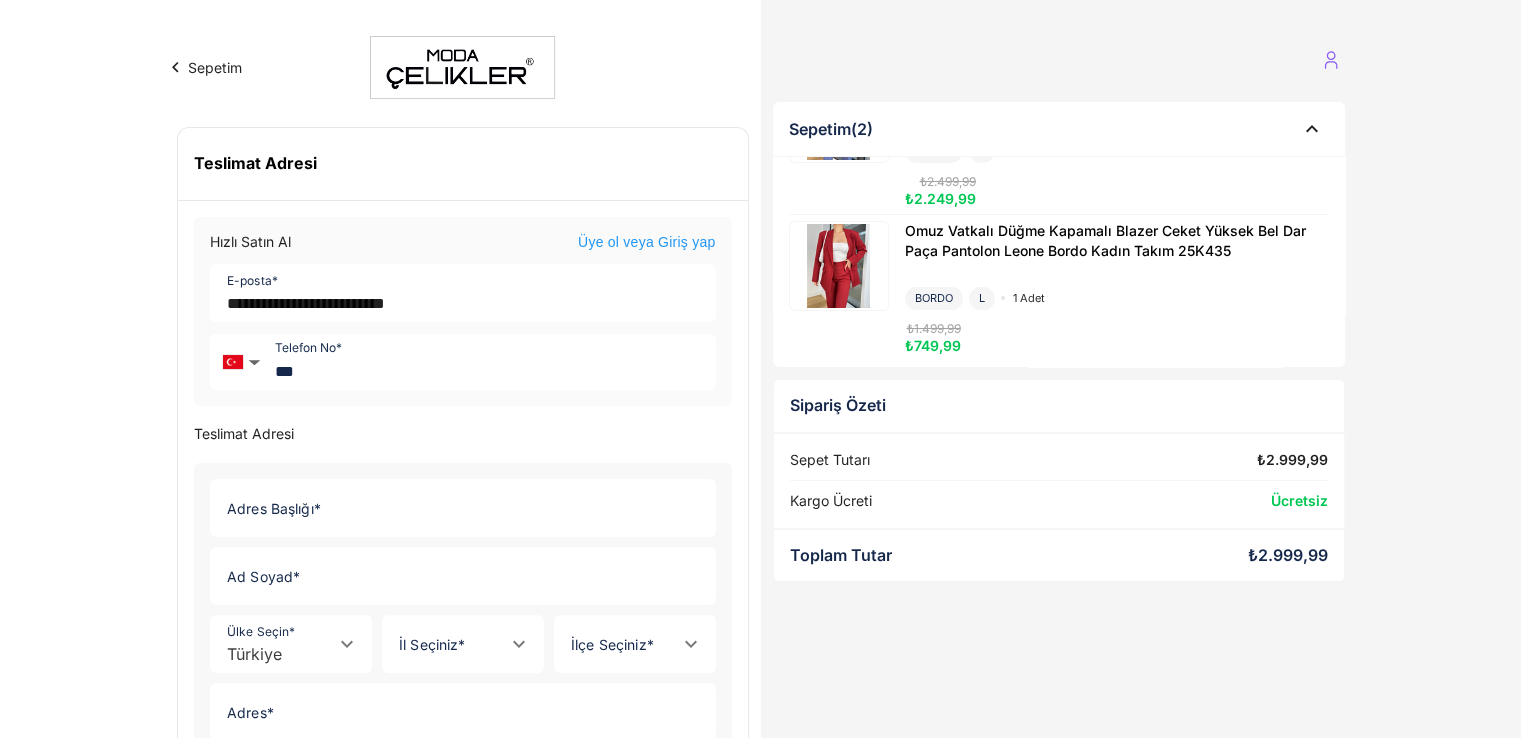 click on "Teslimat Adresi Adres Başlığı * Adres Başlığı * Ad Soyad * Ad Soyad * Ülke Seçin * Ülke Seçin * Türkiye İl Seçiniz * İl Seçiniz * İlçe Seçiniz * İlçe Seçiniz * Adres * Adres * Posta Kodu Posta Kodu Fatura Tipi Bireysel Kurumsal Paylaştığım bilgilerin ve  Kişisel verilerimin korunmasını  kabul ediyorum. Oluştur" at bounding box center (463, 716) 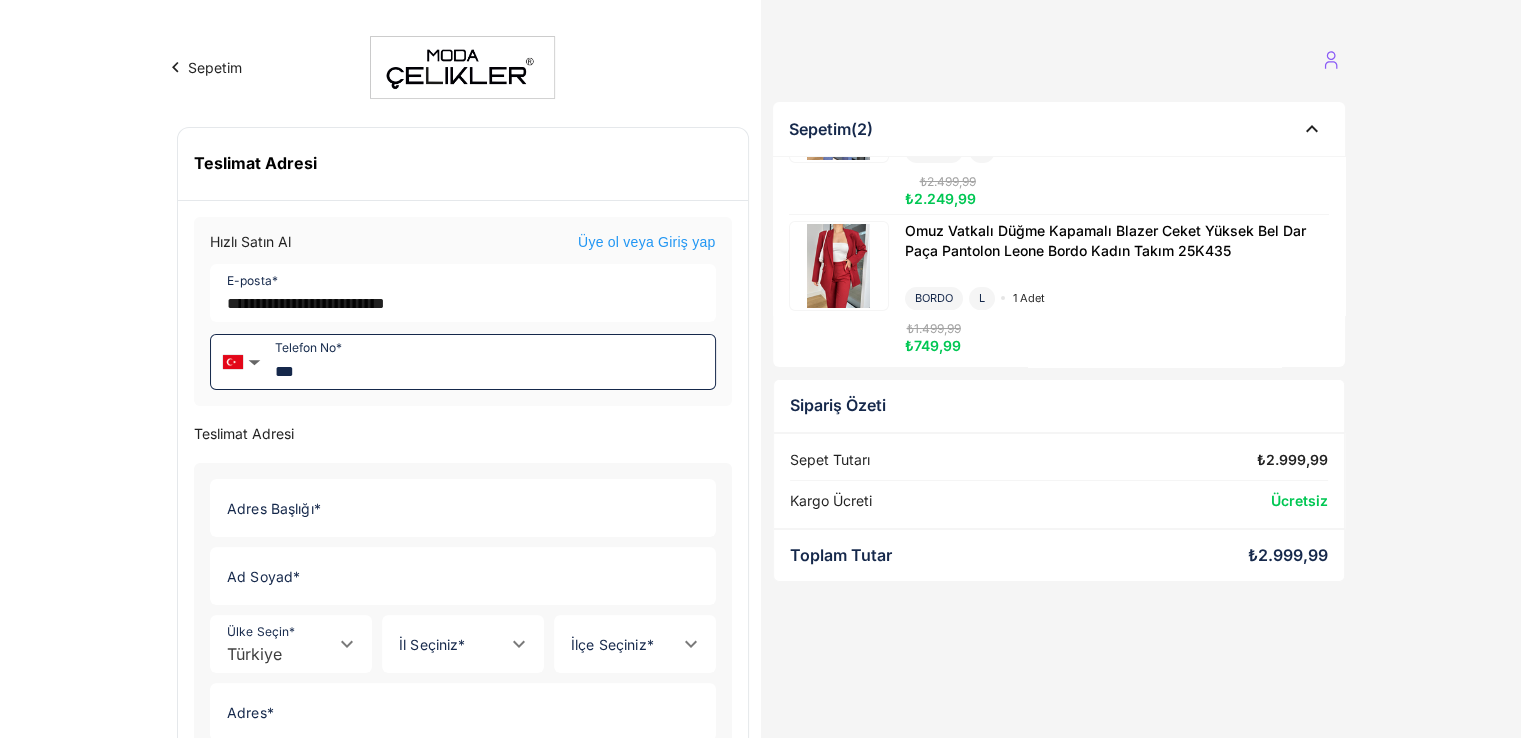 click on "***" at bounding box center [491, 362] 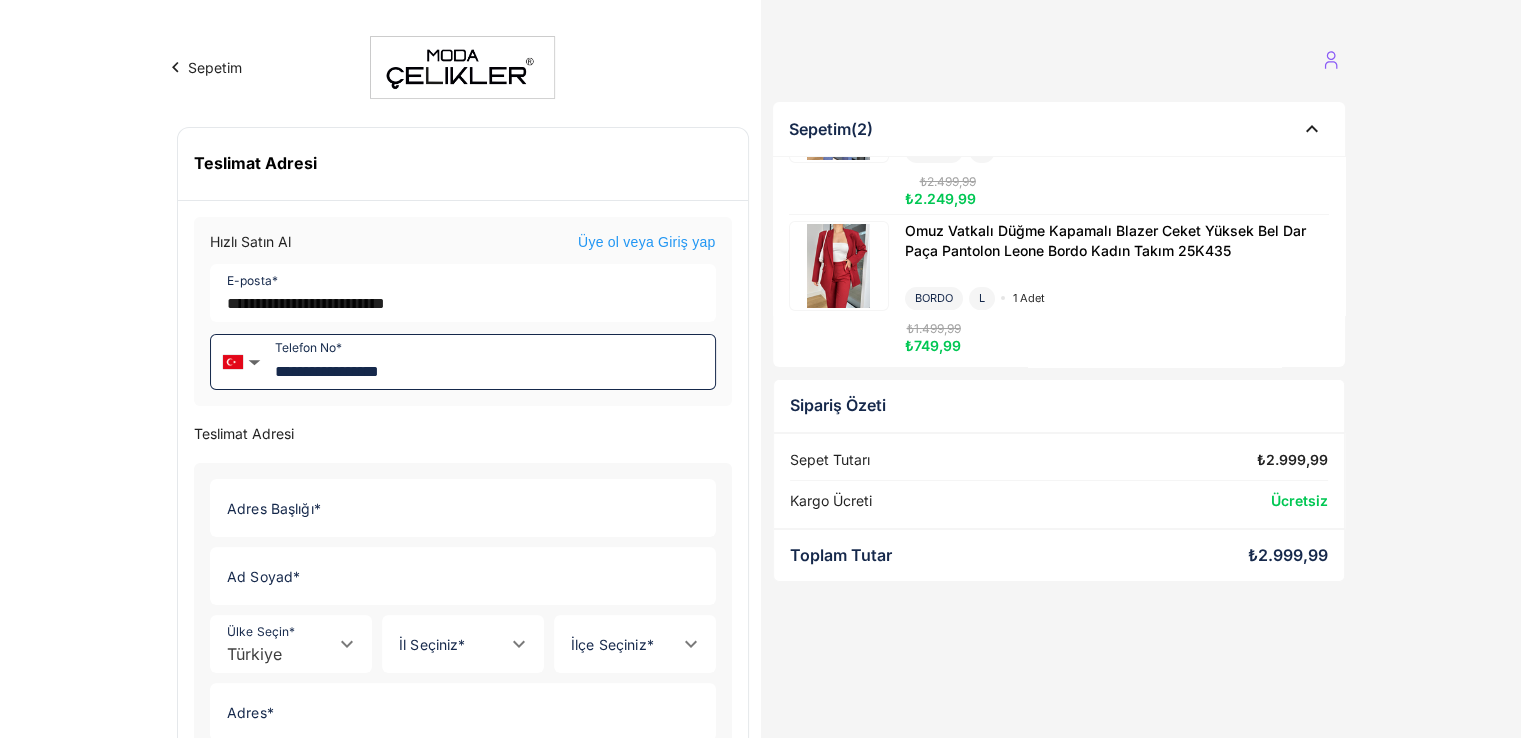 type on "**********" 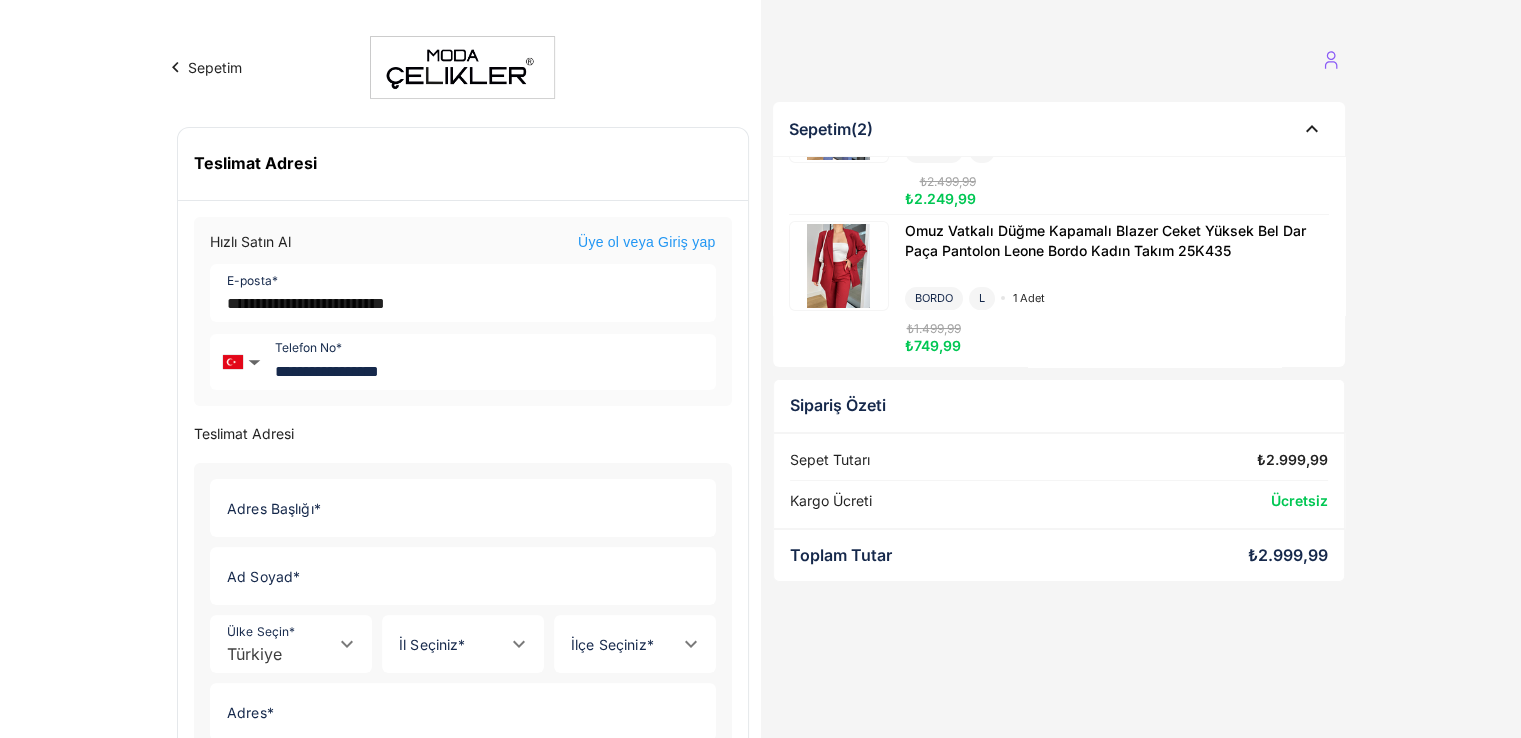 click on "Adres Başlığı *" 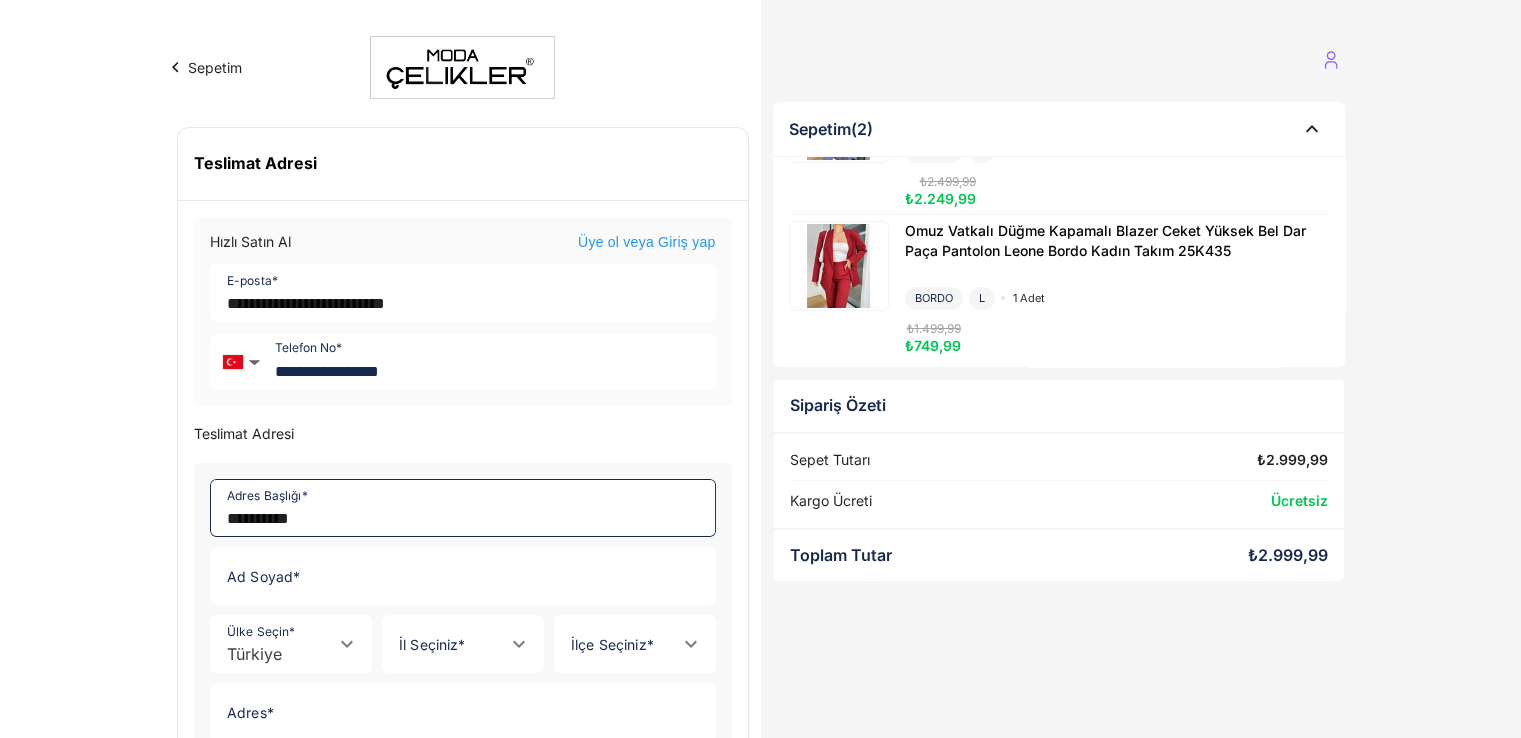type on "**********" 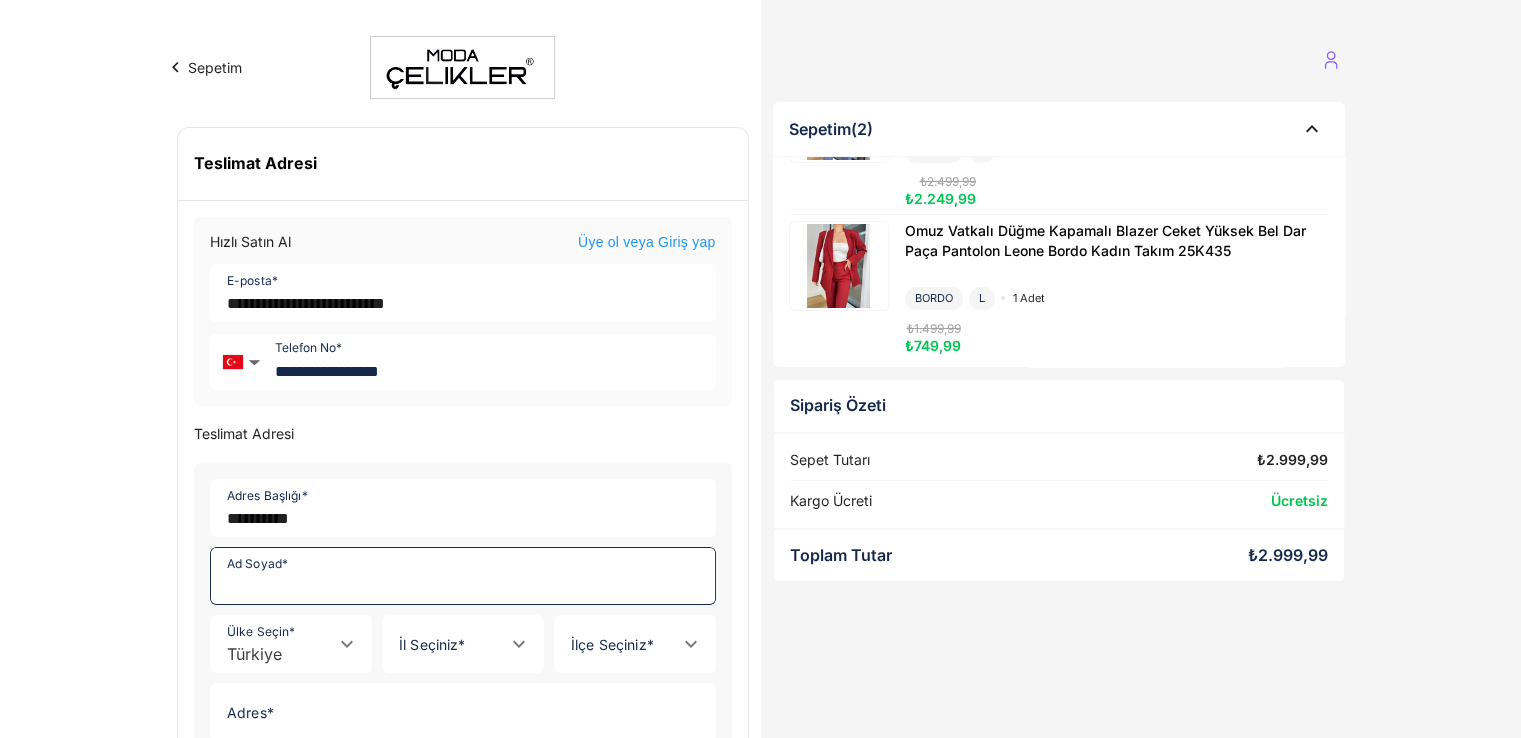 type on "**********" 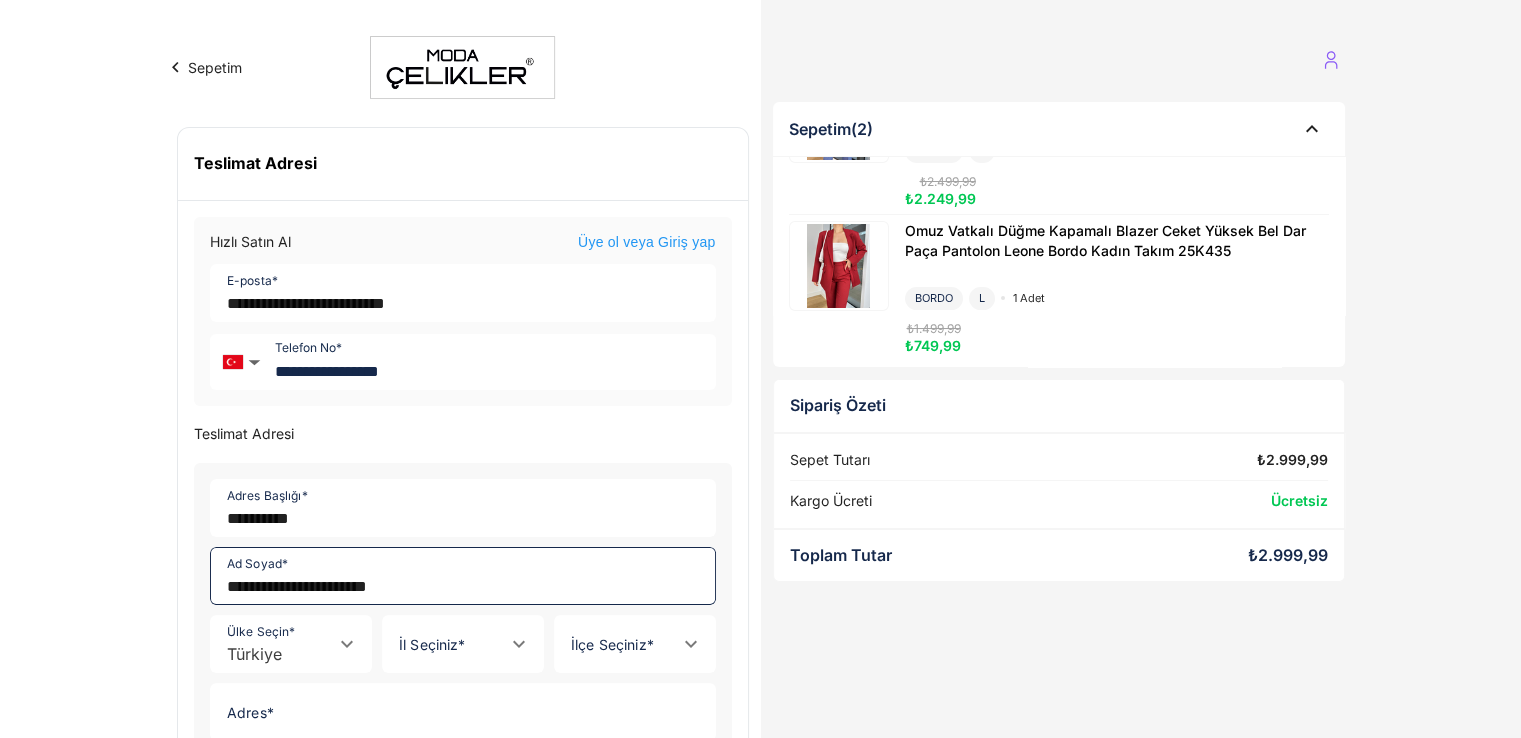 type on "*******" 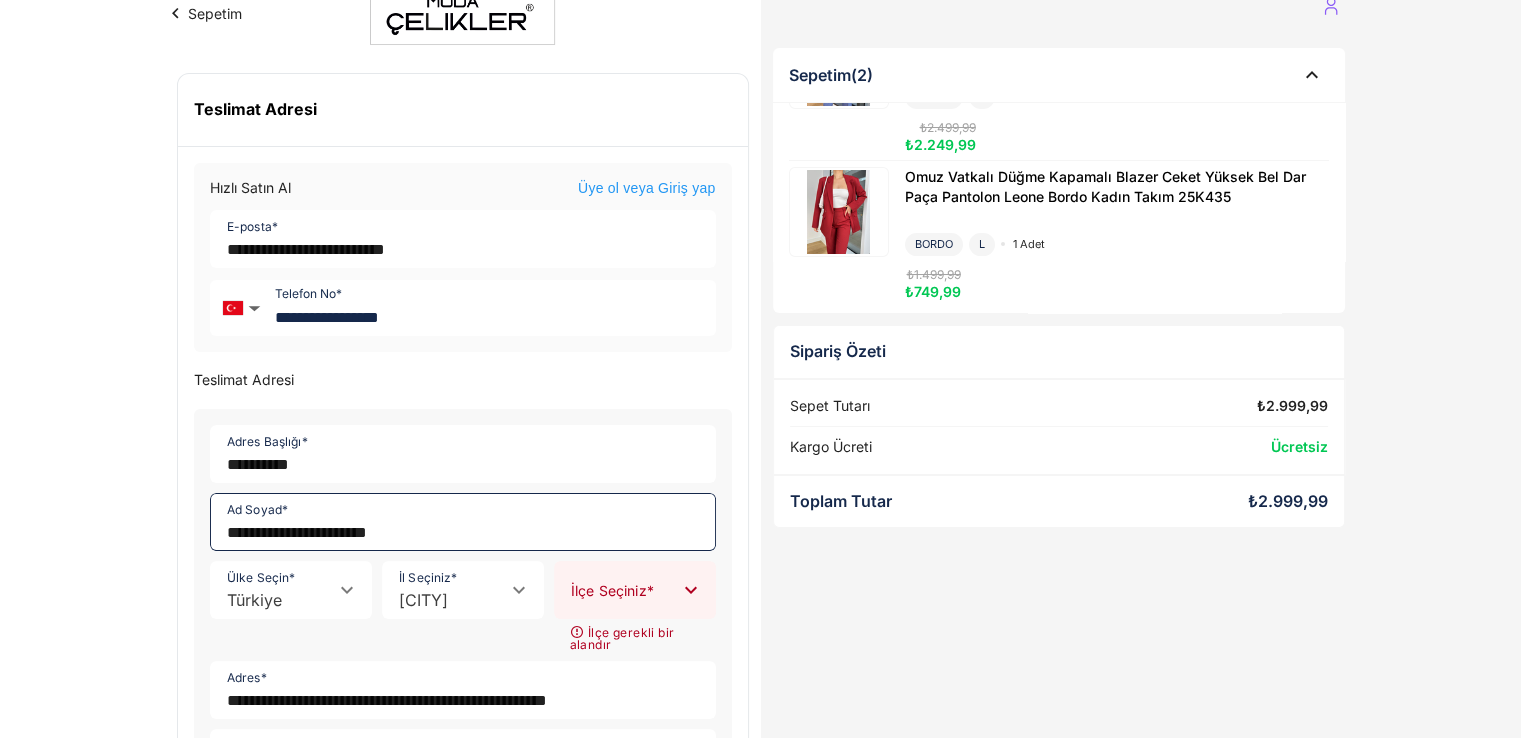 scroll, scrollTop: 100, scrollLeft: 0, axis: vertical 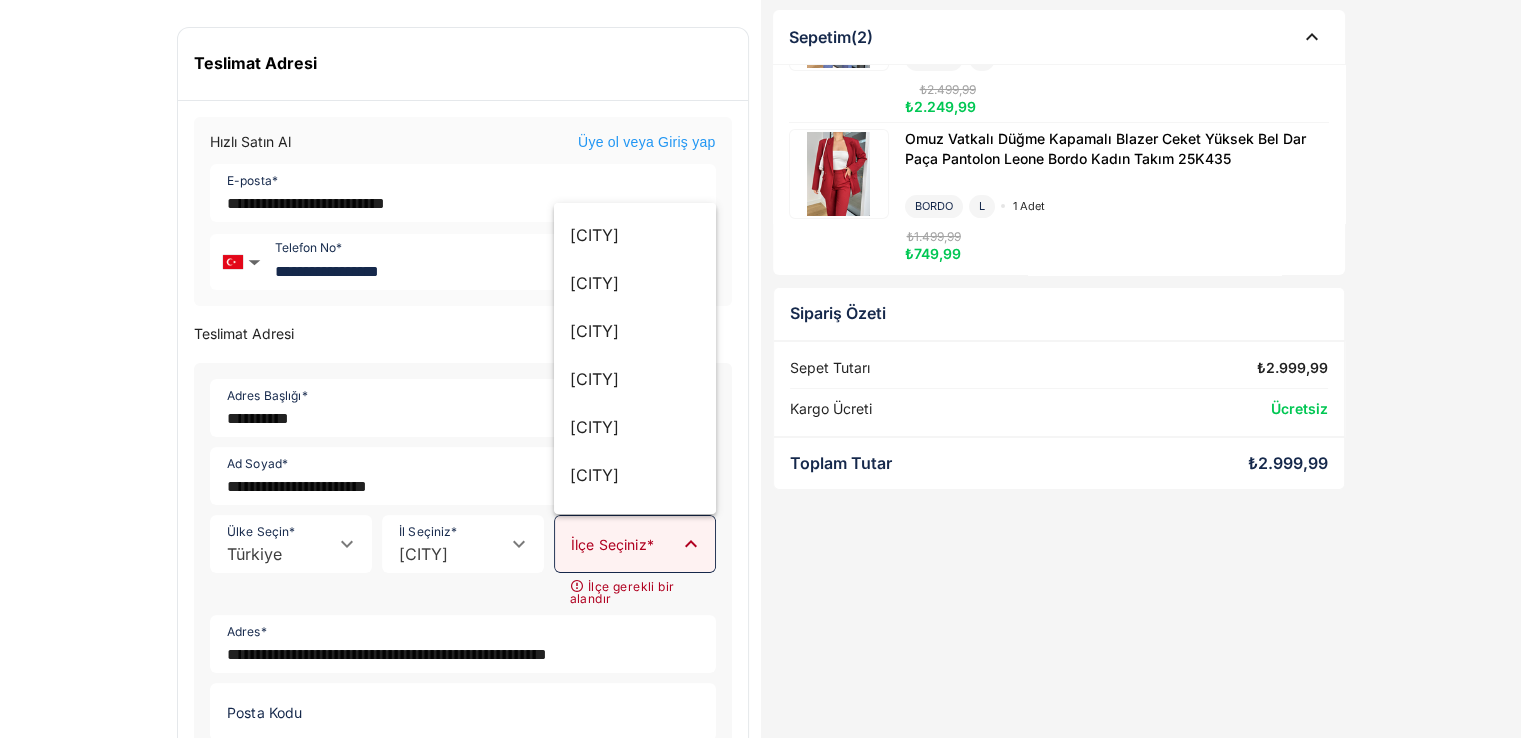 click 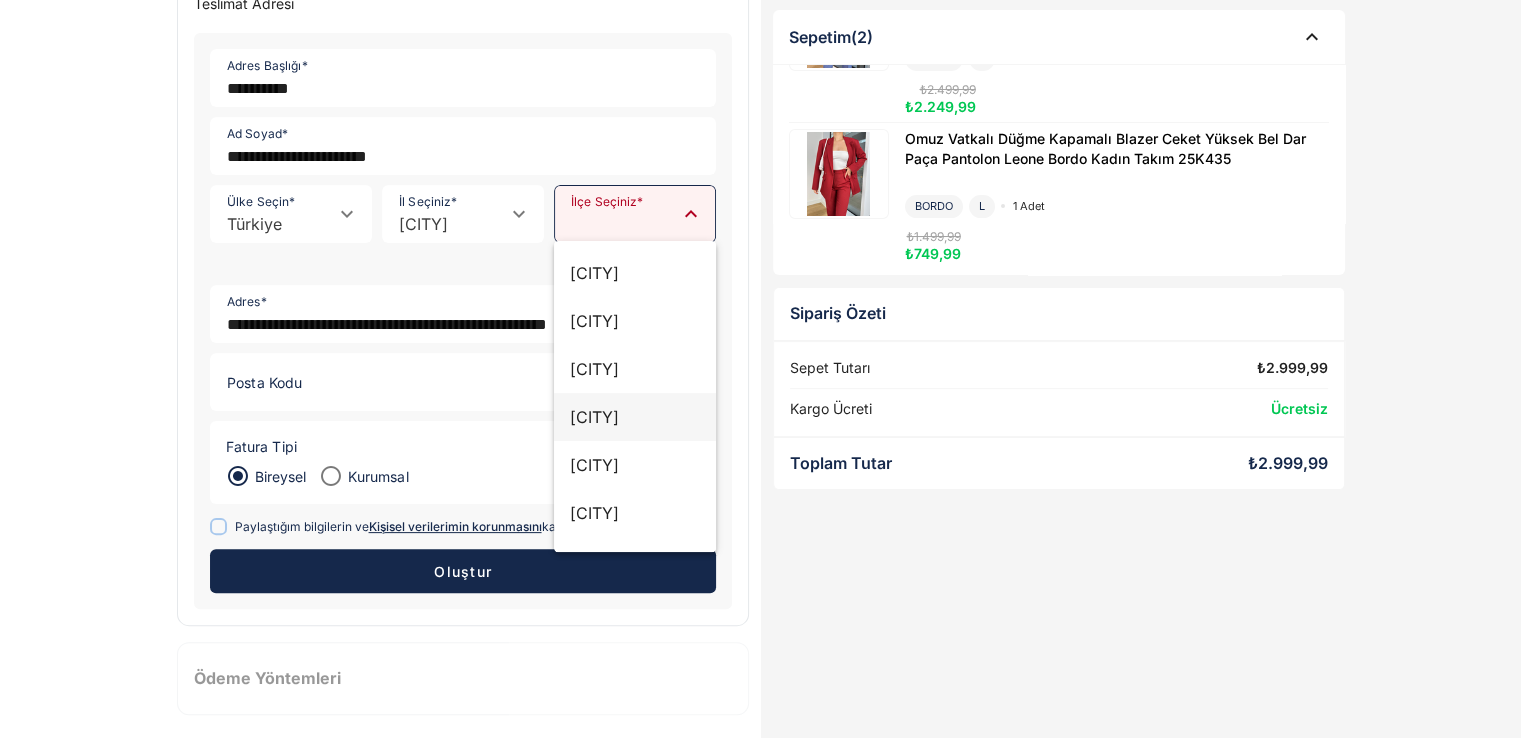 scroll, scrollTop: 436, scrollLeft: 0, axis: vertical 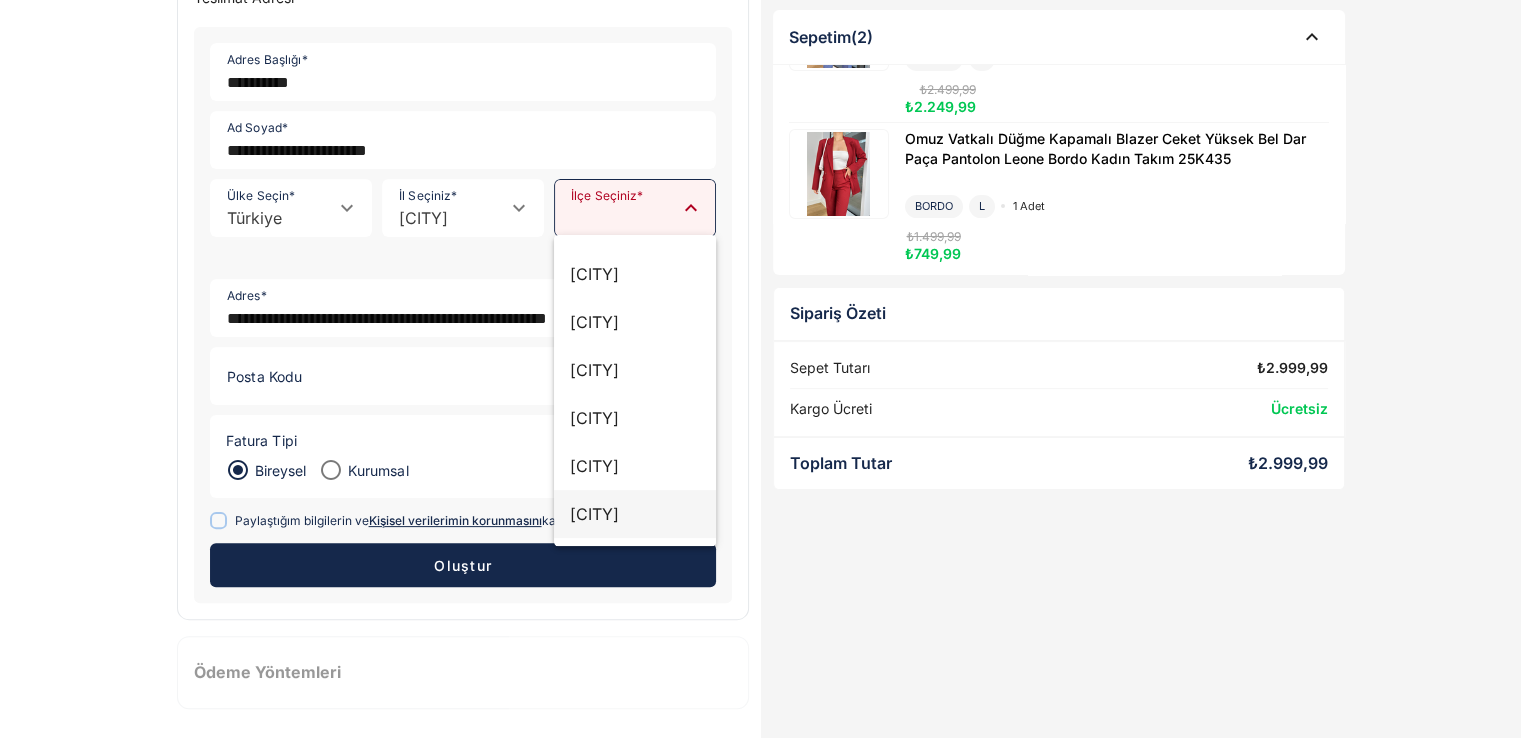 click on "[CITY]" at bounding box center (635, 514) 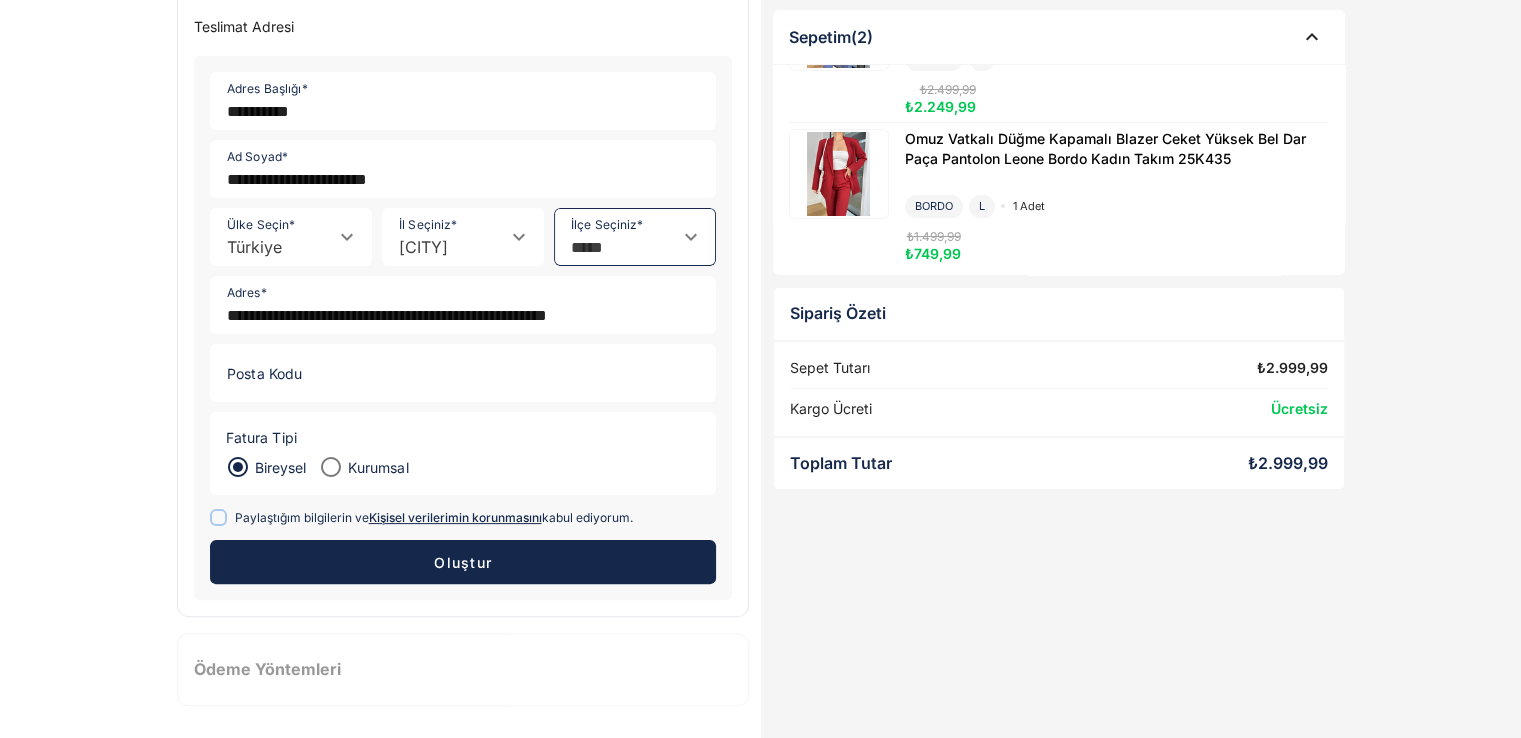 scroll, scrollTop: 404, scrollLeft: 0, axis: vertical 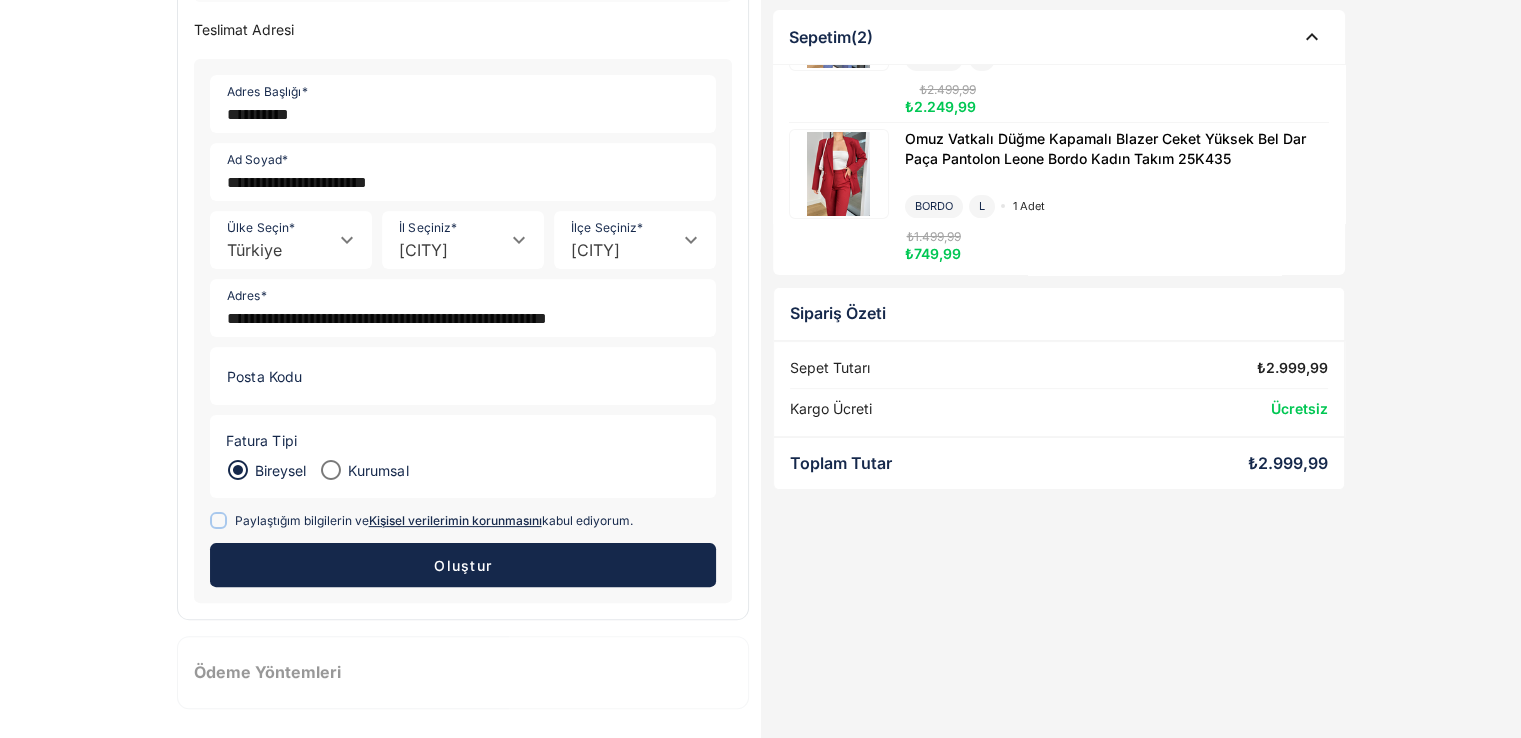 click on "Paylaştığım bilgilerin ve  Kişisel verilerimin korunmasını  kabul ediyorum." 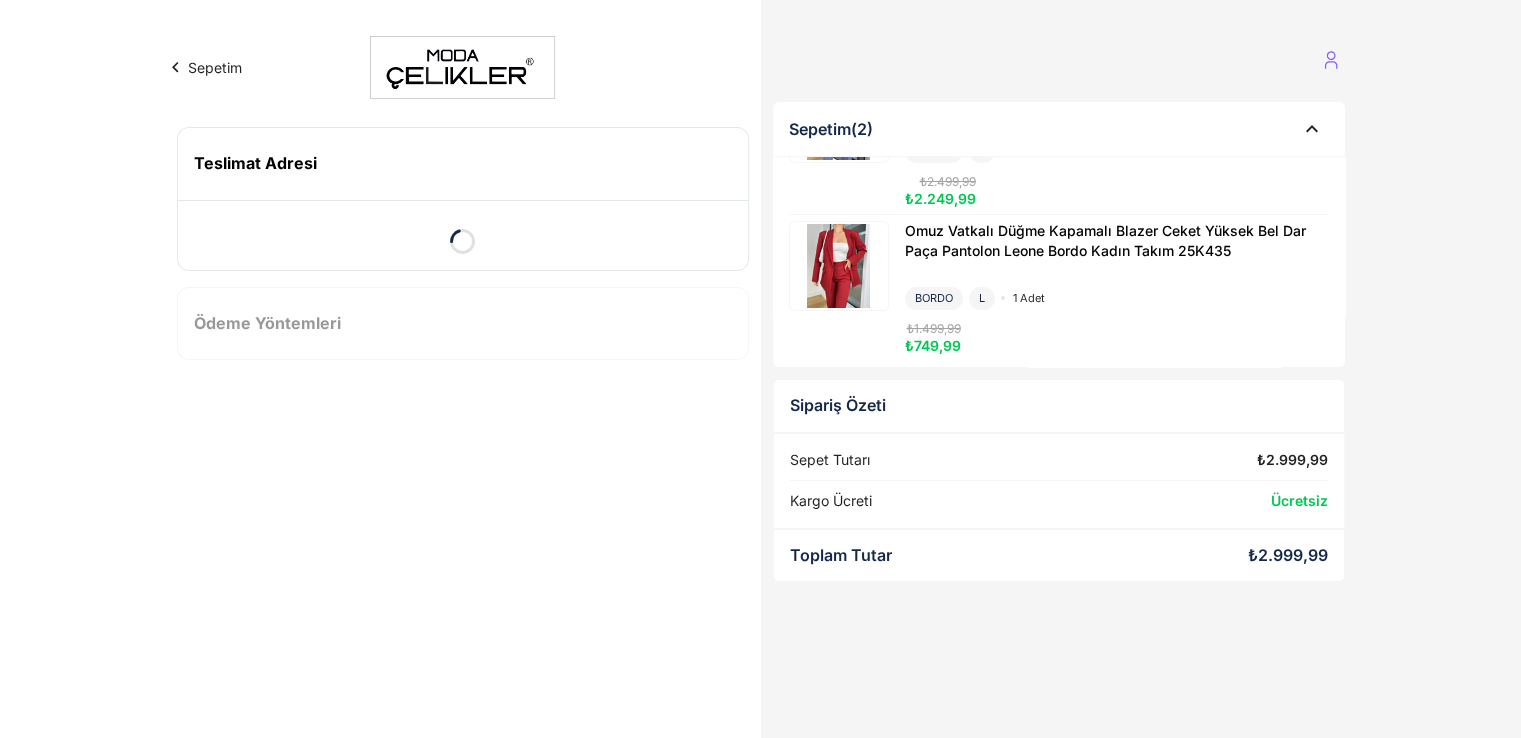 scroll, scrollTop: 0, scrollLeft: 0, axis: both 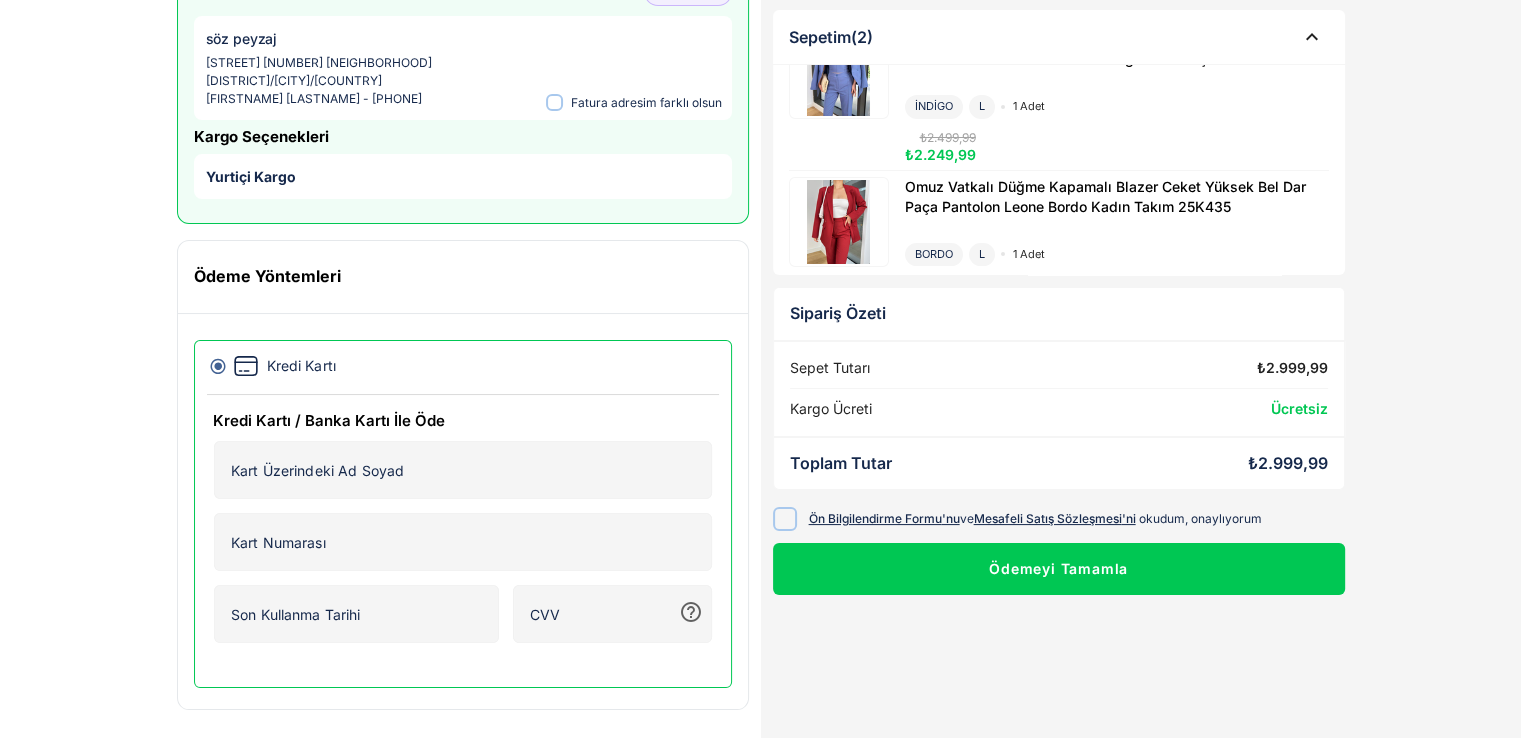 click on "Kredi Kartı" at bounding box center [463, 366] 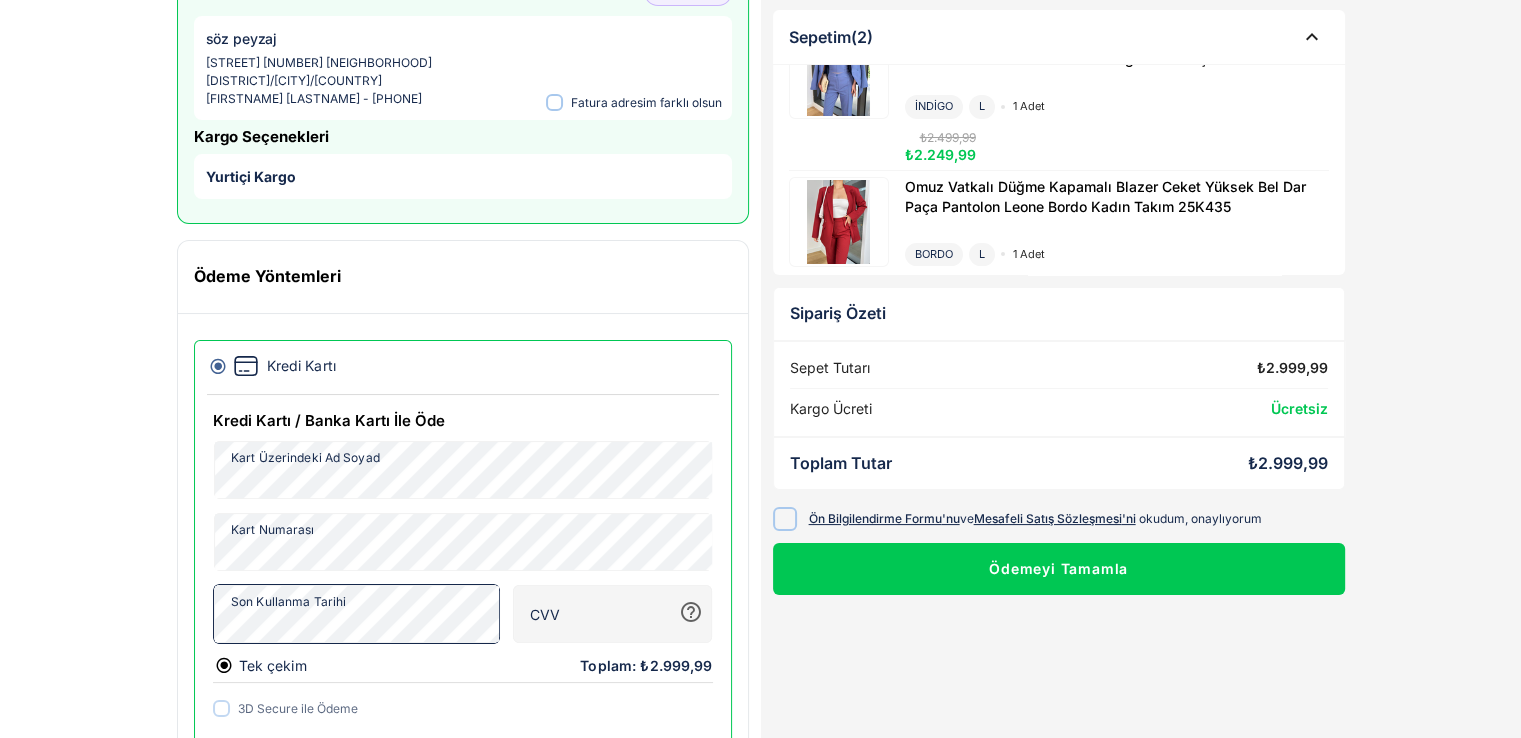 scroll, scrollTop: 253, scrollLeft: 0, axis: vertical 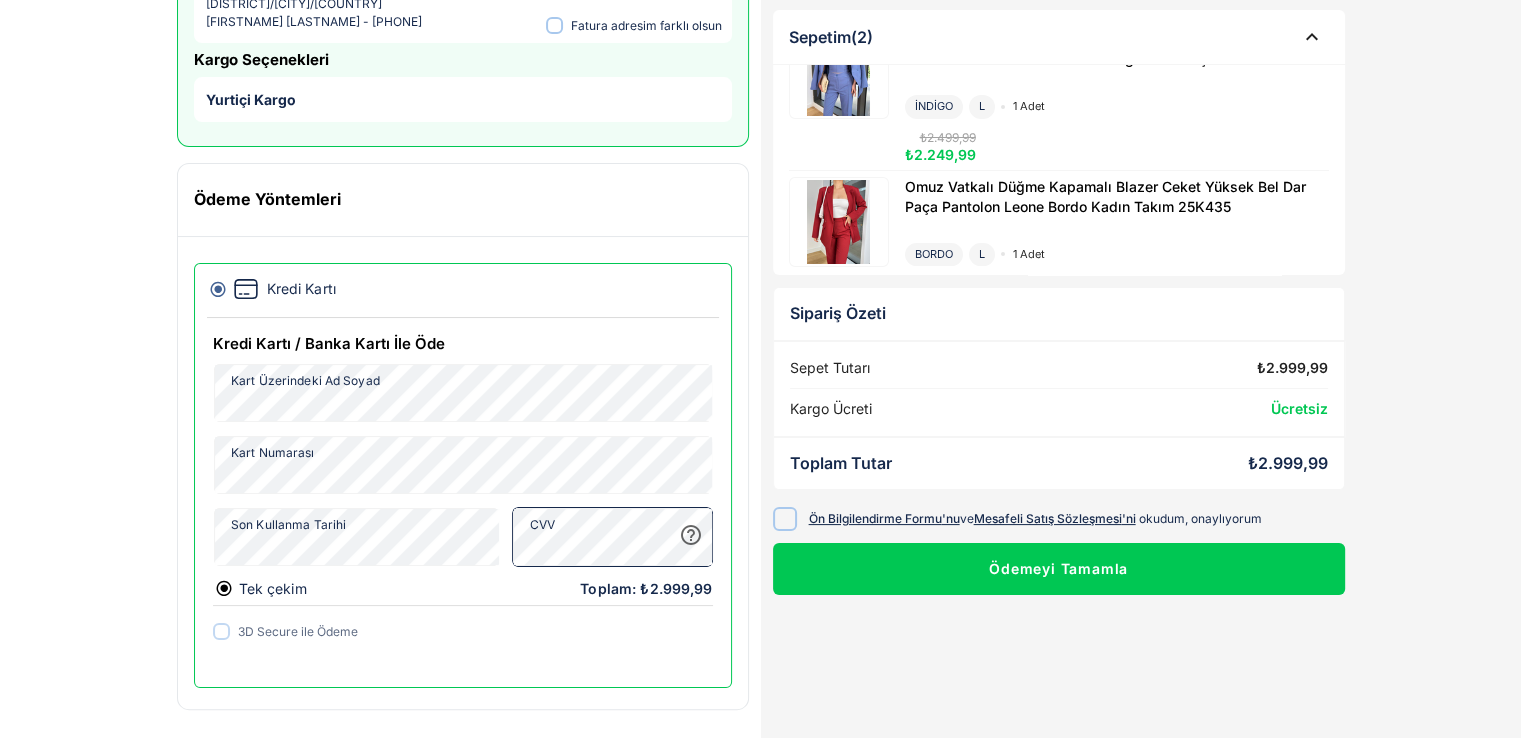 click on "3D Secure ile Ödeme" 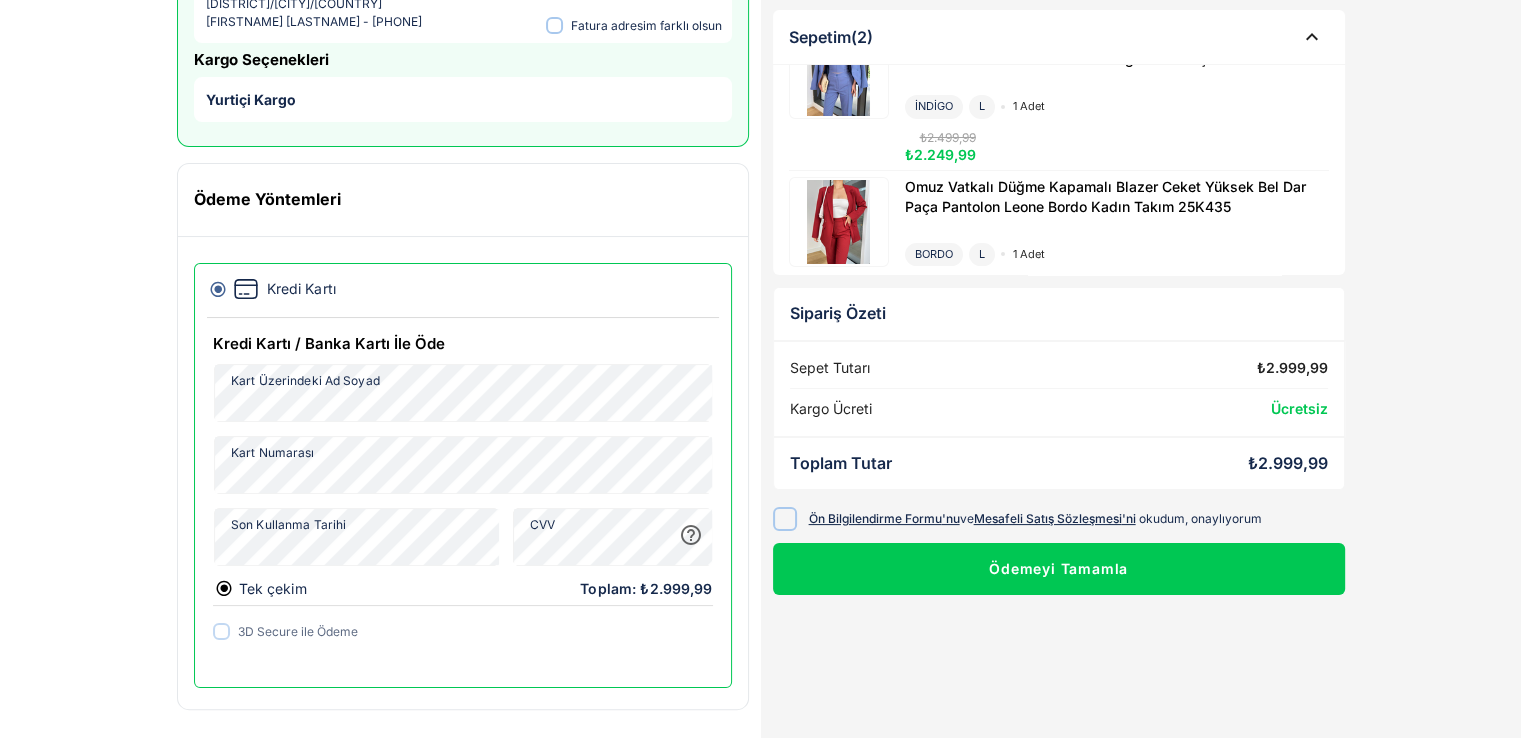 click at bounding box center [785, 518] 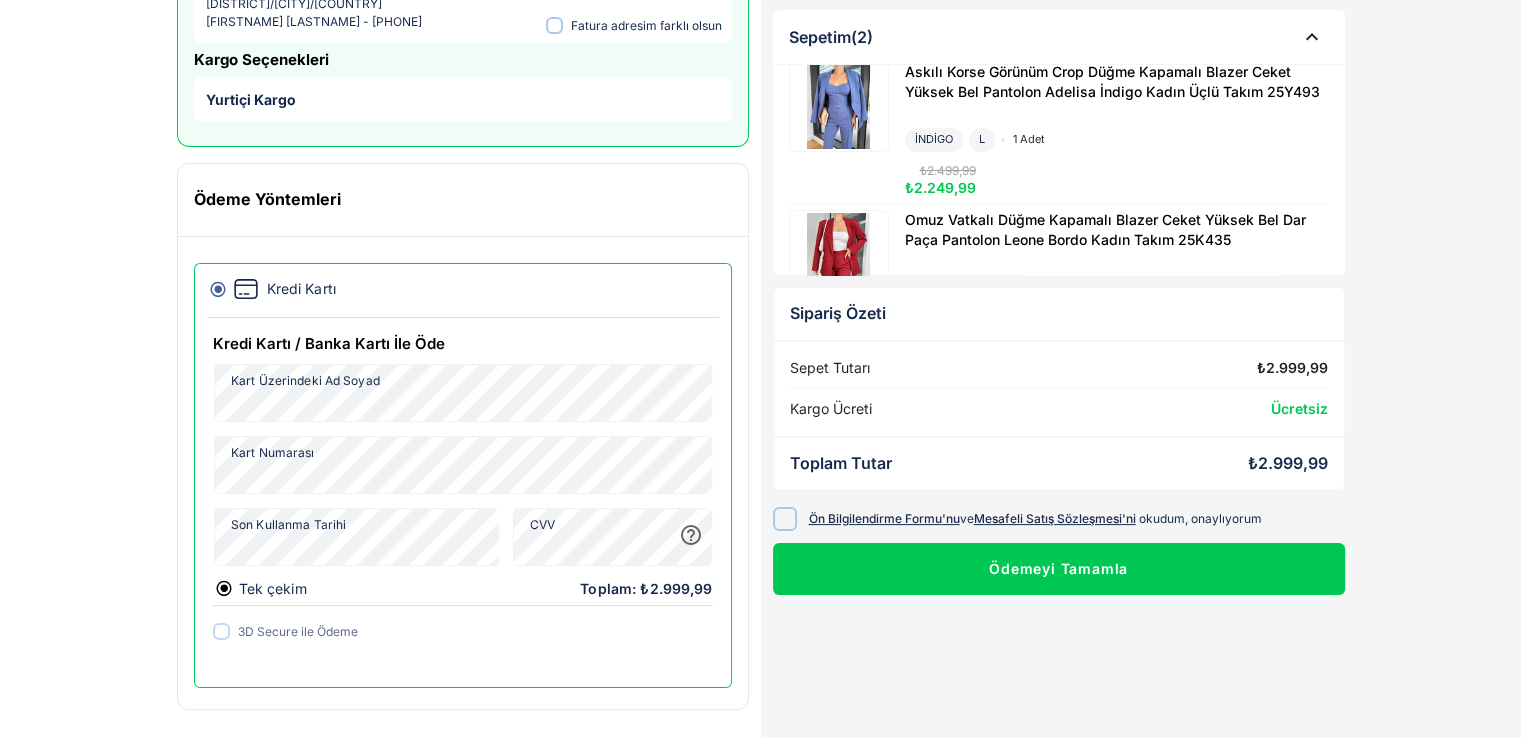 scroll, scrollTop: 115, scrollLeft: 0, axis: vertical 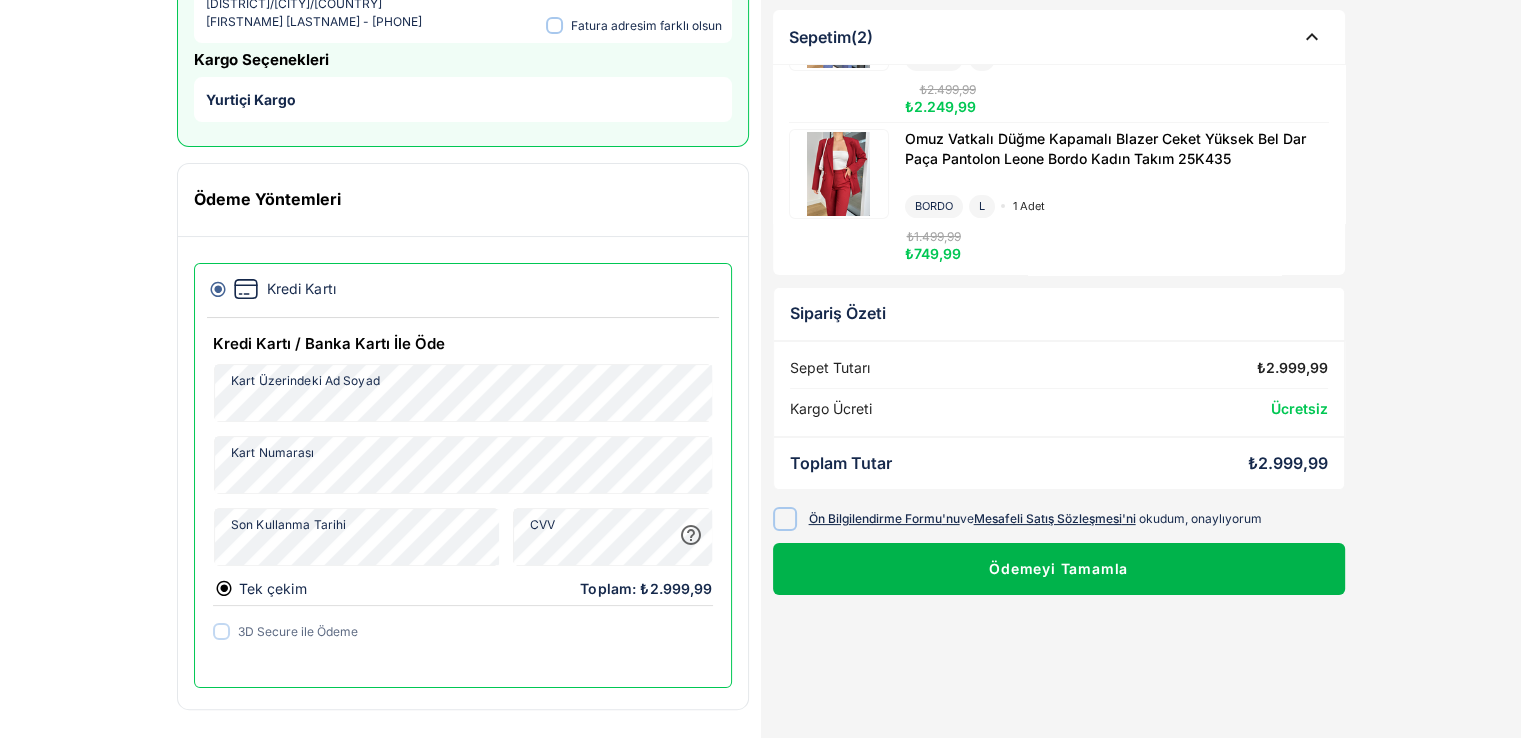 click on "Ödemeyi Tamamla" 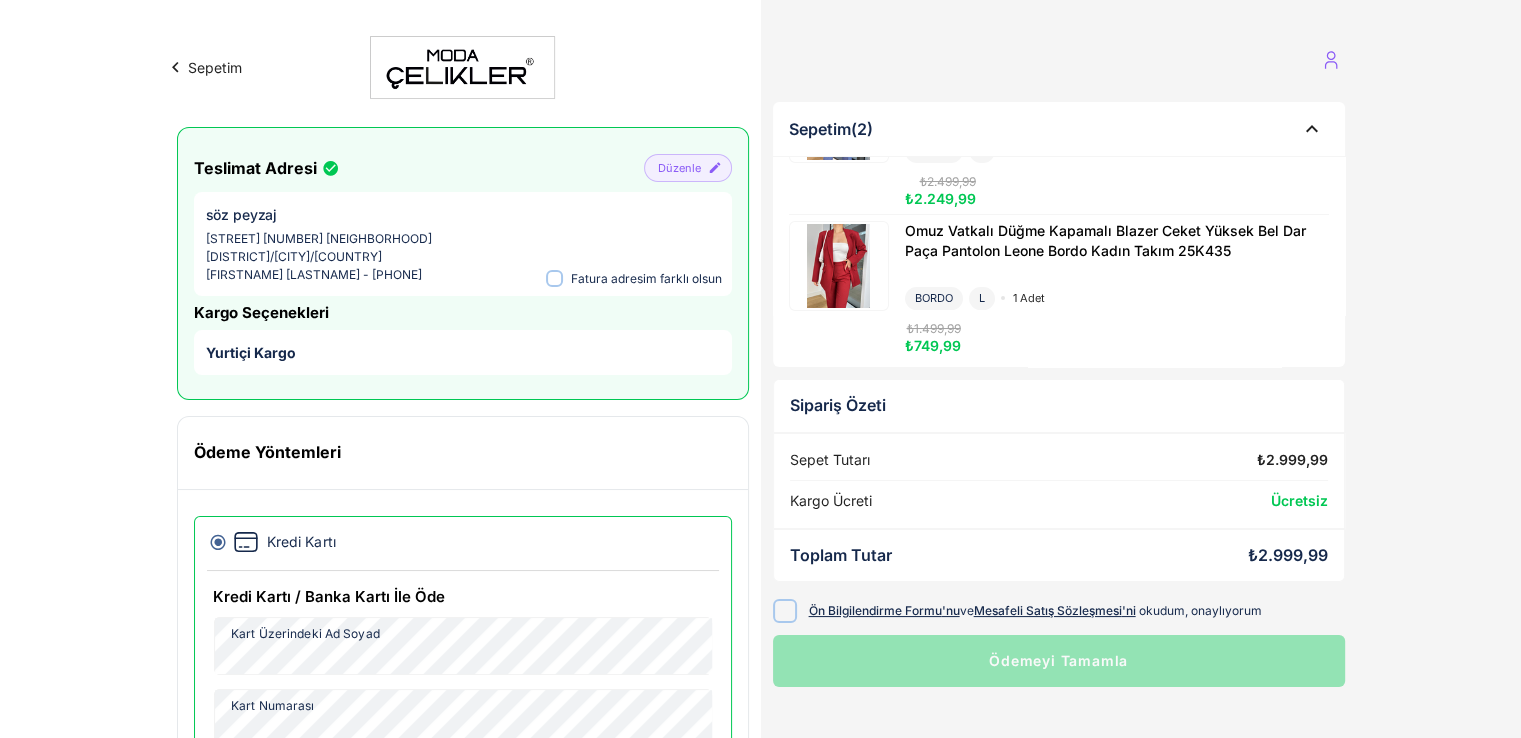 scroll, scrollTop: 253, scrollLeft: 0, axis: vertical 